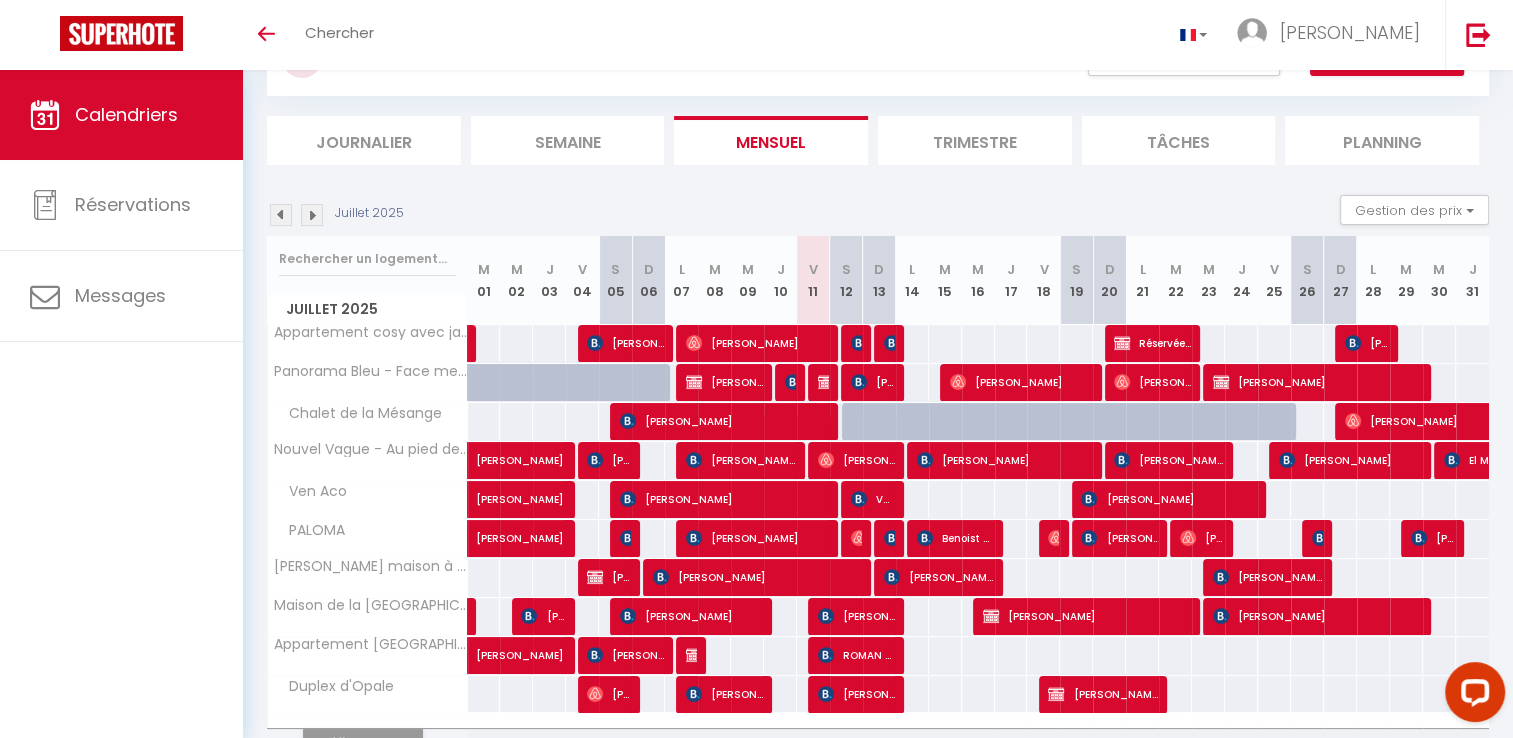 scroll, scrollTop: 0, scrollLeft: 0, axis: both 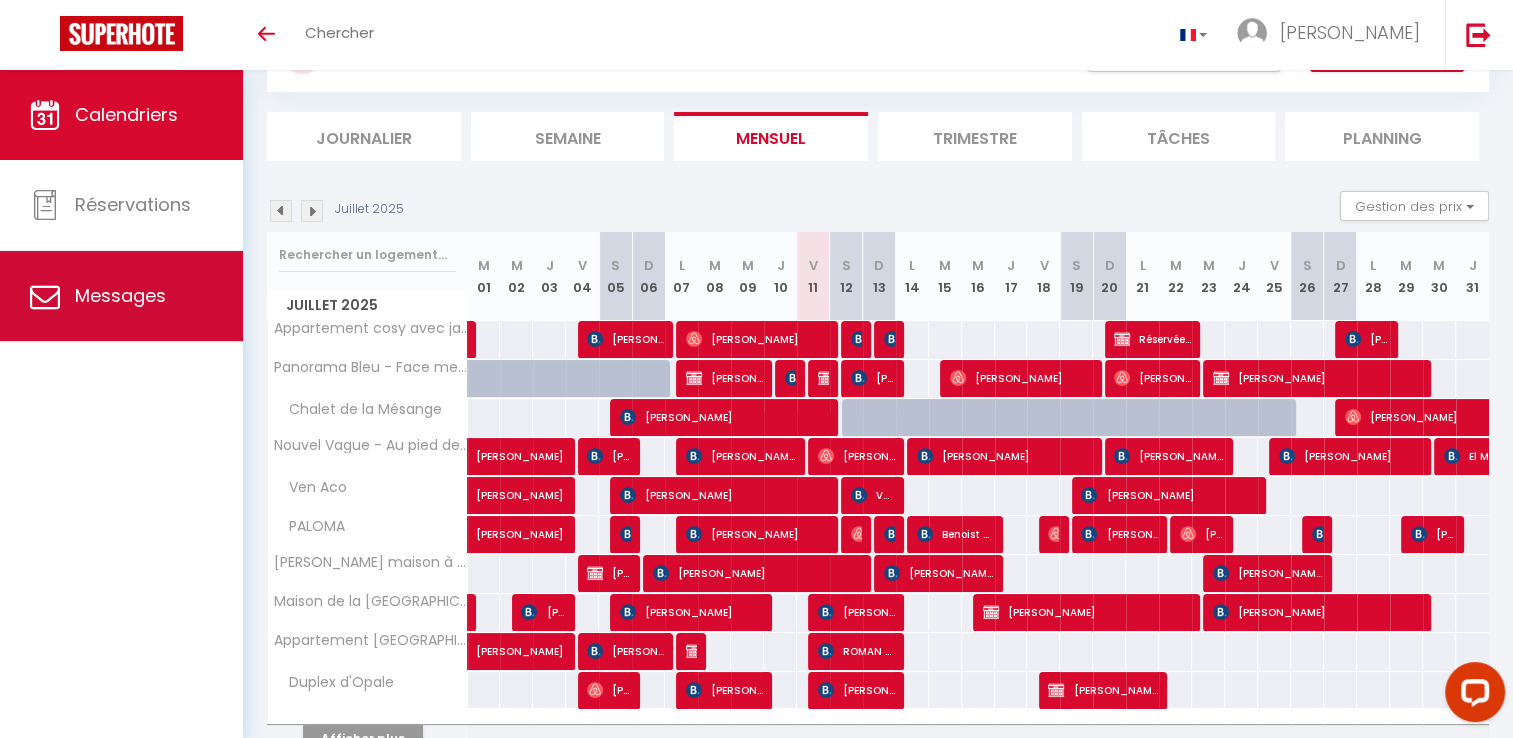 click on "Messages" at bounding box center [120, 295] 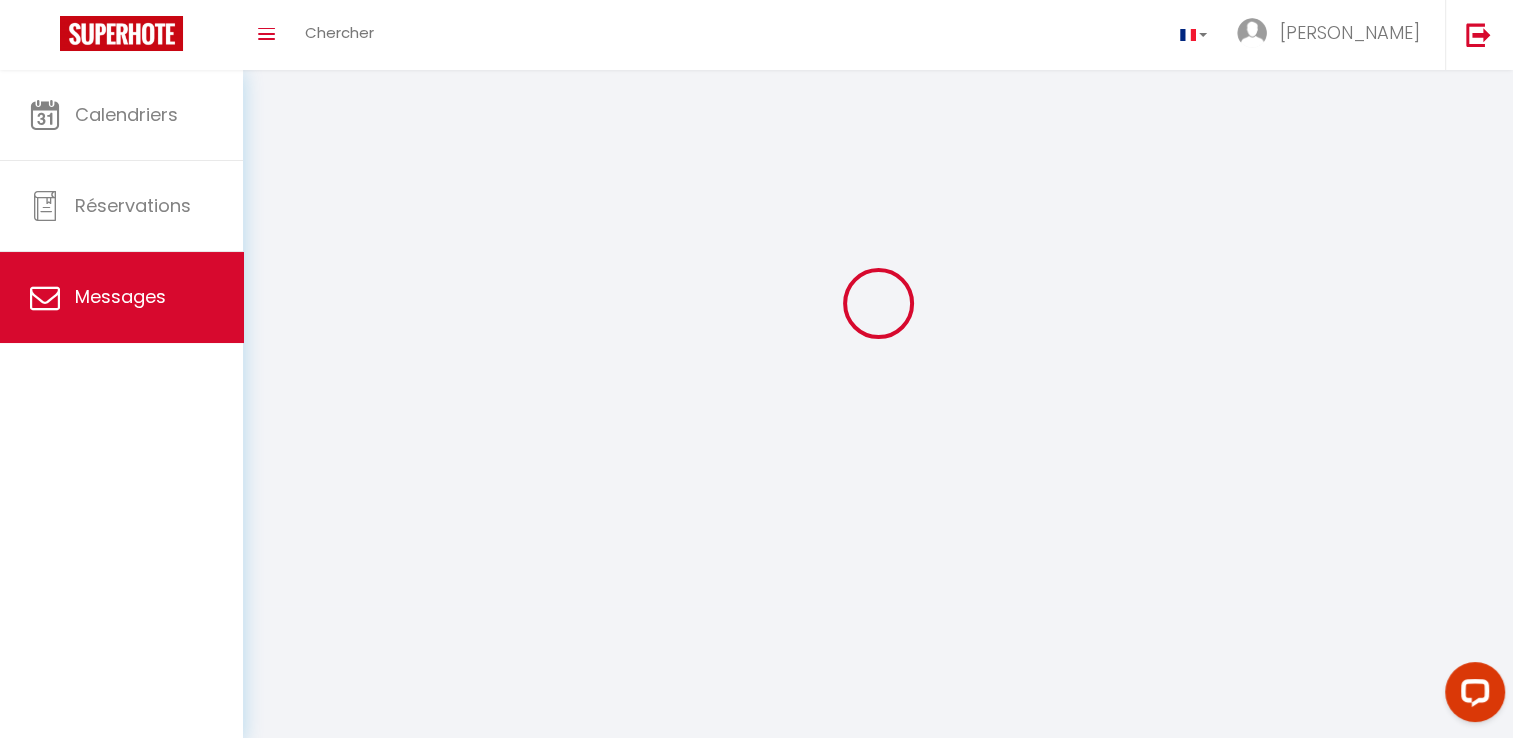 scroll, scrollTop: 0, scrollLeft: 0, axis: both 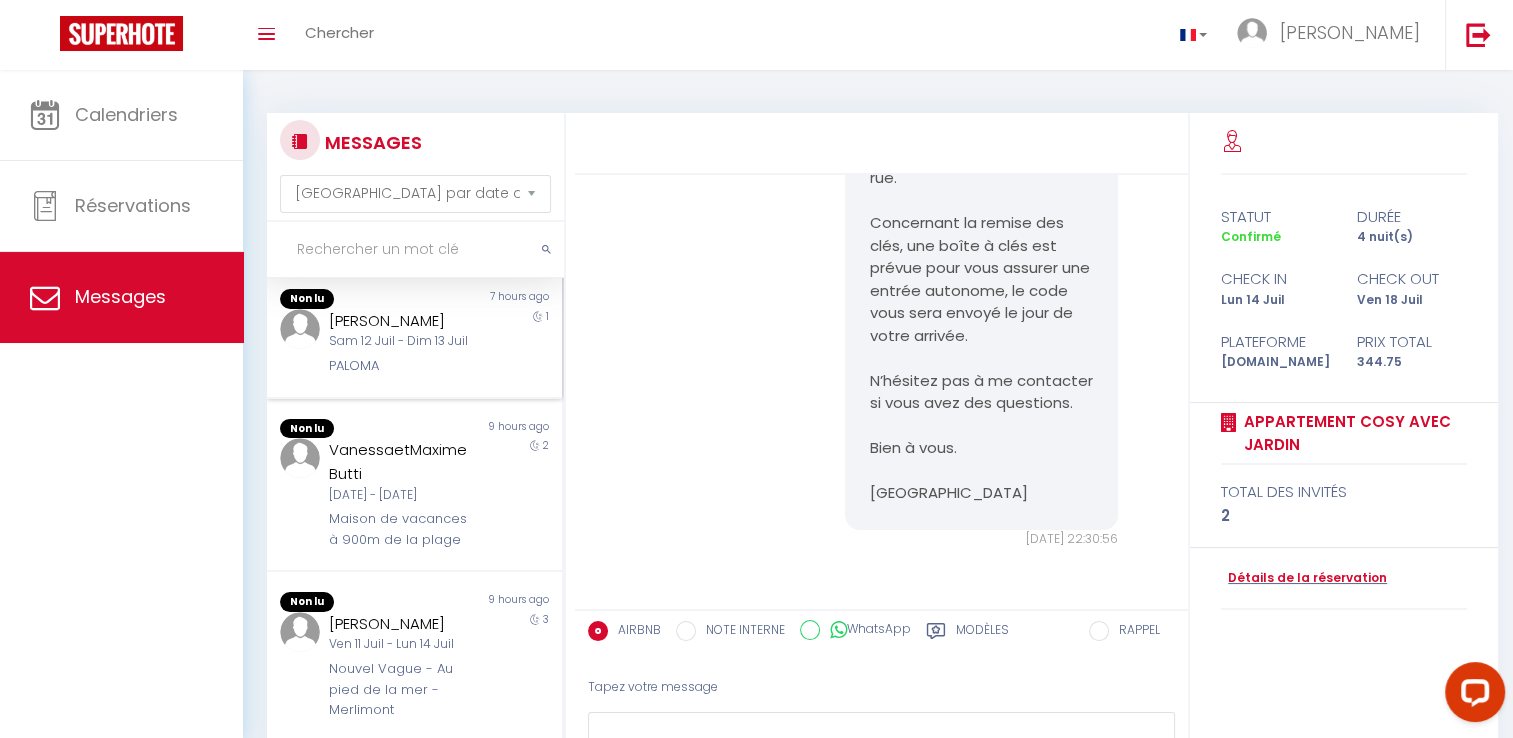 click on "Maison de vacances à 900m de la plage" at bounding box center [402, 529] 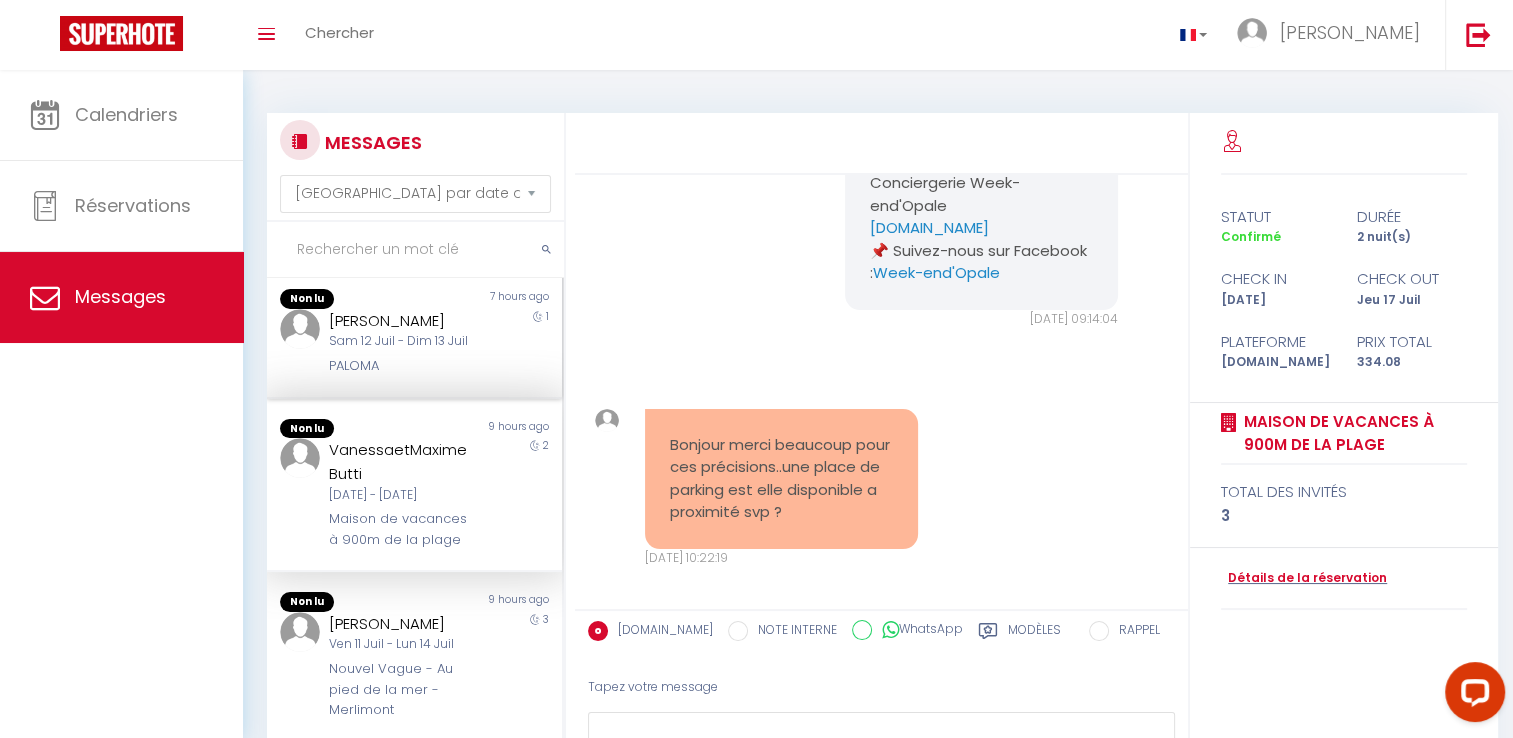 scroll, scrollTop: 1460, scrollLeft: 0, axis: vertical 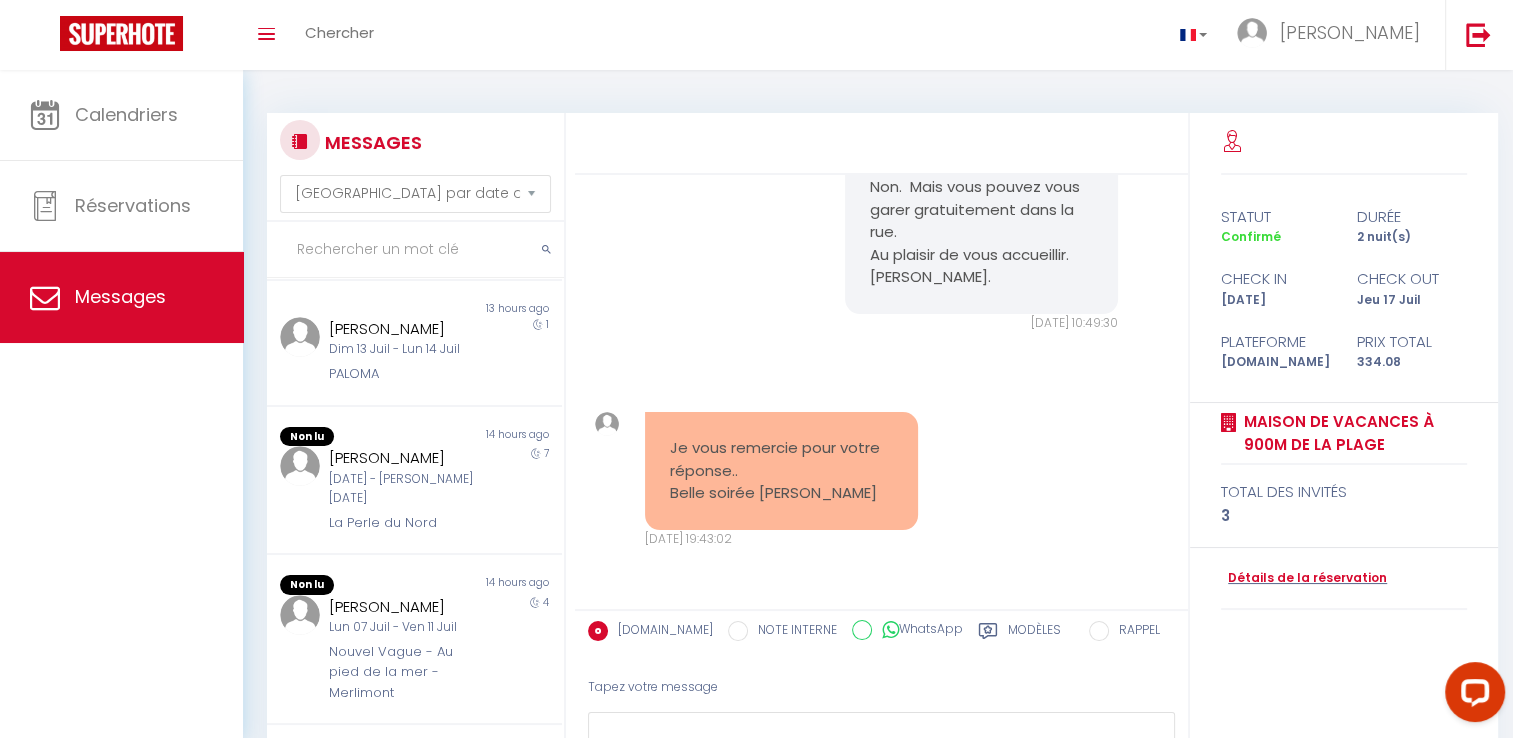 click on "La Perle du Nord" at bounding box center (402, 523) 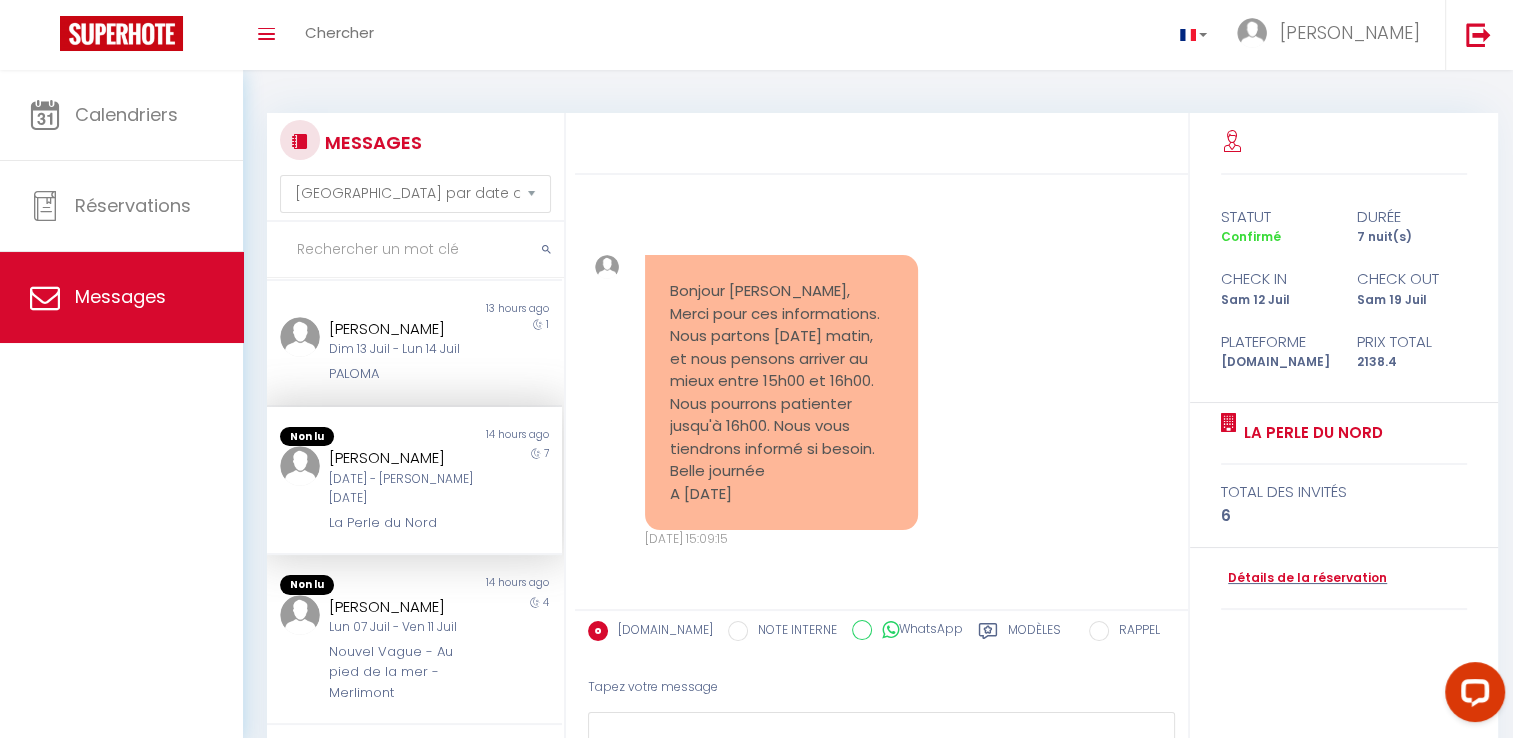 scroll, scrollTop: 1456, scrollLeft: 0, axis: vertical 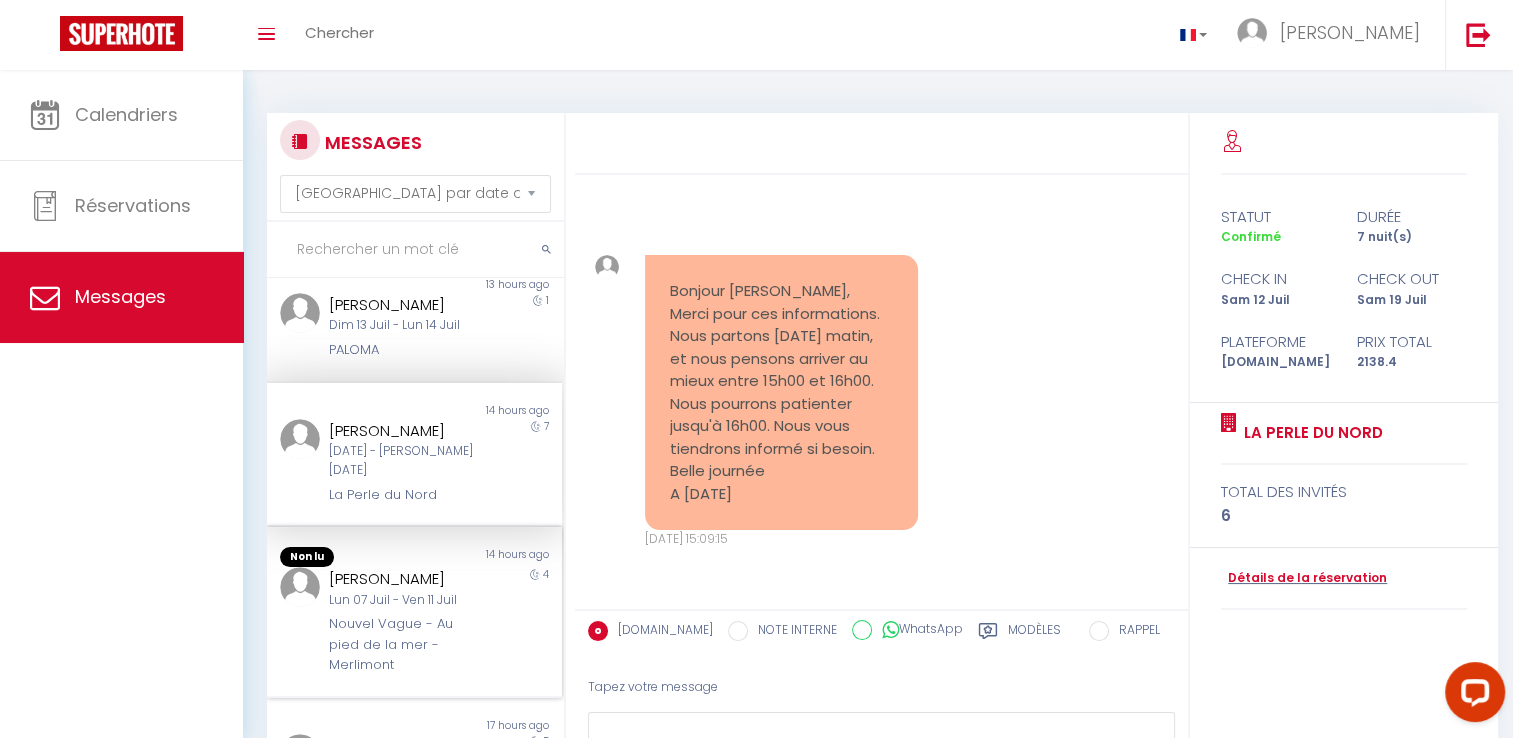 drag, startPoint x: 374, startPoint y: 522, endPoint x: 375, endPoint y: 644, distance: 122.0041 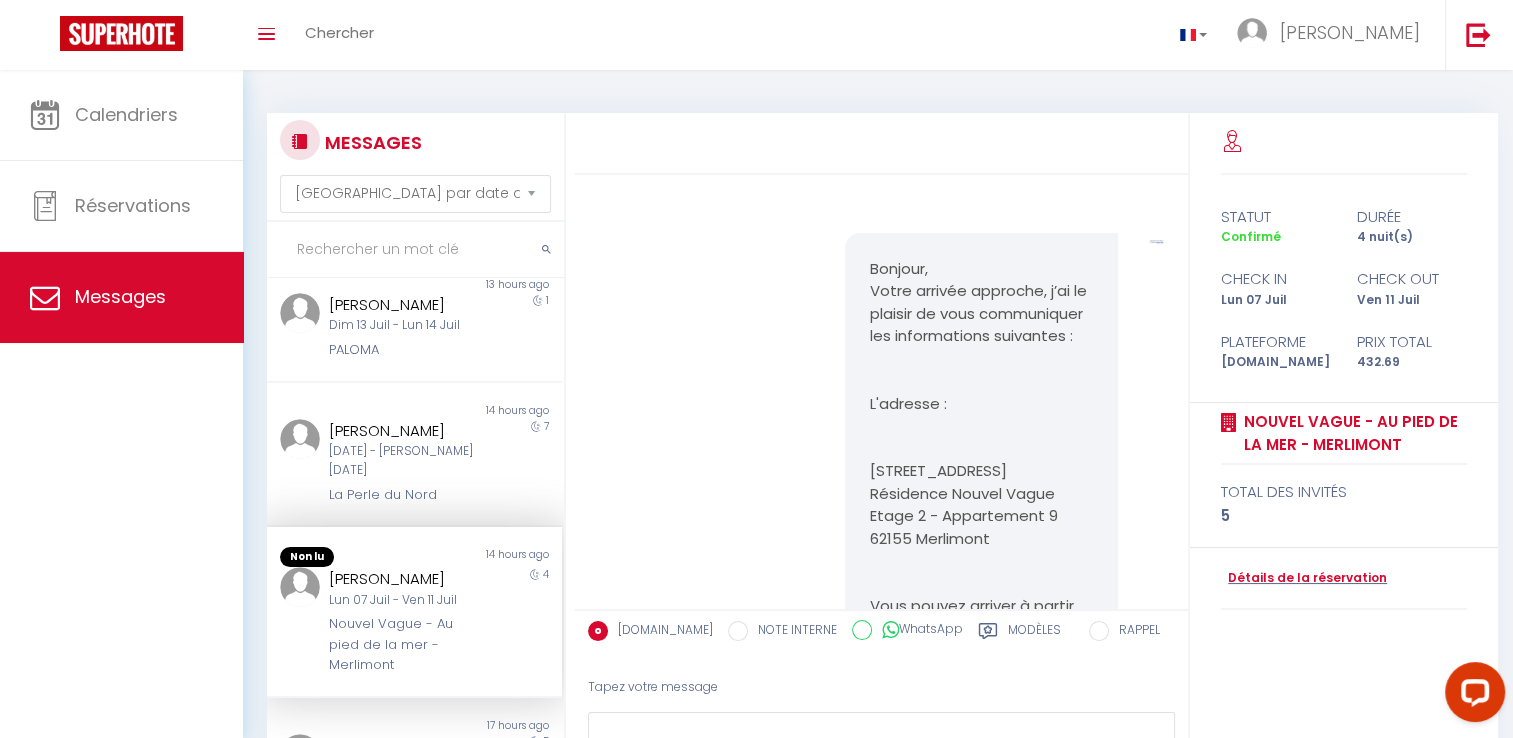 scroll, scrollTop: 6631, scrollLeft: 0, axis: vertical 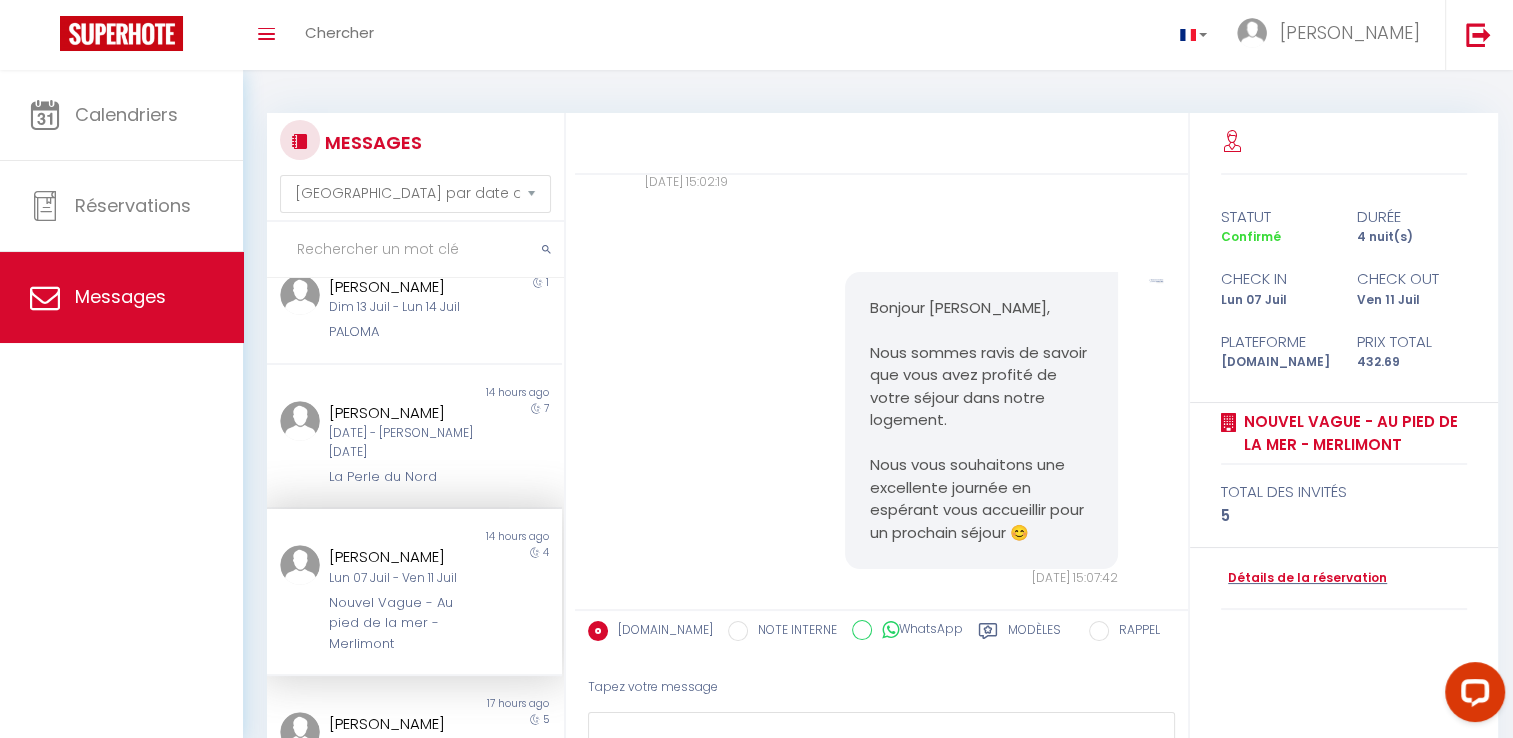 click on "Bonjour [PERSON_NAME],
Nous sommes ravis de savoir que vous avez profité de votre séjour dans notre logement.
Nous vous souhaitons une excellente journée en espérant vous accueillir pour un prochain séjour 😊   [DATE] 15:07:42     Note Sms     Bonjour [PERSON_NAME],
Nous sommes ravis de savoir que vous avez profité de votre séjour dans notre logement.
Nous vous souhaitons une excellente journée en espérant vous accueillir pour un prochain séjour 😊   [DATE] 15:07:42" at bounding box center (882, 430) 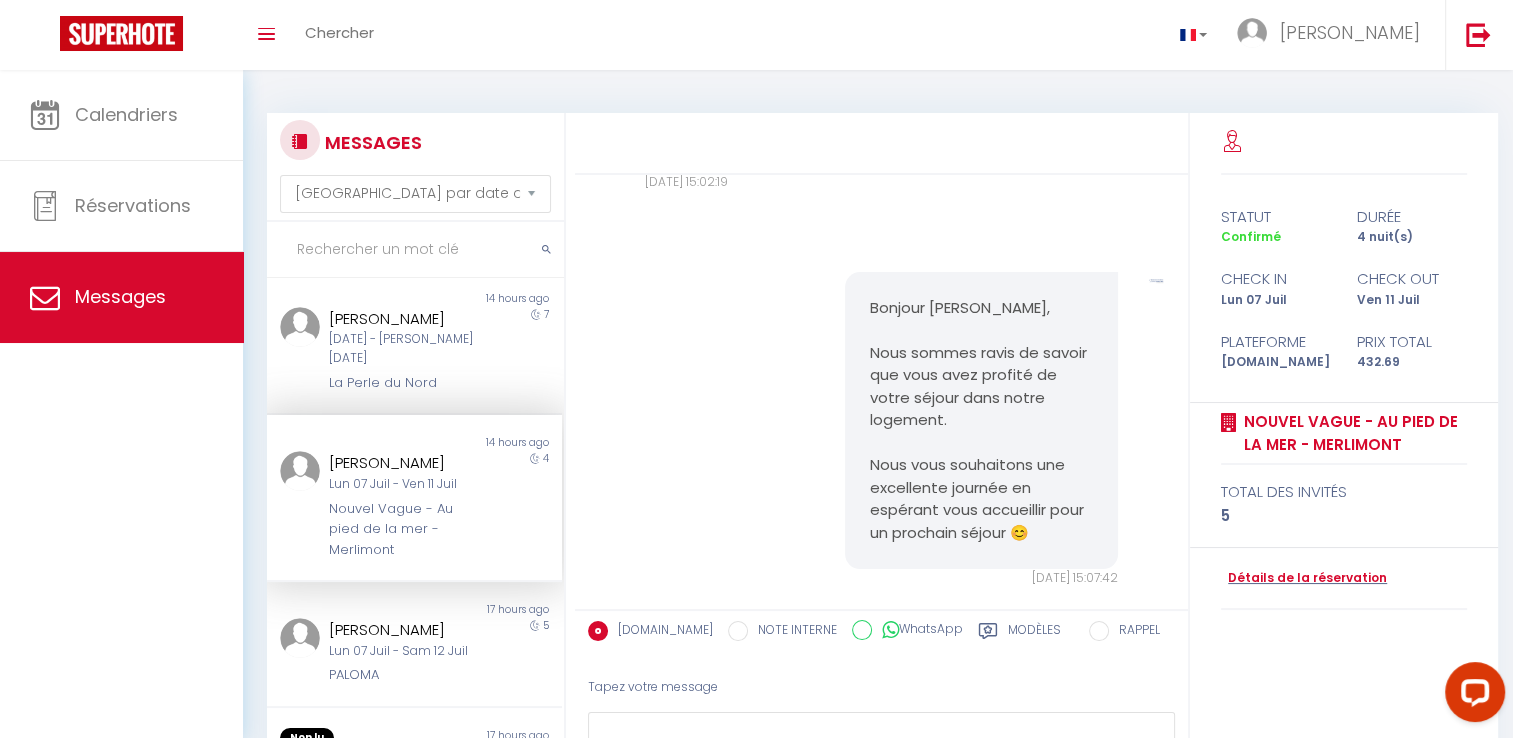 scroll, scrollTop: 919, scrollLeft: 0, axis: vertical 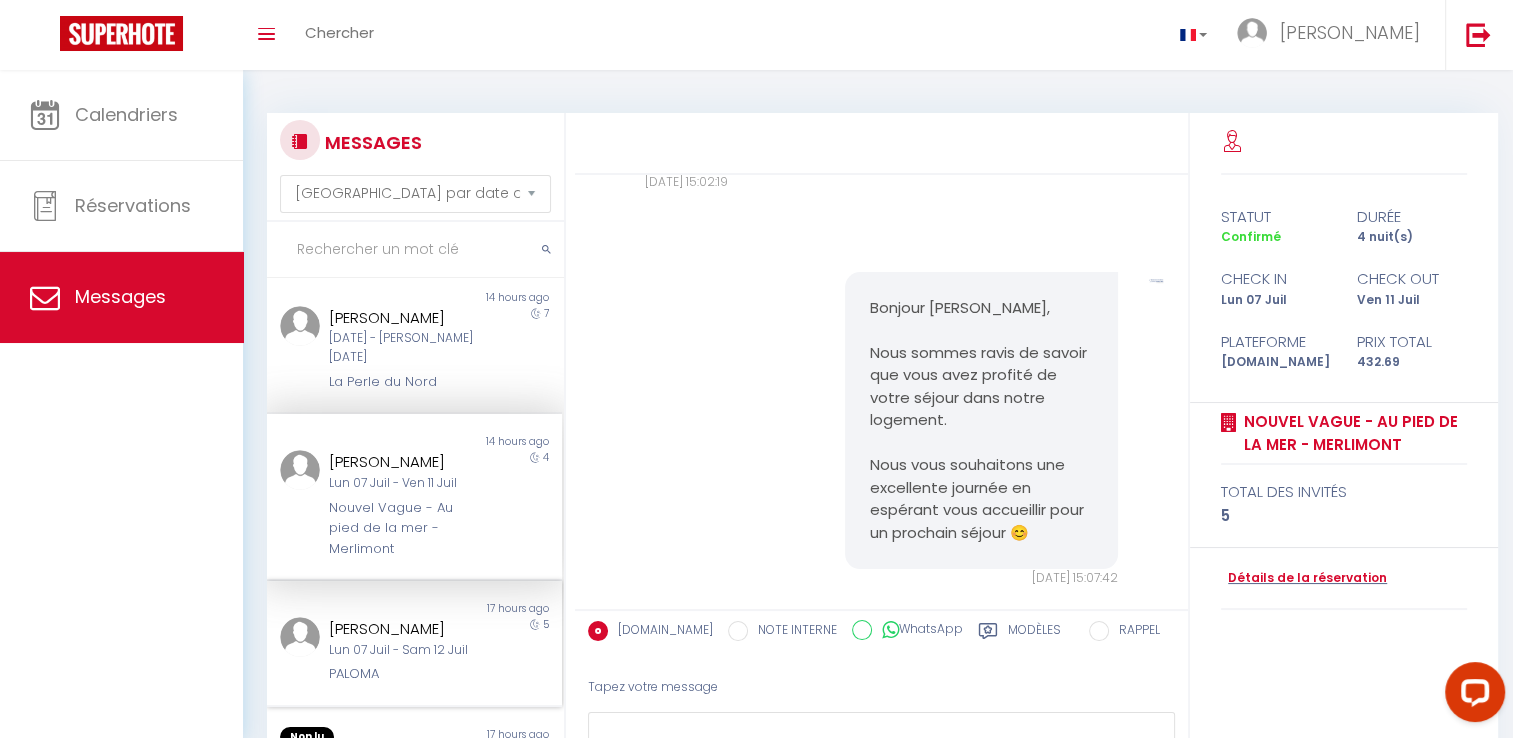 click on "5" at bounding box center (525, 651) 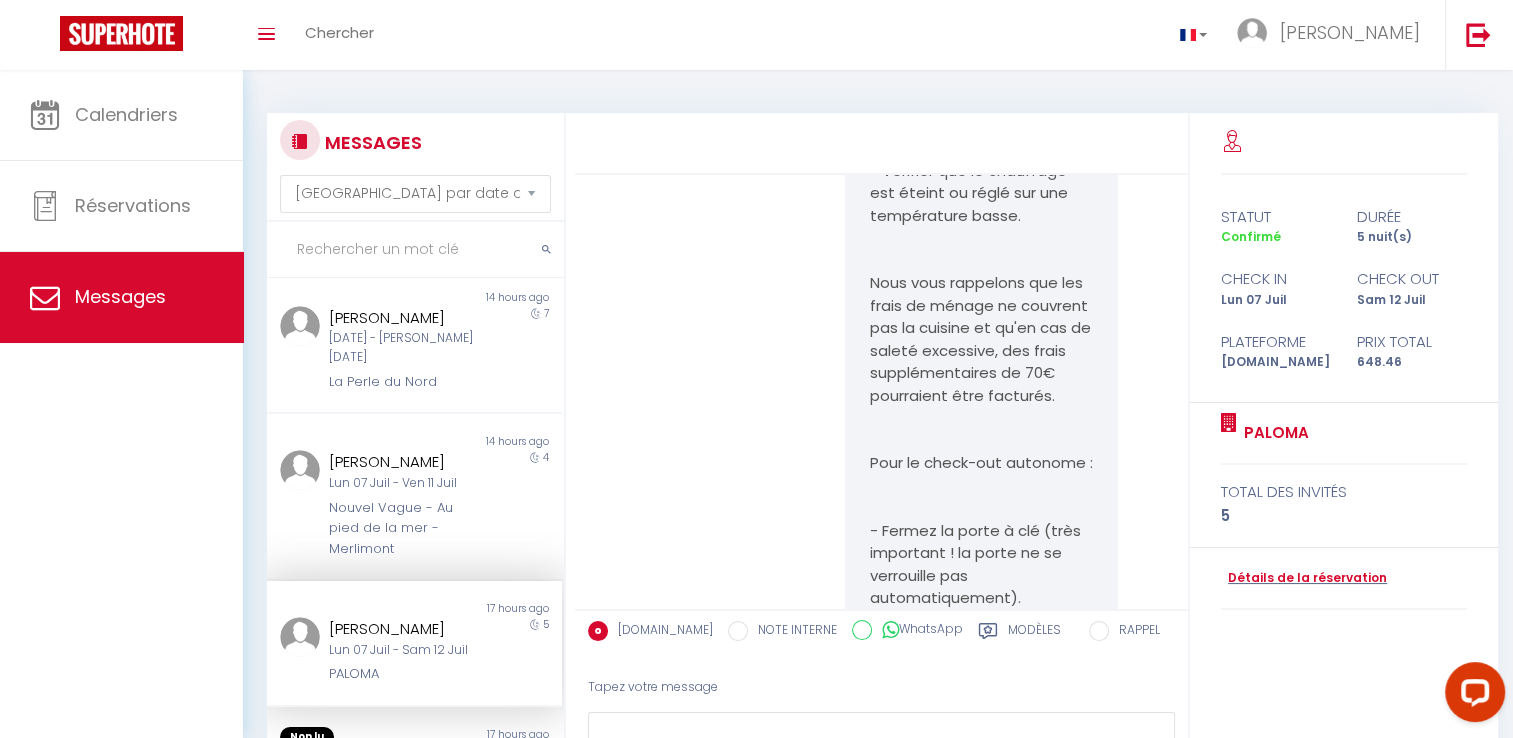 scroll, scrollTop: 6324, scrollLeft: 0, axis: vertical 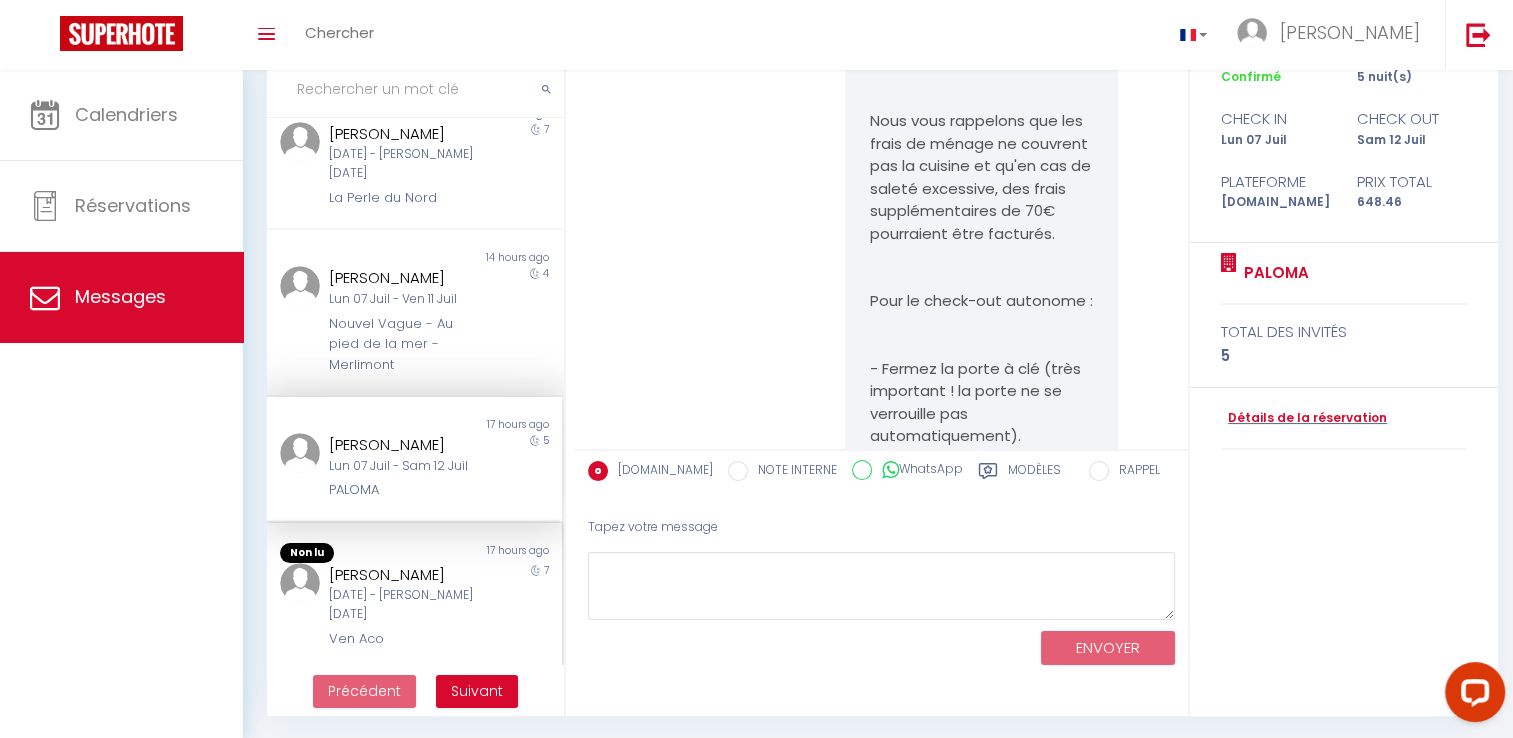 click on "[DATE] - [PERSON_NAME][DATE]" at bounding box center [402, 605] 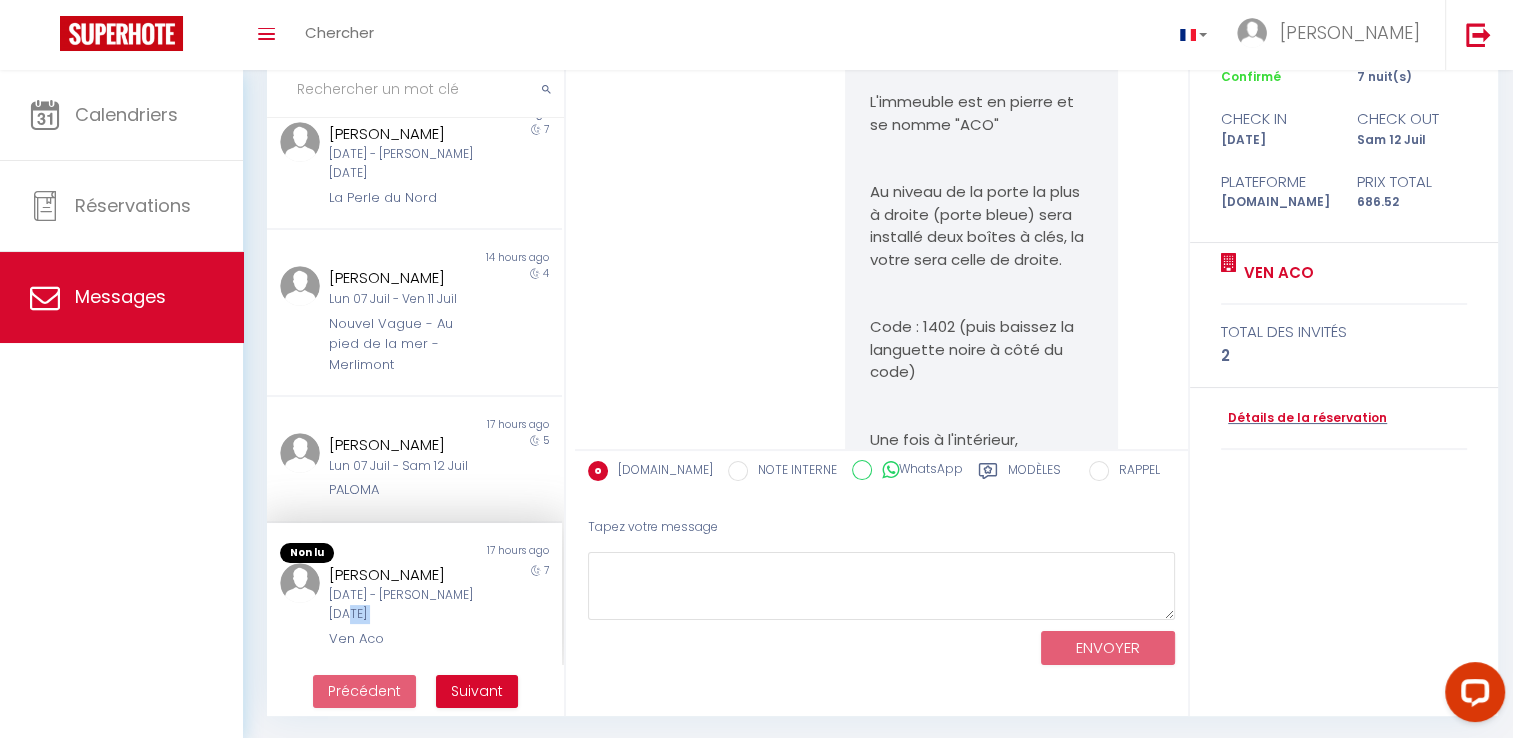 click on "[DATE] - [PERSON_NAME][DATE]" at bounding box center (402, 605) 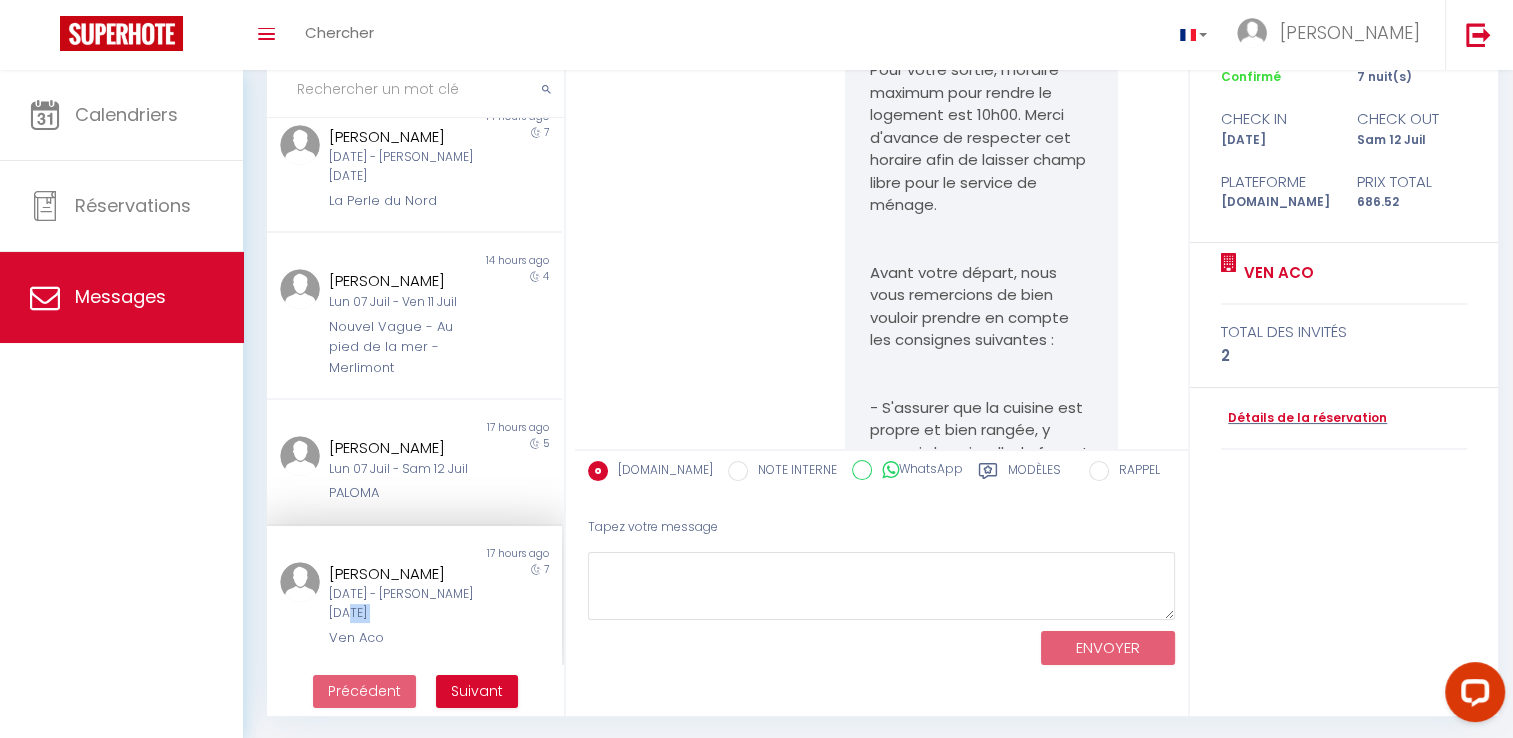scroll, scrollTop: 7938, scrollLeft: 0, axis: vertical 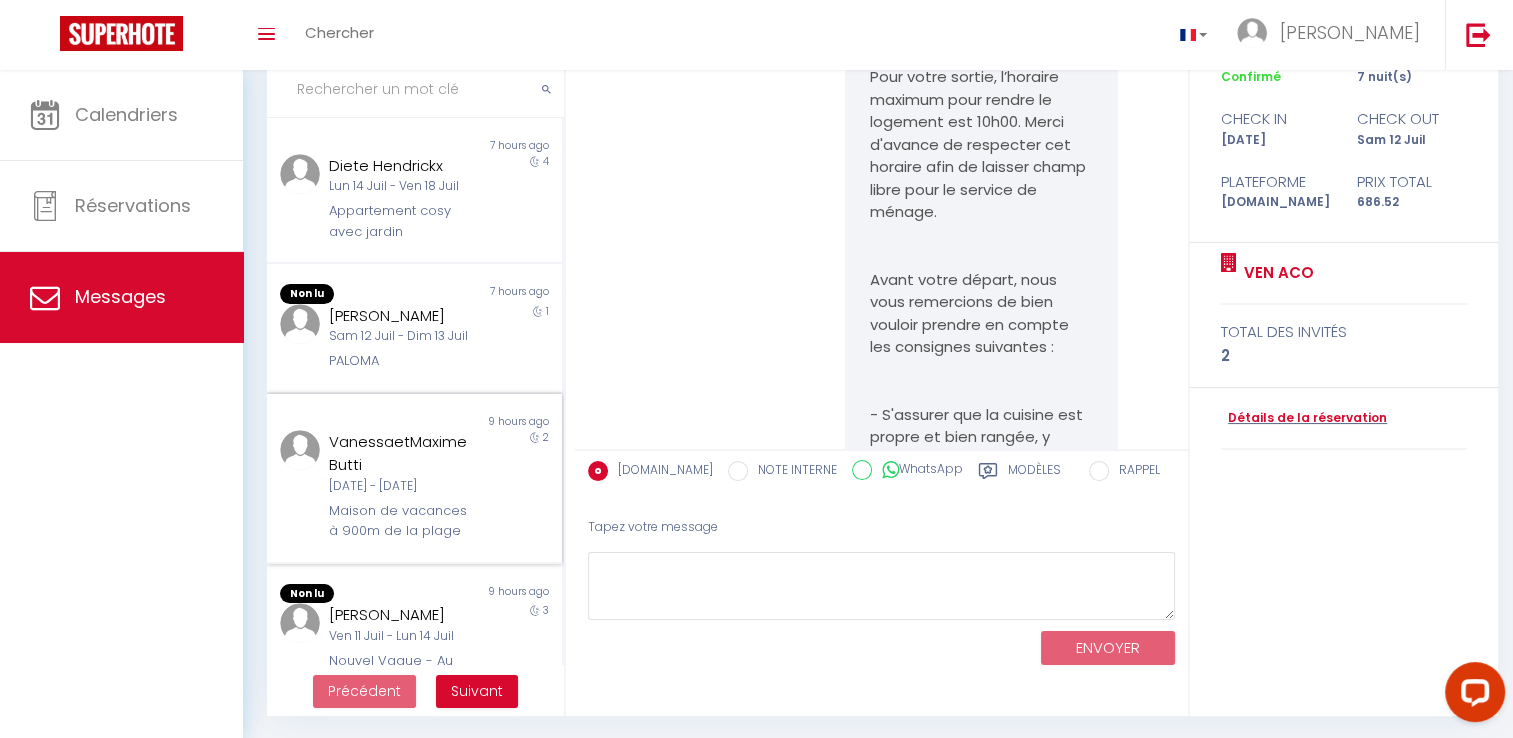 click on "Maison de vacances à 900m de la plage" at bounding box center [402, 521] 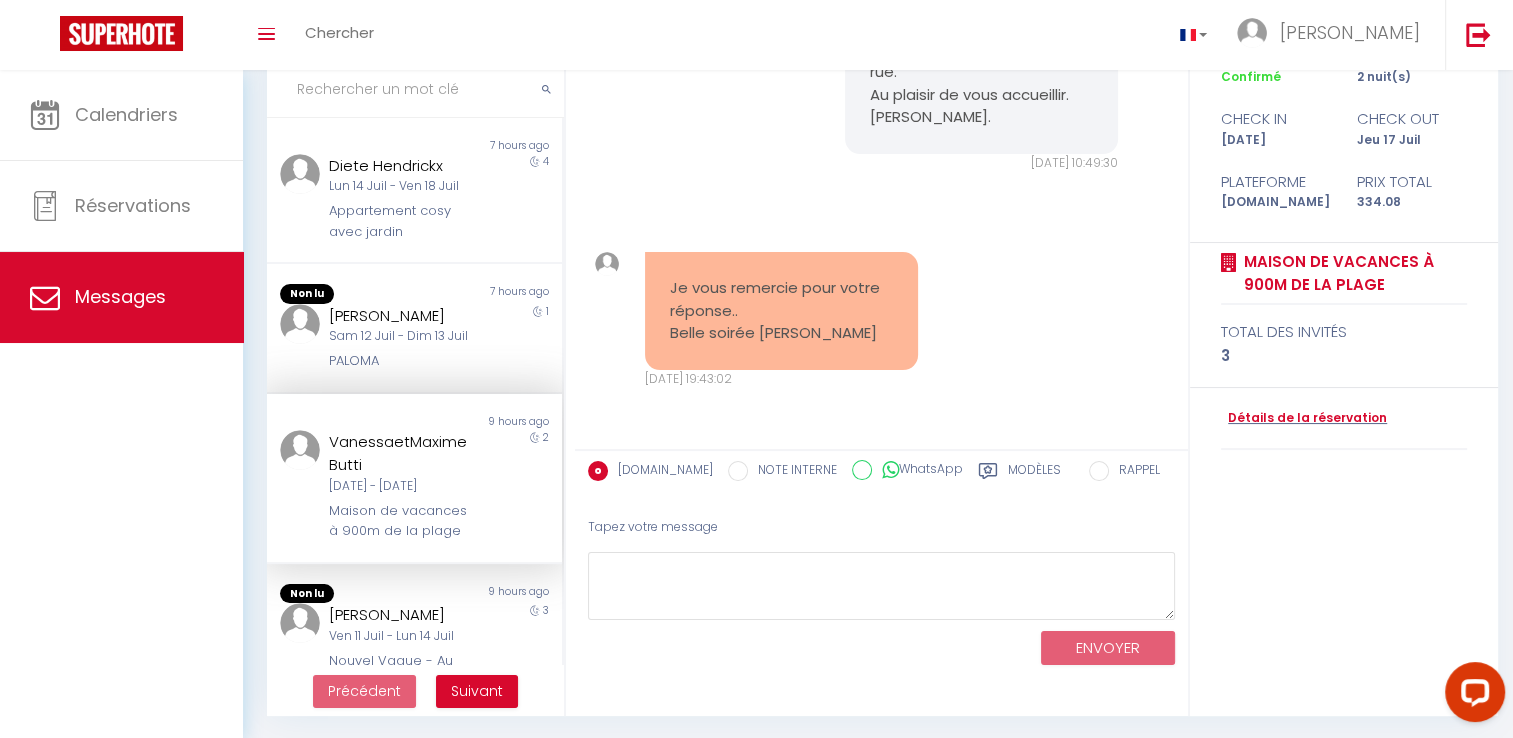 scroll, scrollTop: 1460, scrollLeft: 0, axis: vertical 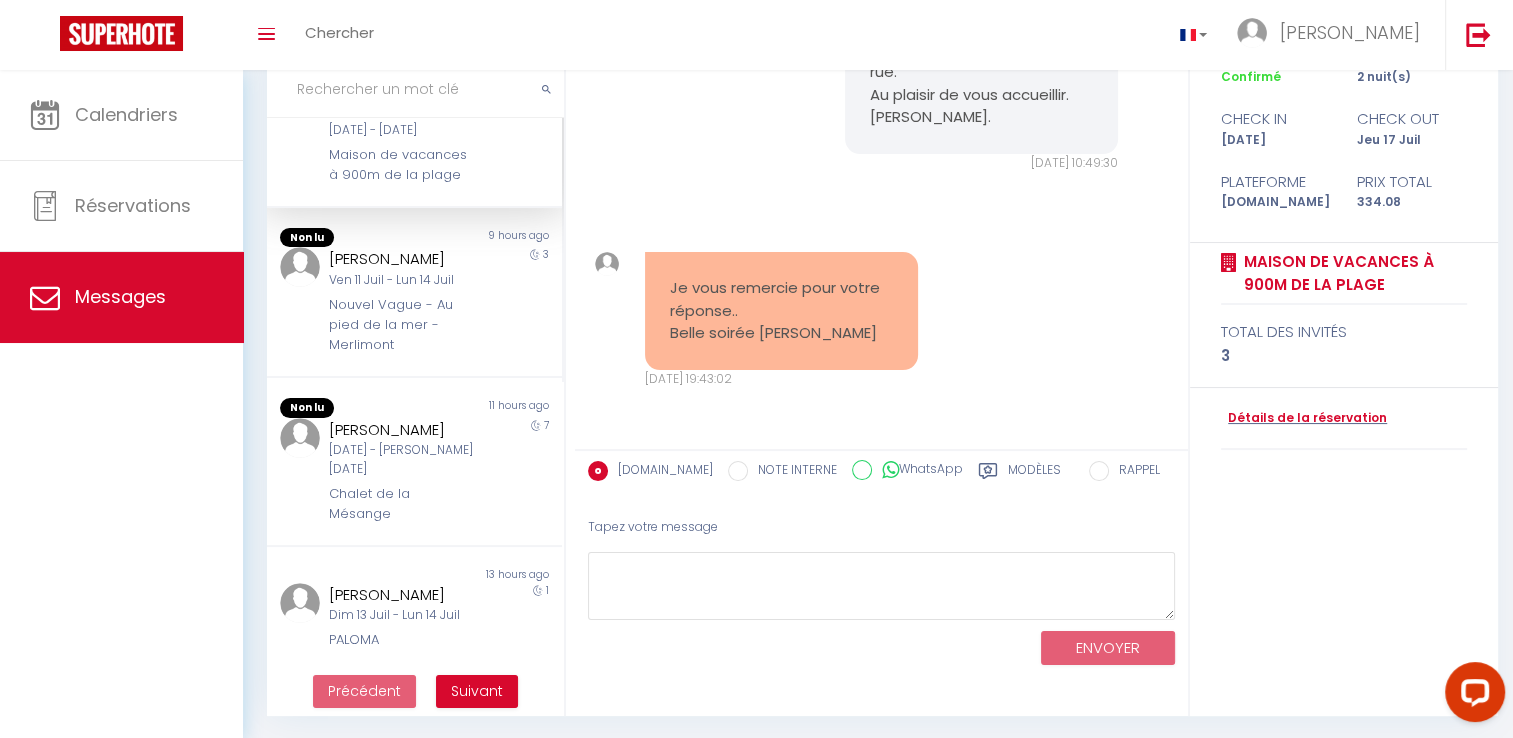 click on "Chalet de la Mésange" at bounding box center [402, 504] 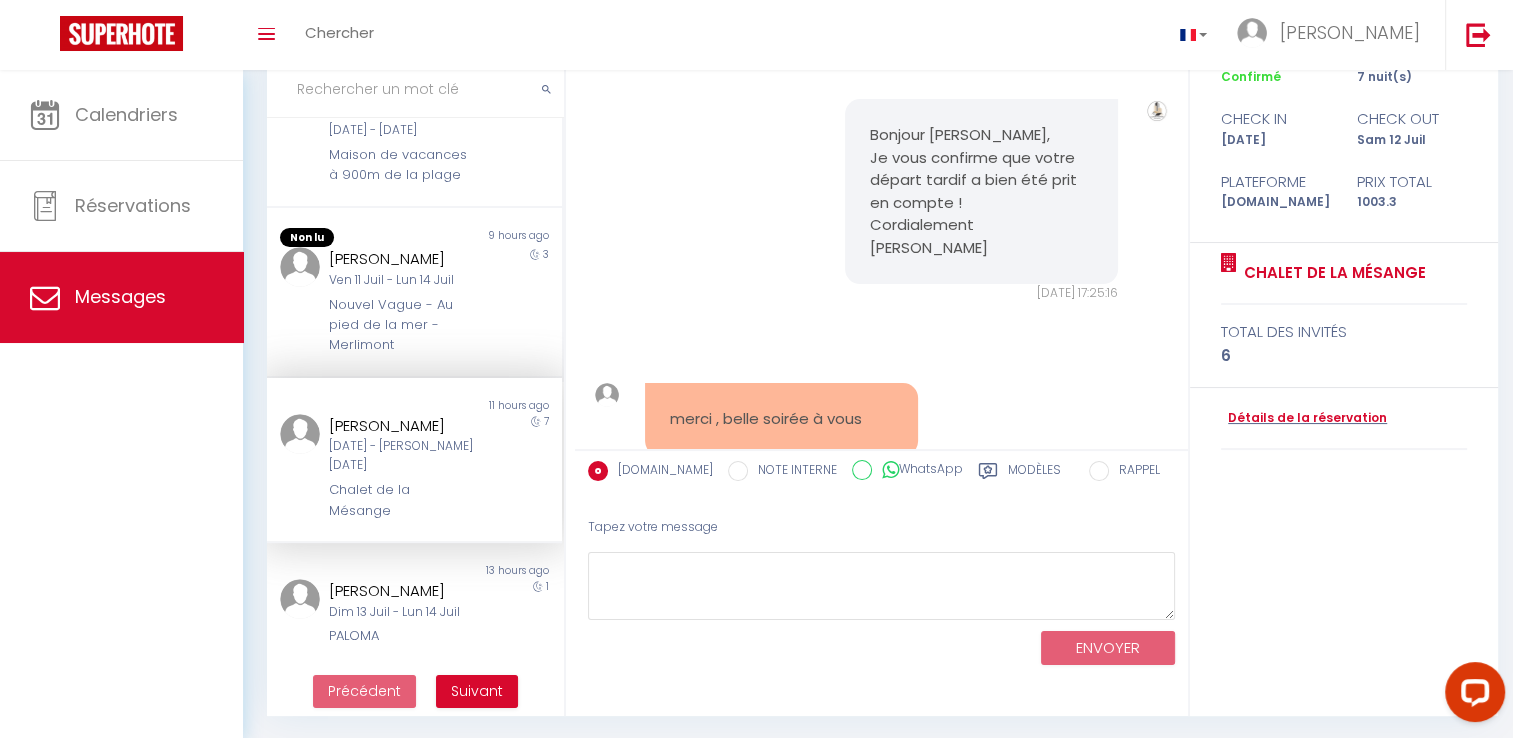scroll, scrollTop: 9769, scrollLeft: 0, axis: vertical 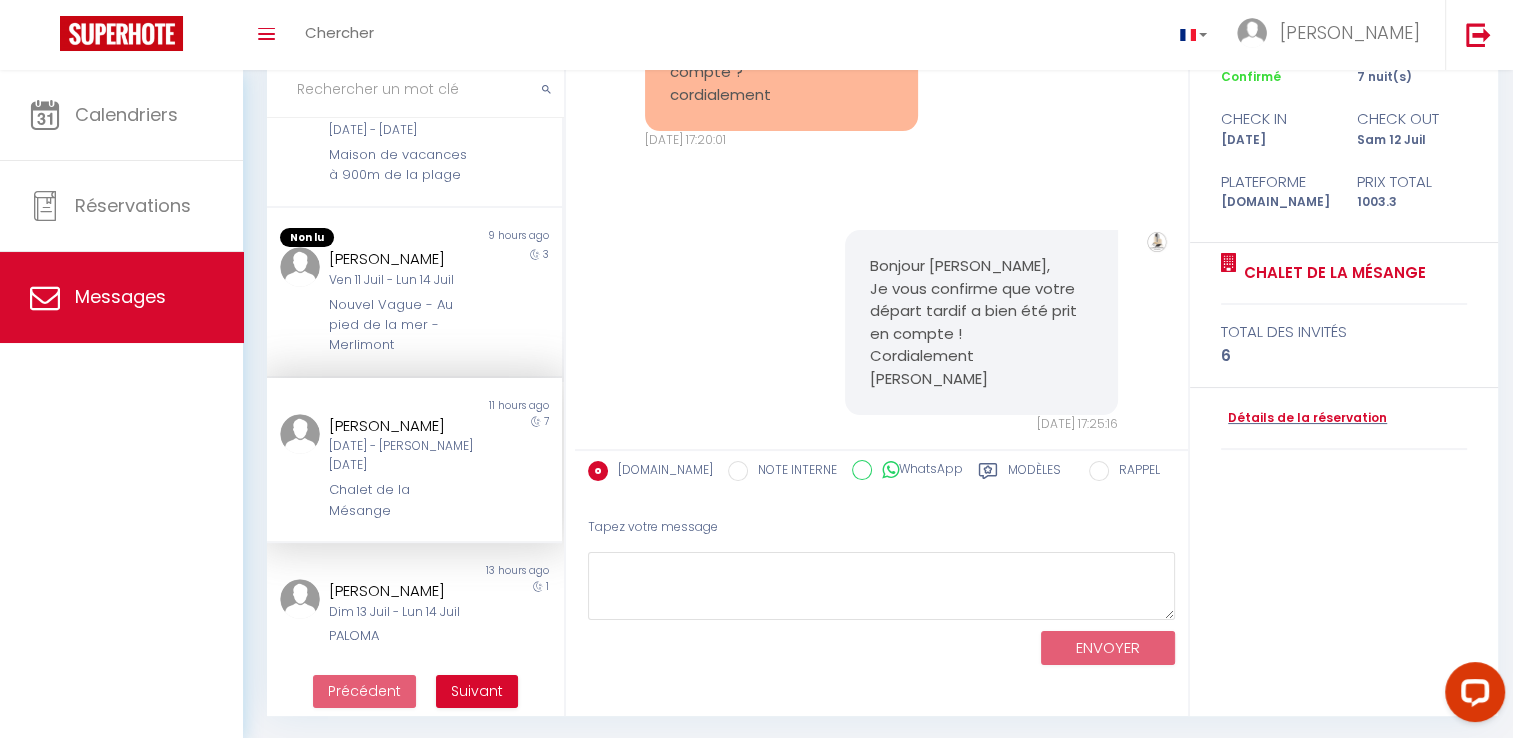 click on "Bonjour [PERSON_NAME],
Je vous confirme que votre départ tardif a bien été prit en compte !
Cordialement
[PERSON_NAME][DATE] 17:25:16     Note Sms     Bonjour [PERSON_NAME],
Je vous confirme que votre départ tardif a bien été prit en compte !
Cordialement
[PERSON_NAME][DATE] 17:25:16" at bounding box center [882, 332] 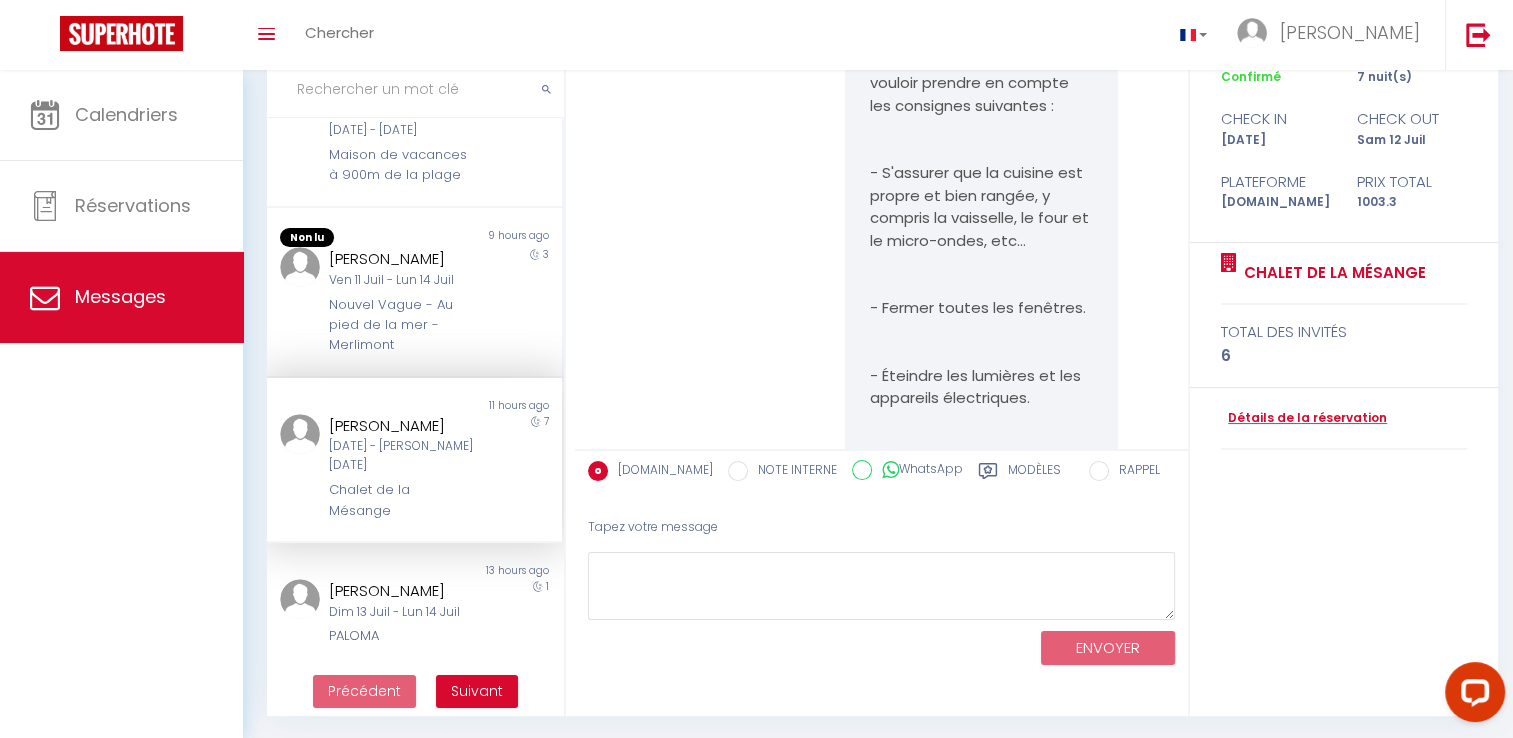 scroll, scrollTop: 8234, scrollLeft: 0, axis: vertical 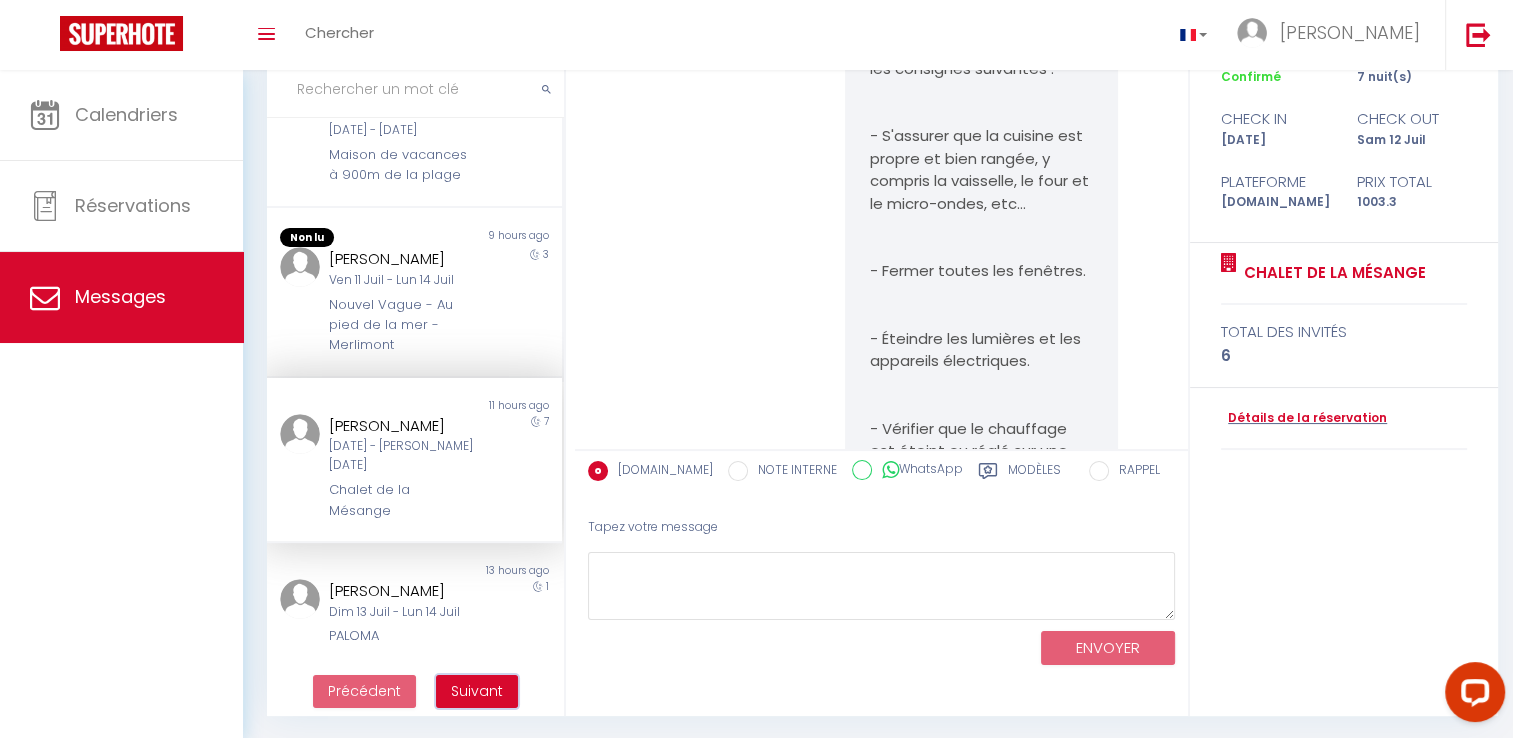 click on "Suivant" at bounding box center (477, 691) 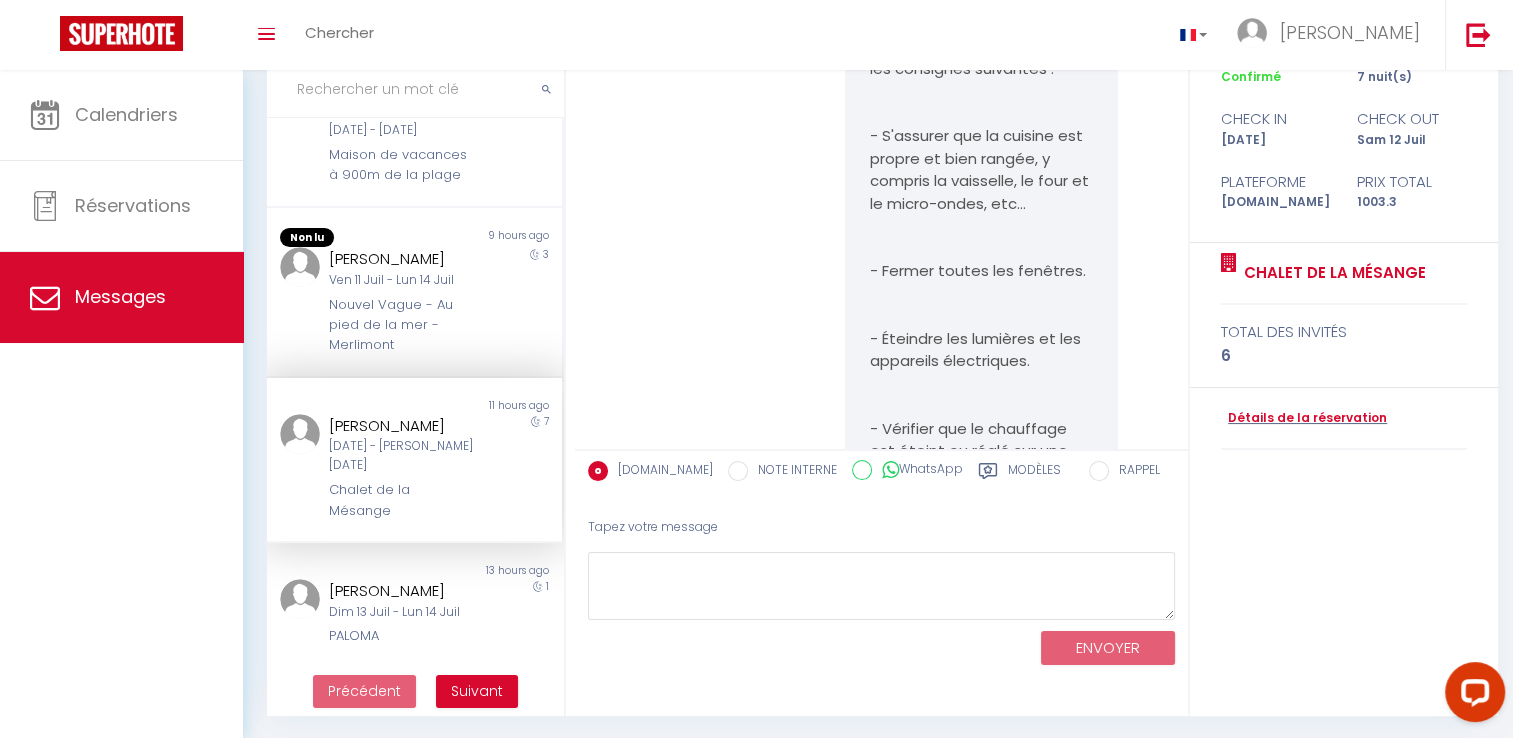scroll, scrollTop: 70, scrollLeft: 0, axis: vertical 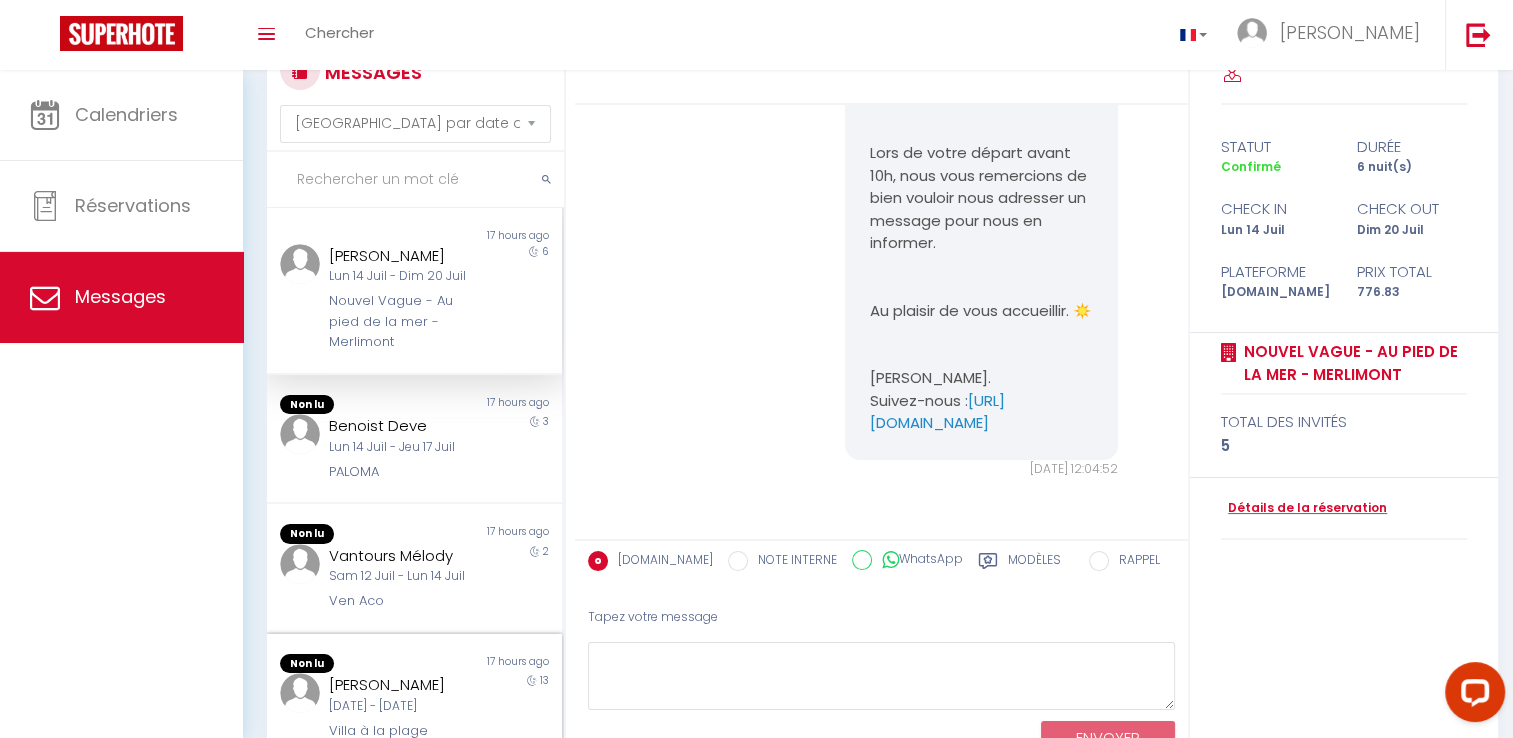 click on "6" at bounding box center [525, 298] 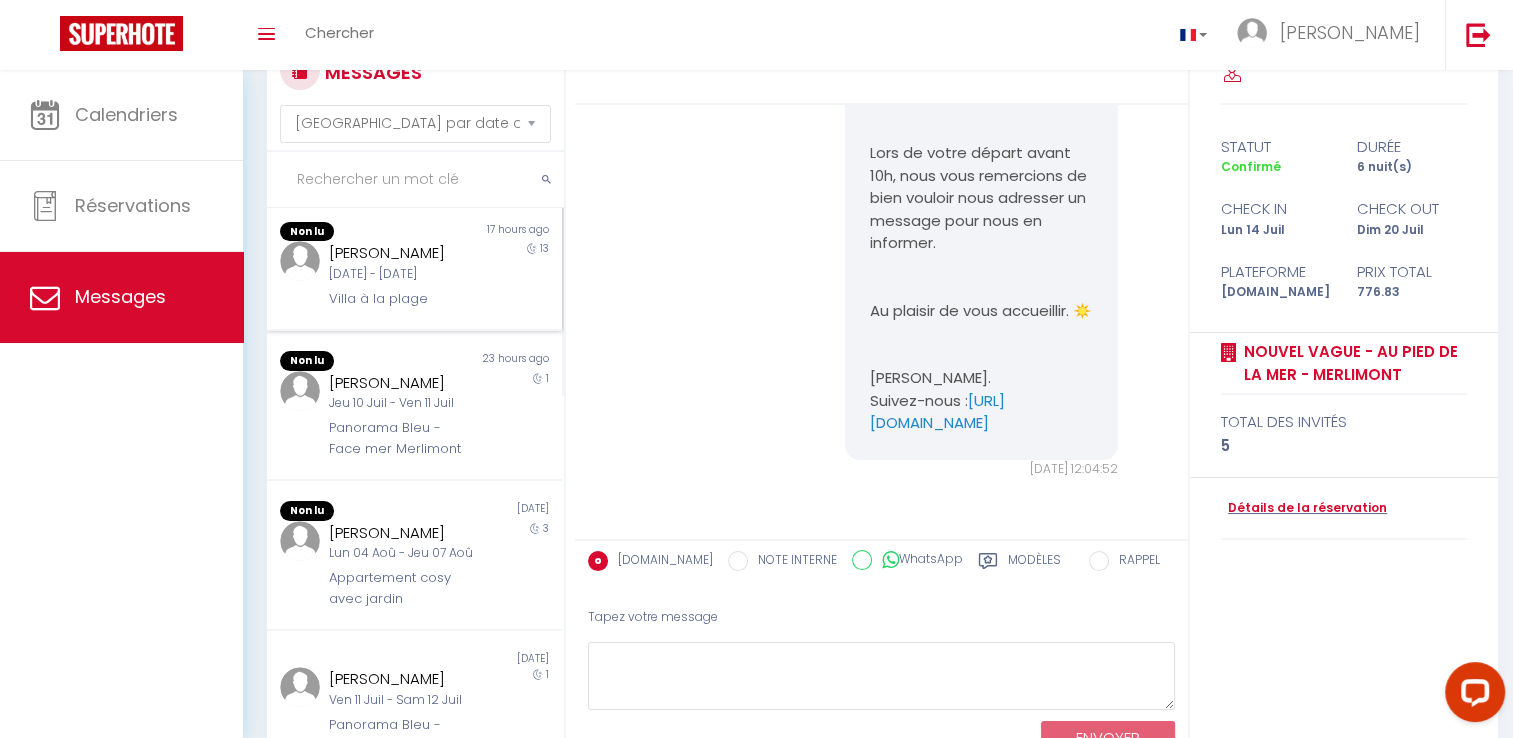 scroll, scrollTop: 432, scrollLeft: 0, axis: vertical 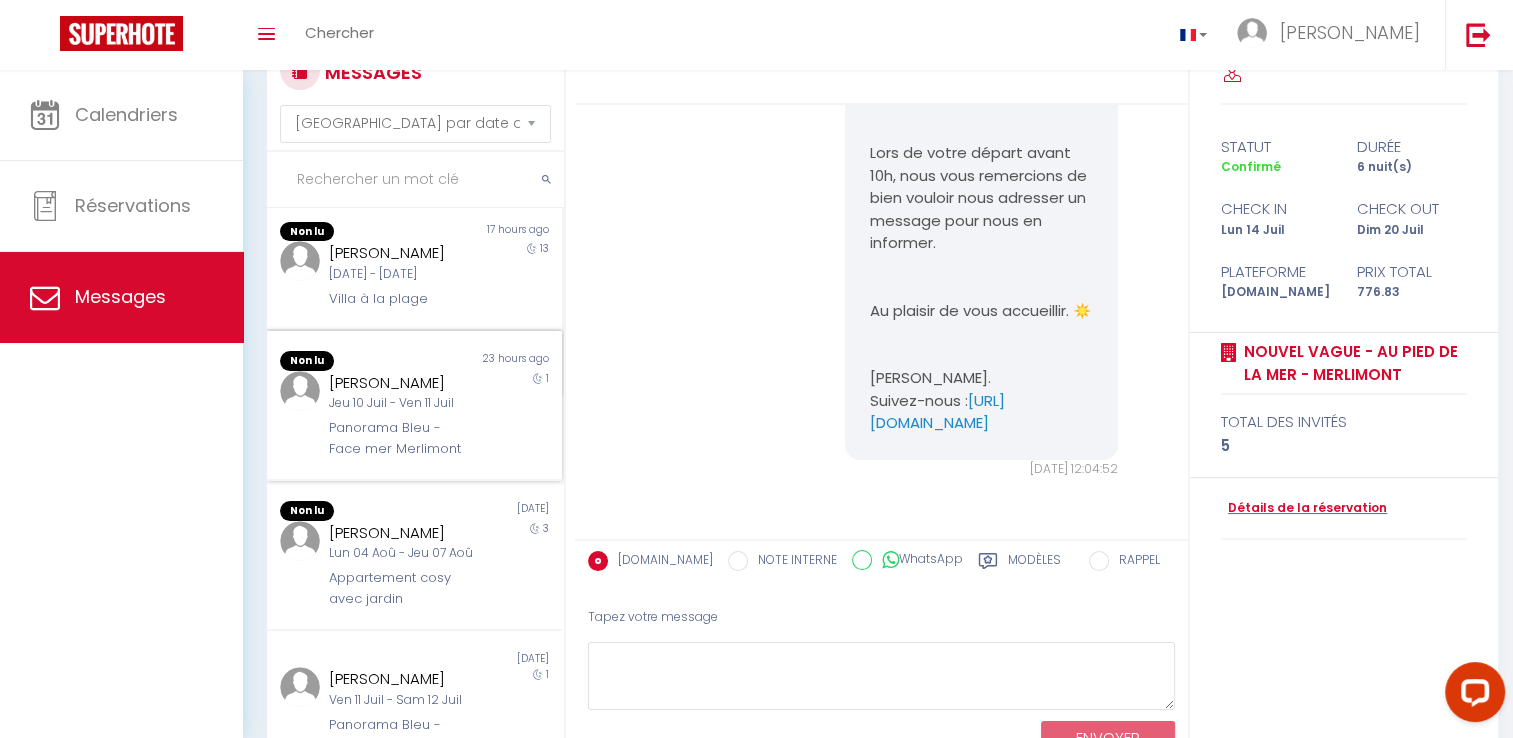 click on "Non lu
23 hours ago
[PERSON_NAME]   [DATE] - [DATE]   Panorama Bleu - Face mer Merlimont     1" at bounding box center [414, 406] 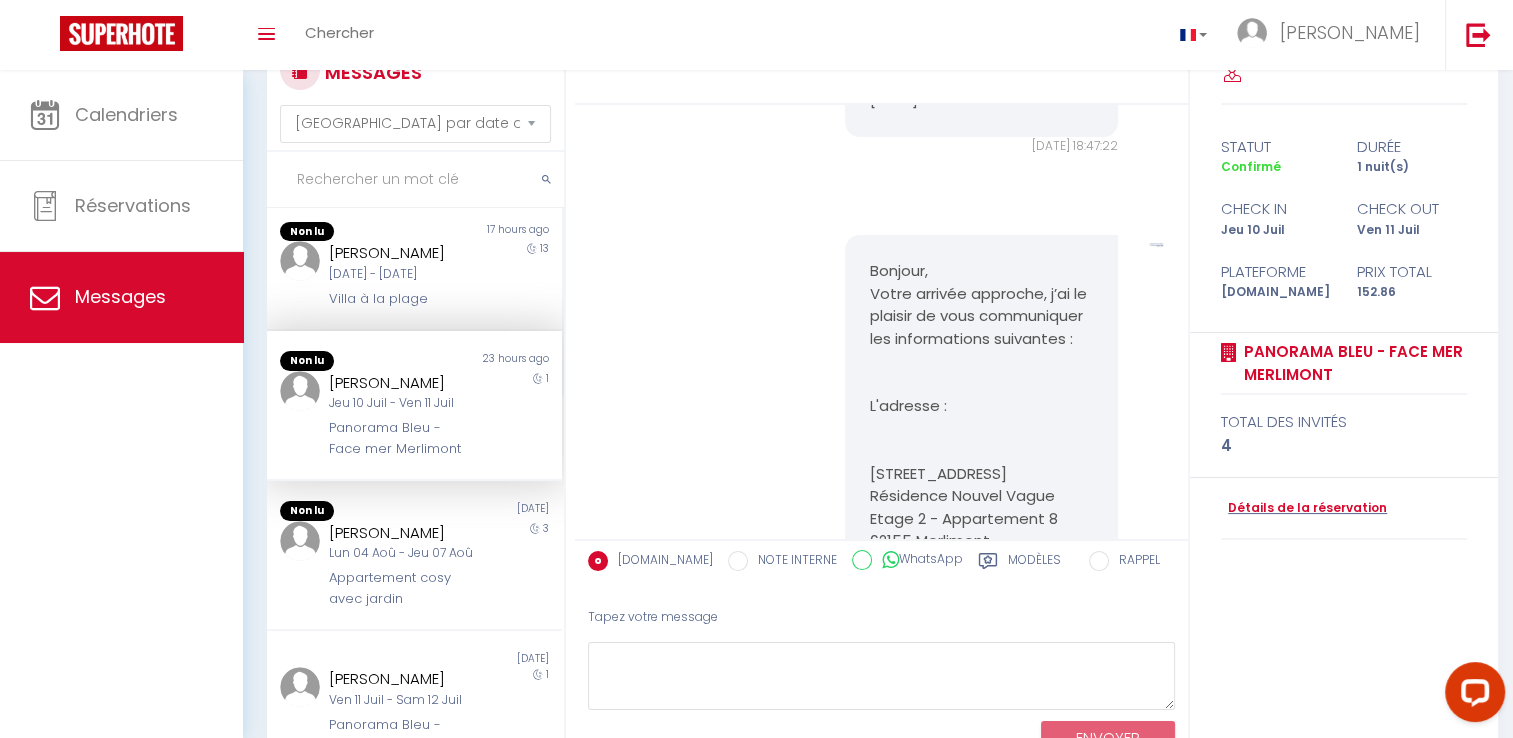 scroll, scrollTop: 3991, scrollLeft: 0, axis: vertical 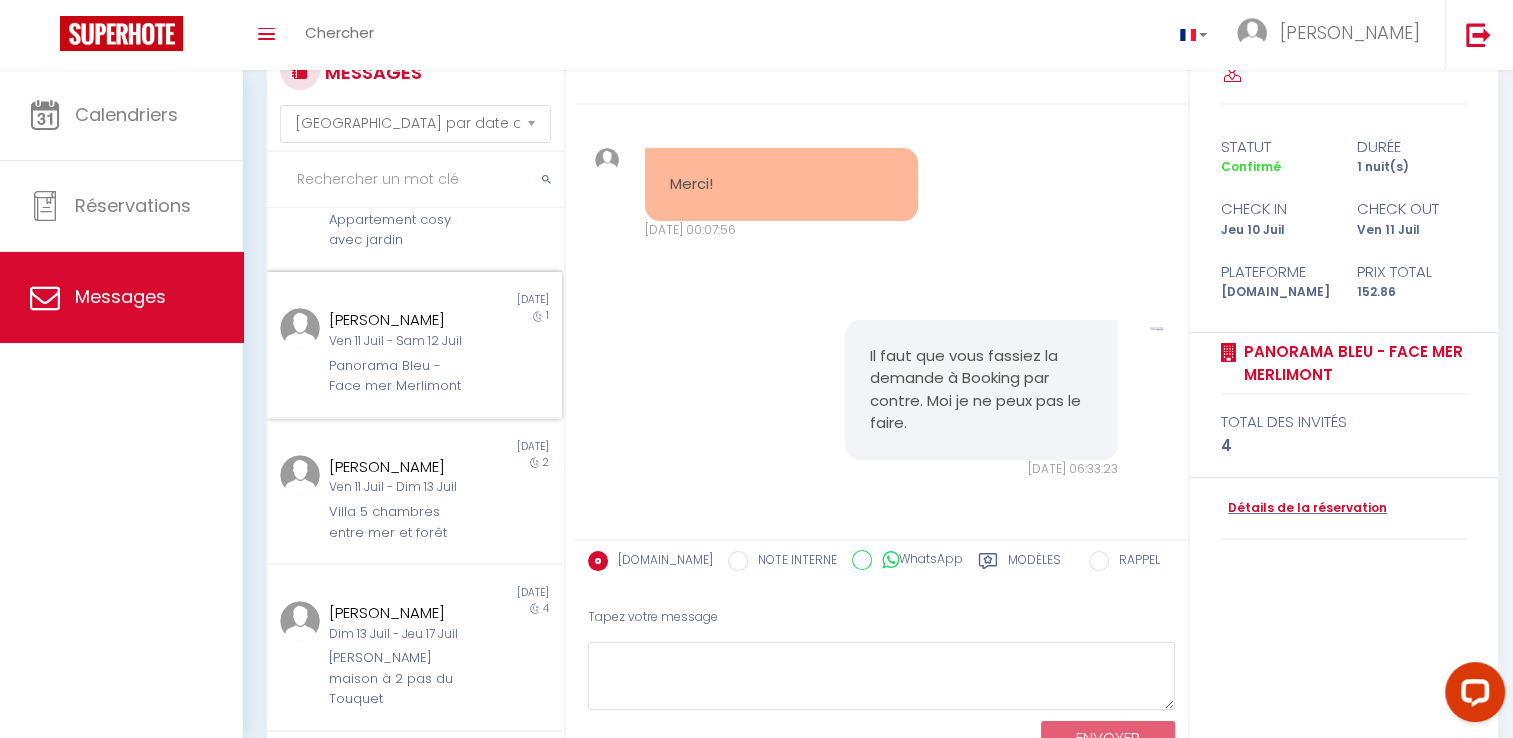 click on "Ven 11 Juil - Sam 12 Juil" at bounding box center [402, 341] 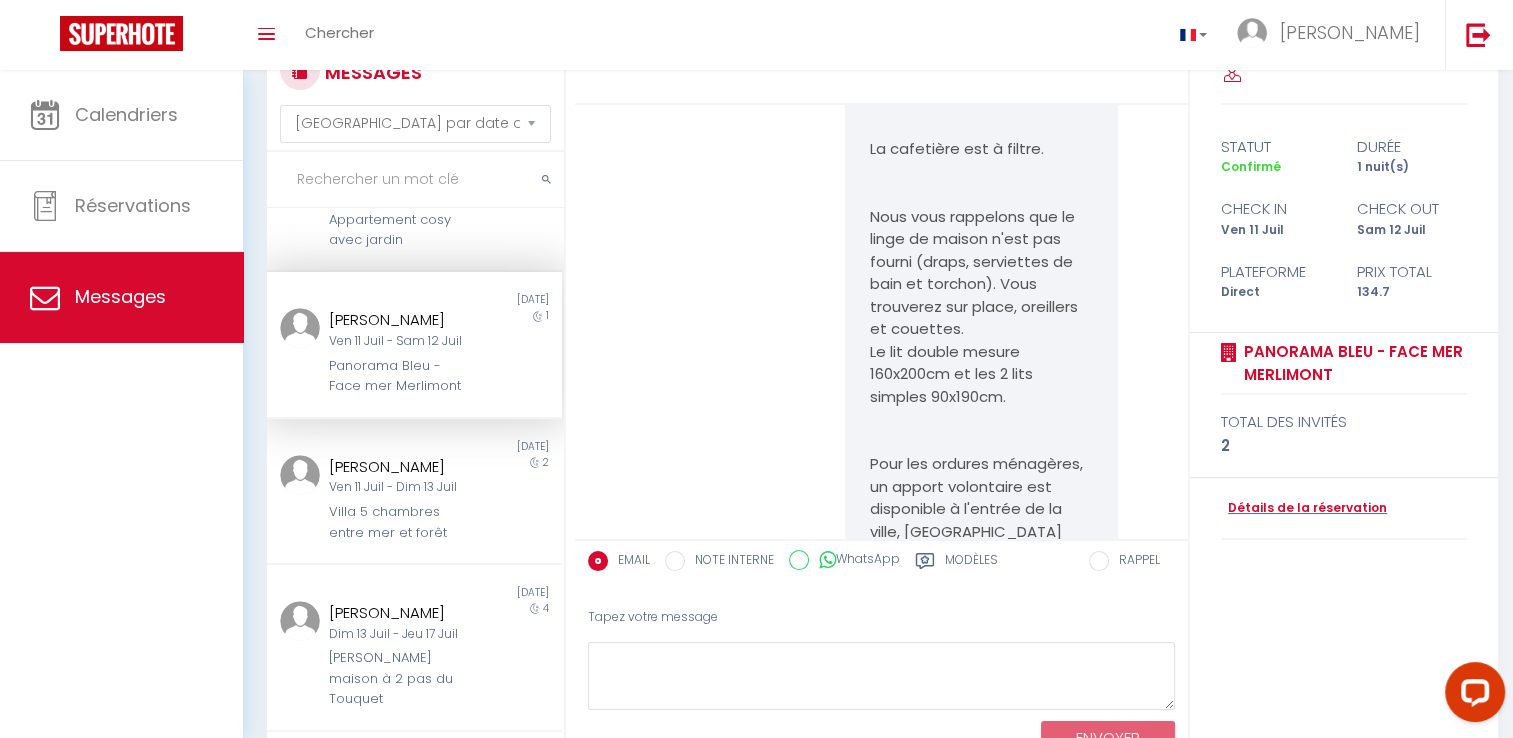scroll, scrollTop: 2981, scrollLeft: 0, axis: vertical 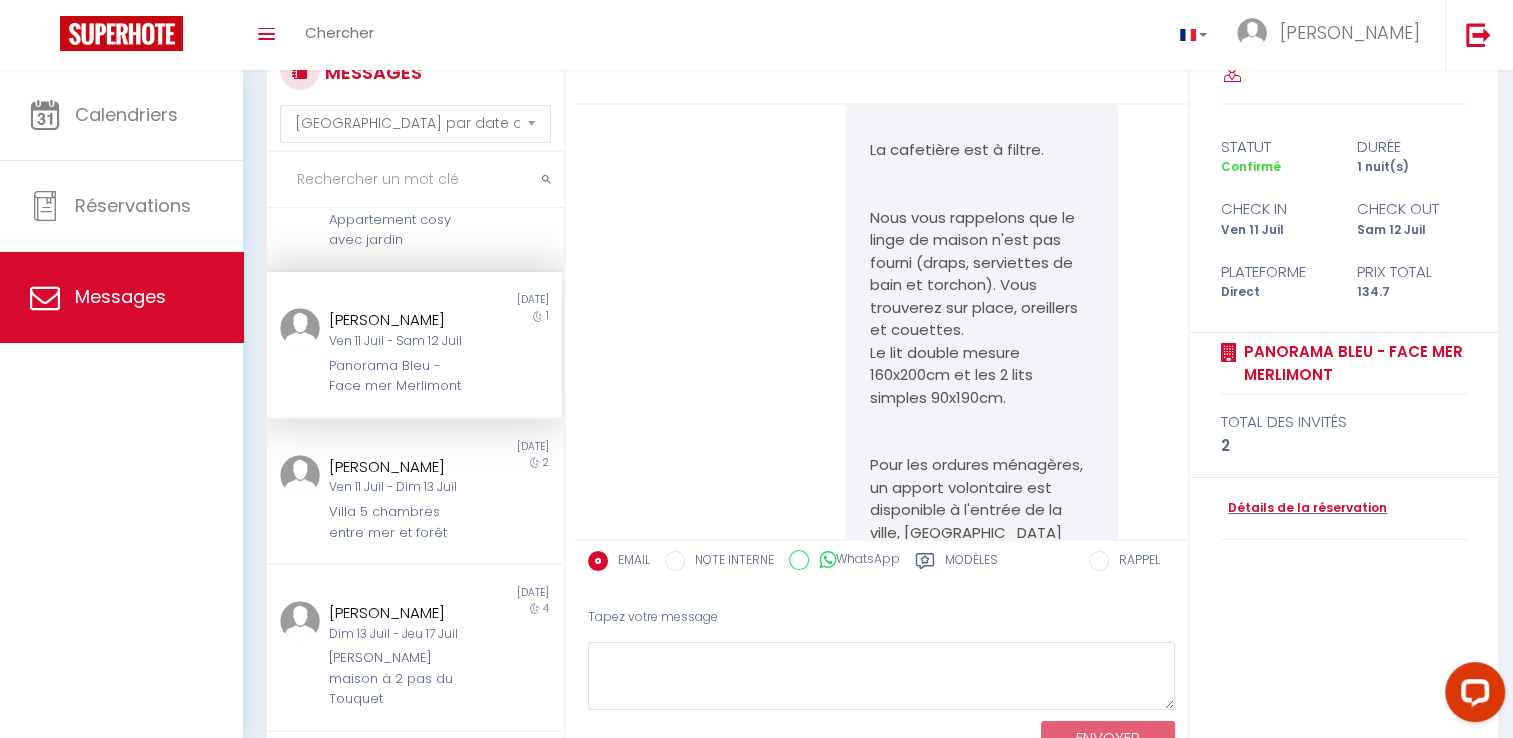 click on "1" at bounding box center (525, 352) 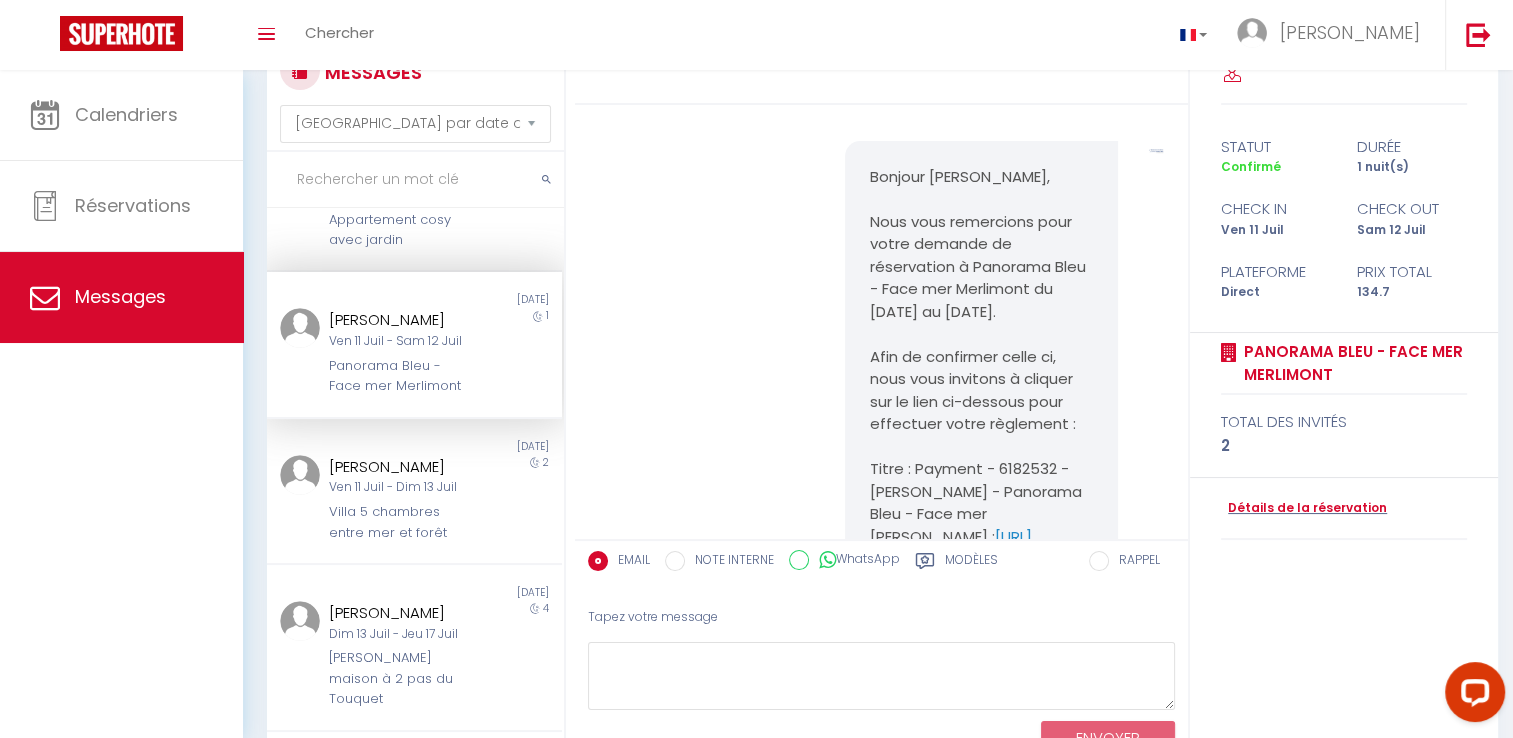scroll, scrollTop: 0, scrollLeft: 0, axis: both 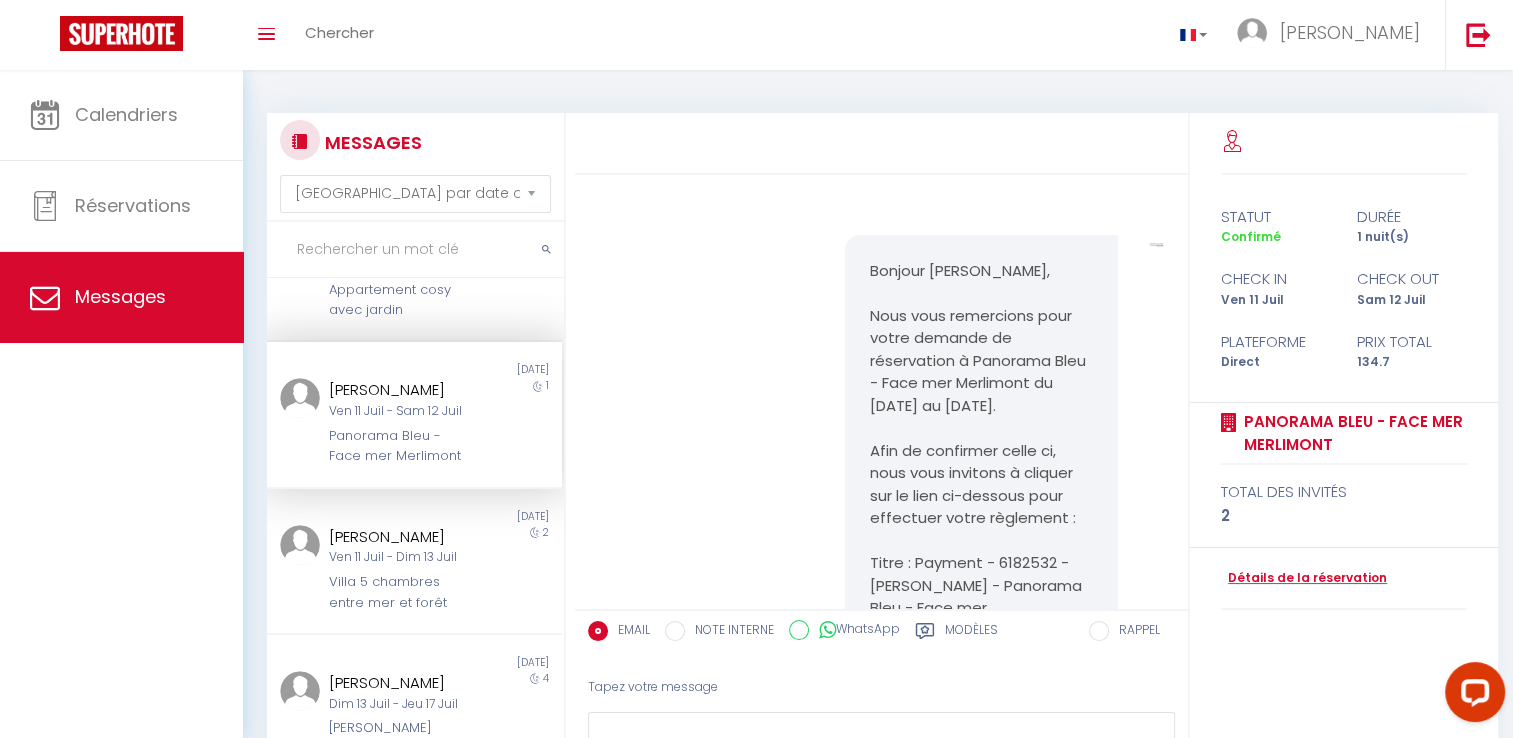 click on "Bonjour [PERSON_NAME],
Nous vous remercions pour votre demande de réservation à Panorama Bleu - Face mer Merlimont du [DATE] au [DATE].
Afin de confirmer celle ci, nous vous invitons à cliquer sur le lien ci-dessous pour effectuer votre règlement :
Titre : Payment - 6182532 - [PERSON_NAME] - Panorama Bleu - Face mer Merlimont
Lien :  [URL][DOMAIN_NAME]
Vous recevrez quelques jours avant votre venue, un message avec les informations pour faciliter votre arrivée.
Dans l'attente d'avoir le plaisir de vous accueillir, nous restons à votre entière disposition.
Très belle journée.
[PERSON_NAME].
Conciergerie Week-end'Opale
--
Panorama Bleu - Face mer Merlimont   [DATE] 13:47:38     Note Sms     [URL][DOMAIN_NAME]   [DATE] 13:47:38" at bounding box center (882, 697) 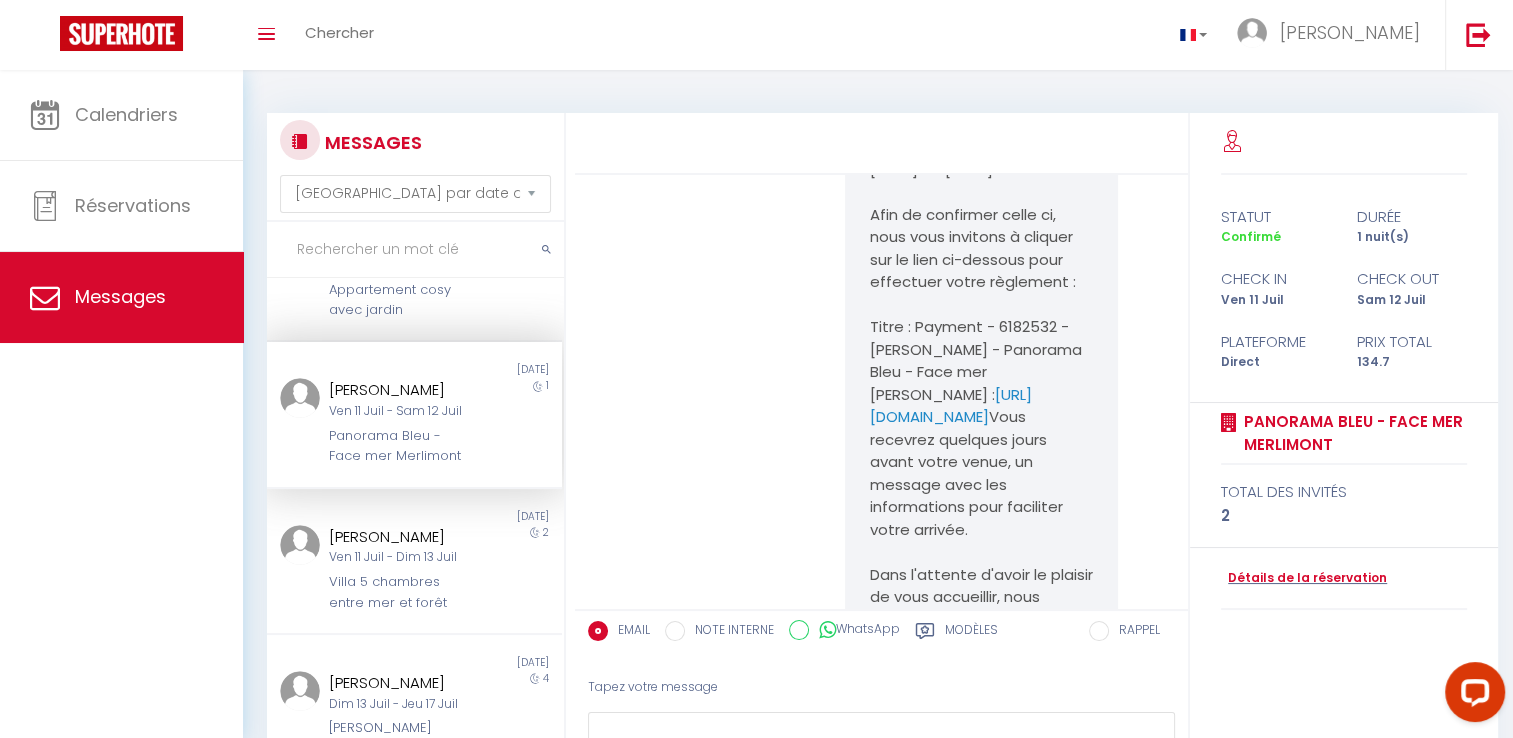scroll, scrollTop: 236, scrollLeft: 0, axis: vertical 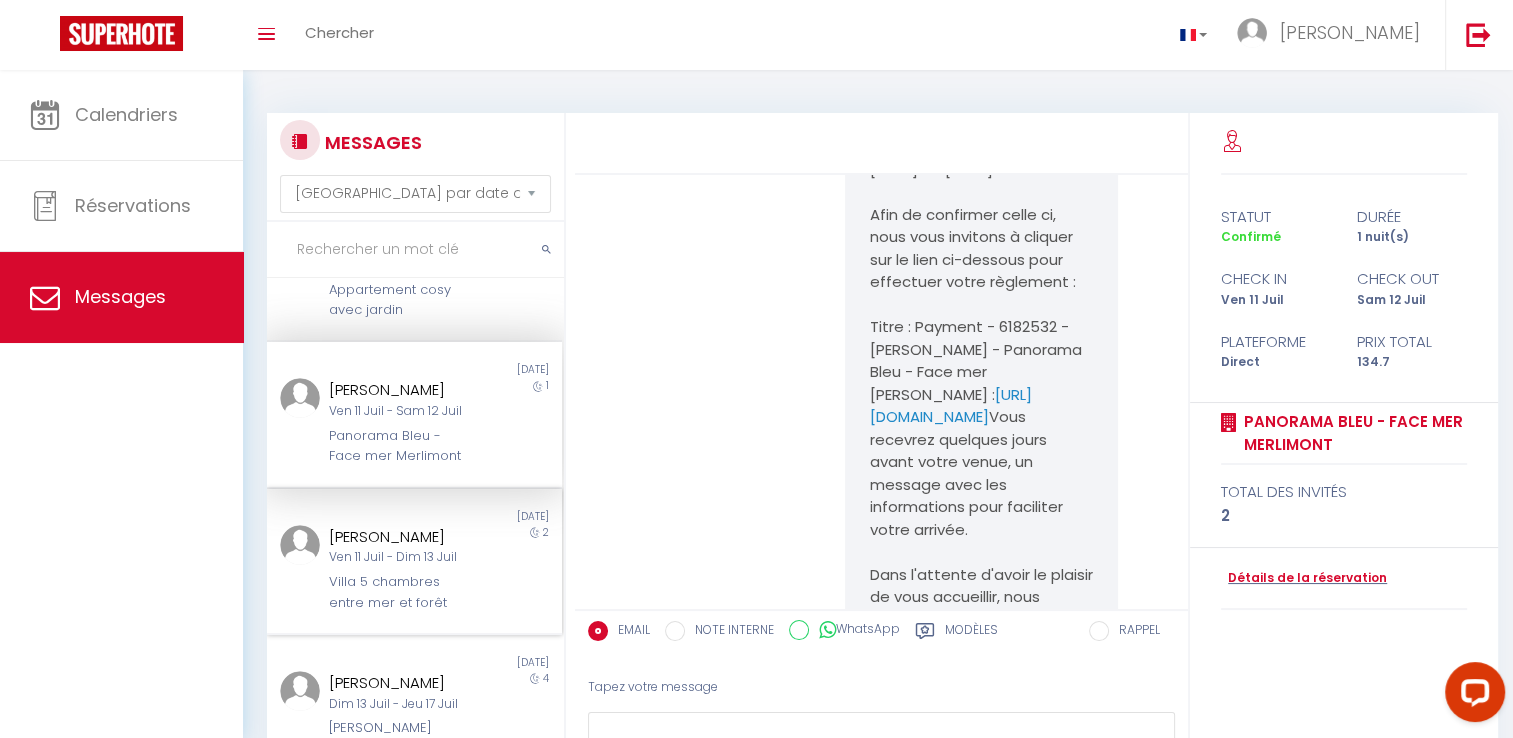 click on "Ven 11 Juil - Dim 13 Juil" at bounding box center (402, 557) 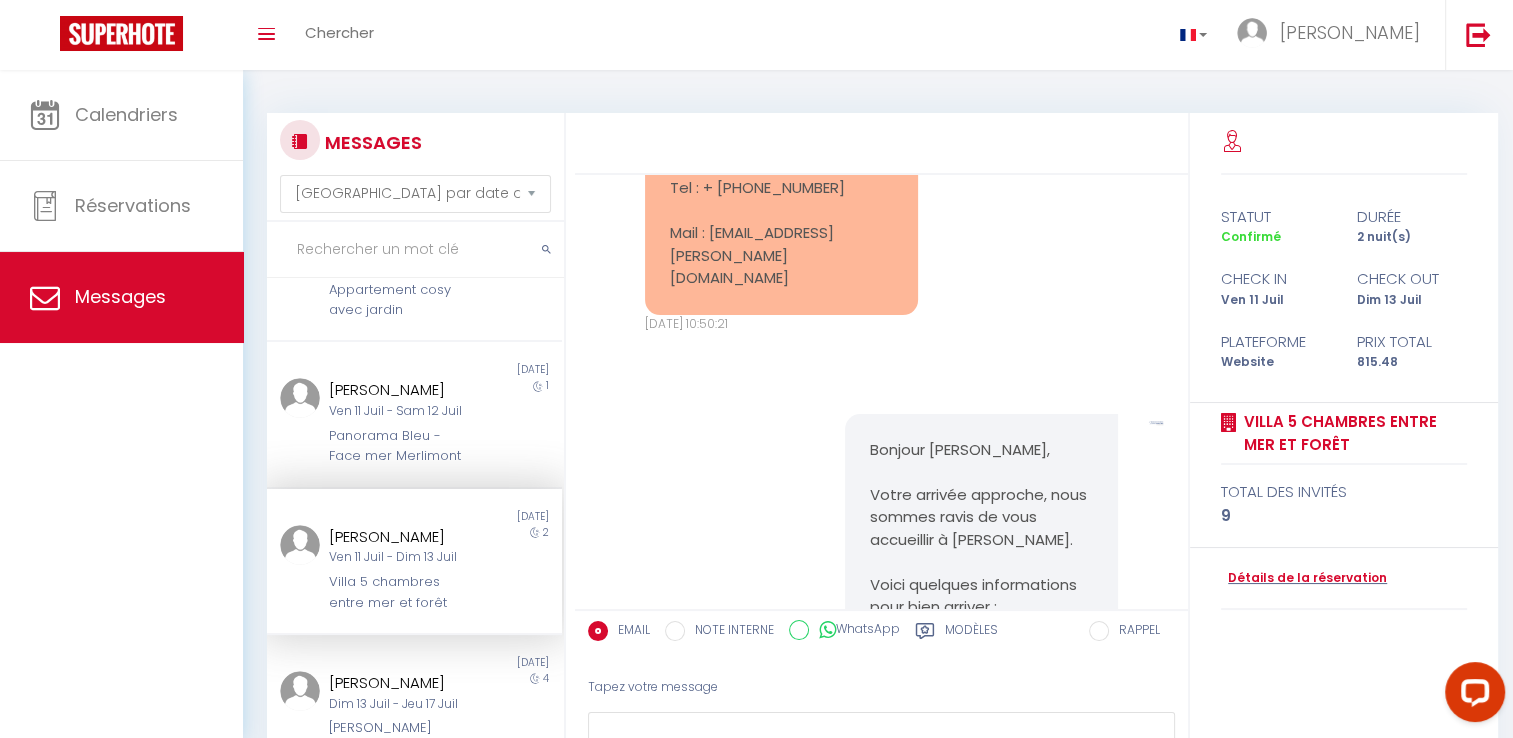 scroll, scrollTop: 3813, scrollLeft: 0, axis: vertical 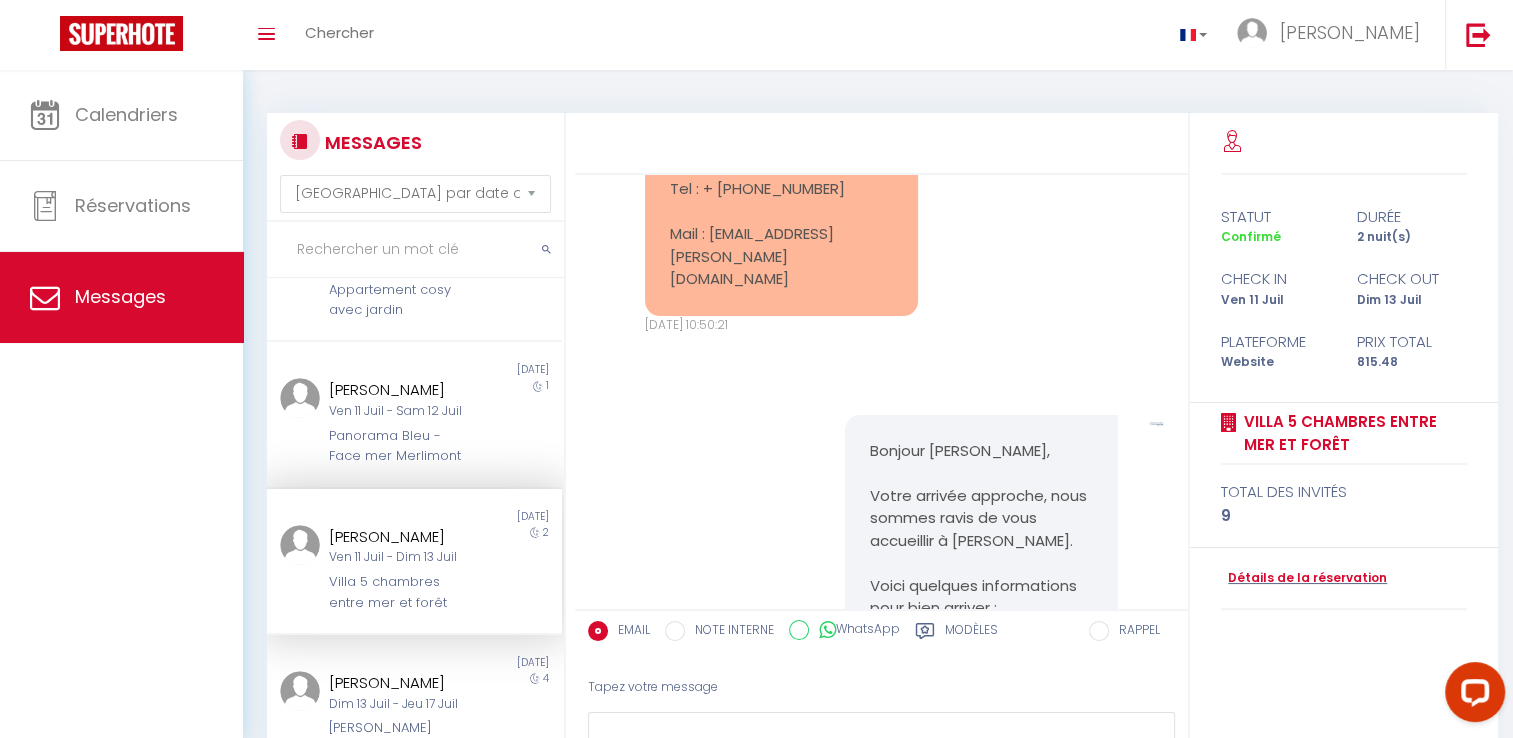 click on "Bonjour [PERSON_NAME] ,  Votre arrivée approche, nous sommes ravis de vous accueillir à [PERSON_NAME]. Voici quelques informations pour bien arriver : L'adresse : [STREET_ADDRESS] Stella-Plage Vous pouvez stationner jusqu'à 2 véhicules devant la propriété. L'arrivée est possible à partir de 16h. Le code pour la boite à clé sur la porte :  929802494 et touche 🔓 . Tirez vers vous pour ouvrir le clapet de la boite et obtenir la clé. Le linge de maison (draps et serviettes de bain) vous sera fourni. Le nom du réseau wifi est SFR_A14F. Le code wifi est : wzakfct84mcnarn8pau4 La cafetière est à filtre. Lors de votre départ avant 10h, nous vous remercions de bien vouloir nous adresser un message pour nous en informer. Nous vous remercions de bien vouloir déposer vos ordures et tri sélectif dans les apports volontaires de la ville dont un se trouve Boulevard de [GEOGRAPHIC_DATA] à l'angle de la place des [DEMOGRAPHIC_DATA]. Au plaisir de vous accueillir.  [PERSON_NAME].  ☀️ Conciergerie Week-end'Opale." at bounding box center (882, 1068) 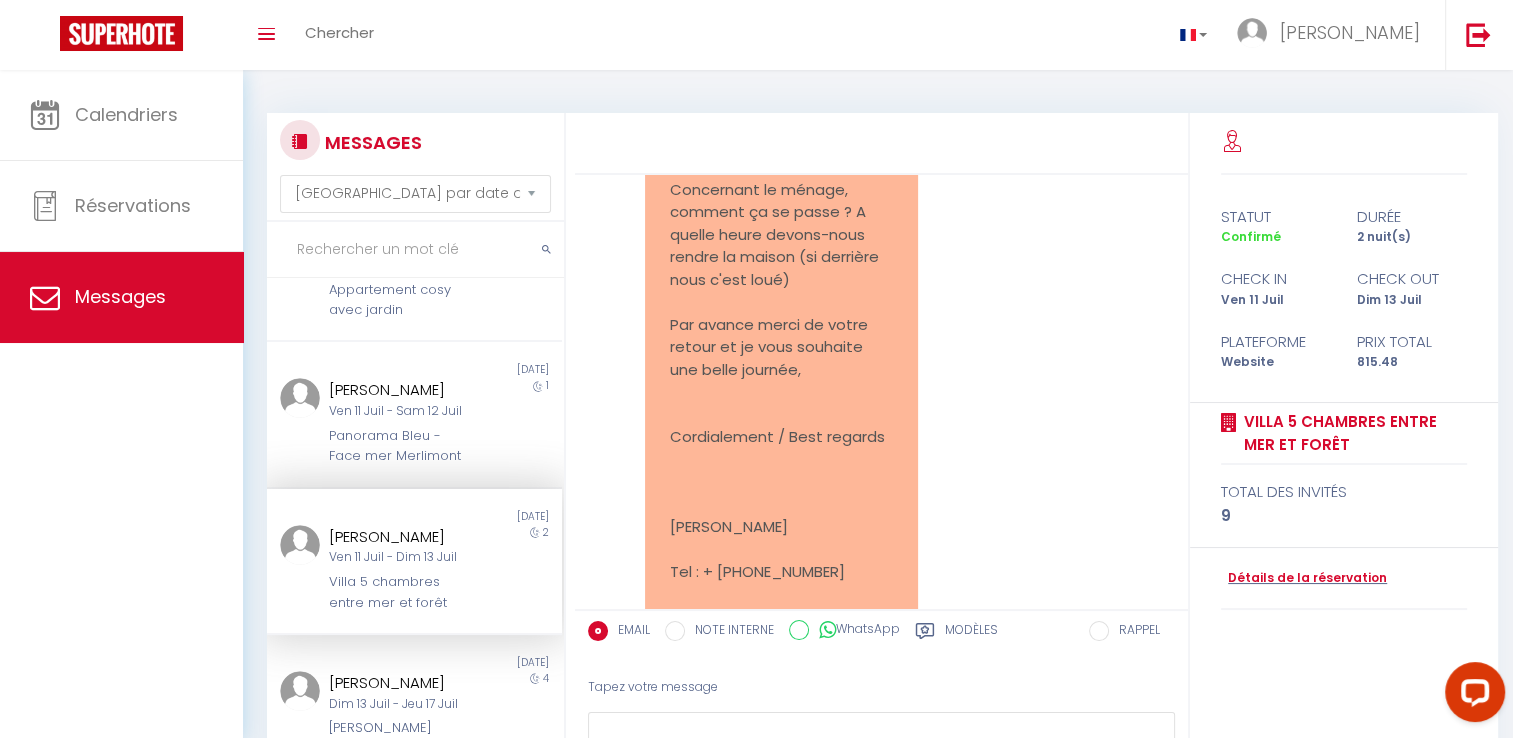 scroll, scrollTop: 3429, scrollLeft: 0, axis: vertical 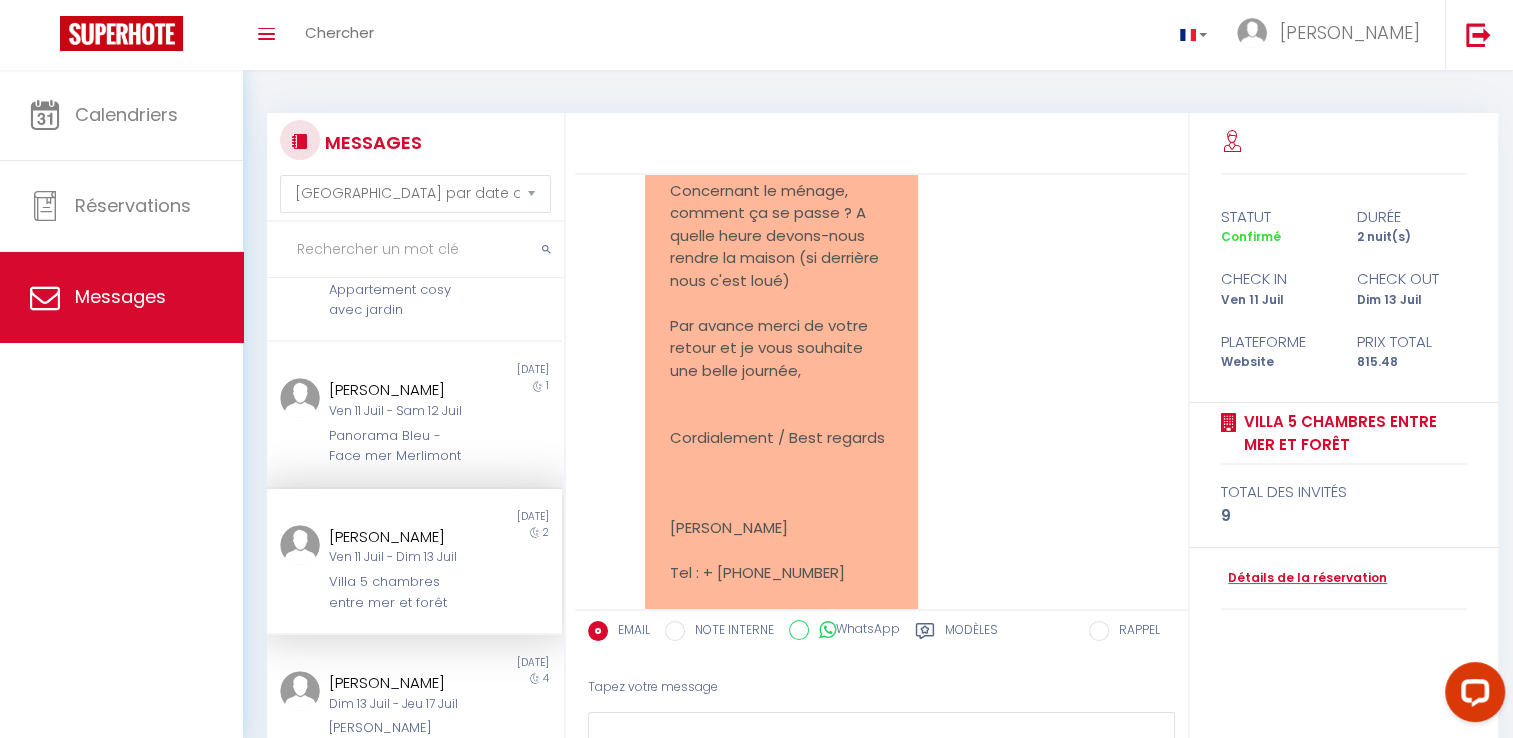 click on "Bonjour [PERSON_NAME],
Je vous remercie pour votre retour.
Nous aurions aimé savoir si la maison dispose ;
*
d'un lave vaisselle
*
d'un barbecue
*
Devons-nous ramener nos draps de lit et également le linge de bain ?
*
Avez-vous des chaises hautes ? Si oui, combien il y en a ?
*
Avez-vous des lits parapluie ? Si oui, combien il y en a ?
*
Avez-vous besoin d'une caution ?
Concernant le ménage, comment ça se passe ? A quelle heure devons-nous rendre la maison (si derrière nous c'est loué)
Par avance merci de votre retour et je vous souhaite une belle journée,
Cordialement / Best regards
[PERSON_NAME]
Tel : + [PHONE_NUMBER]
Mail : [EMAIL_ADDRESS][PERSON_NAME][DOMAIN_NAME]   [DATE] 10:50:21" at bounding box center [782, 144] 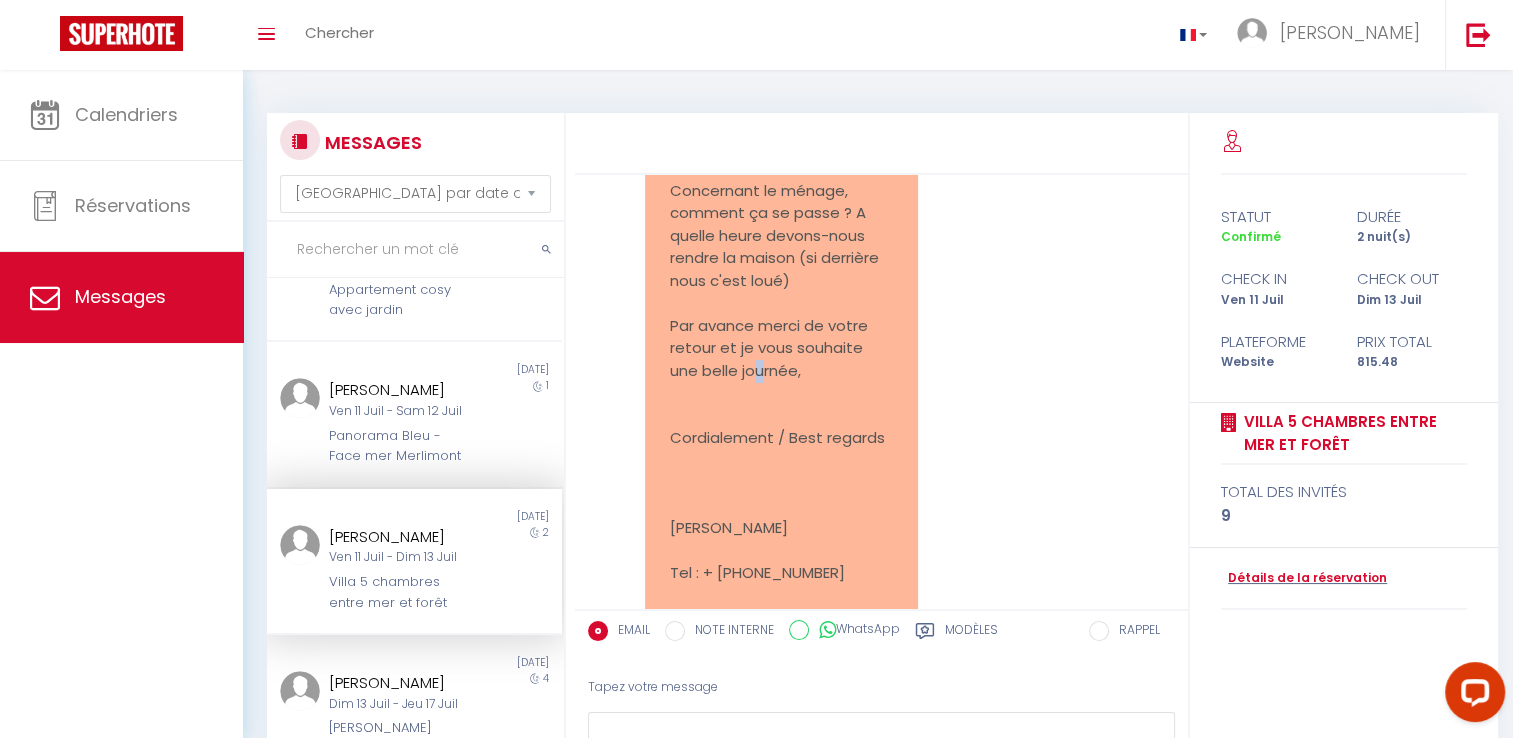 click on "Bonjour [PERSON_NAME],
Je vous remercie pour votre retour.
Nous aurions aimé savoir si la maison dispose ;
*
d'un lave vaisselle
*
d'un barbecue
*
Devons-nous ramener nos draps de lit et également le linge de bain ?
*
Avez-vous des chaises hautes ? Si oui, combien il y en a ?
*
Avez-vous des lits parapluie ? Si oui, combien il y en a ?
*
Avez-vous besoin d'une caution ?
Concernant le ménage, comment ça se passe ? A quelle heure devons-nous rendre la maison (si derrière nous c'est loué)
Par avance merci de votre retour et je vous souhaite une belle journée,
Cordialement / Best regards
[PERSON_NAME]
Tel : + [PHONE_NUMBER]
Mail : [EMAIL_ADDRESS][PERSON_NAME][DOMAIN_NAME]   [DATE] 10:50:21" at bounding box center (782, 144) 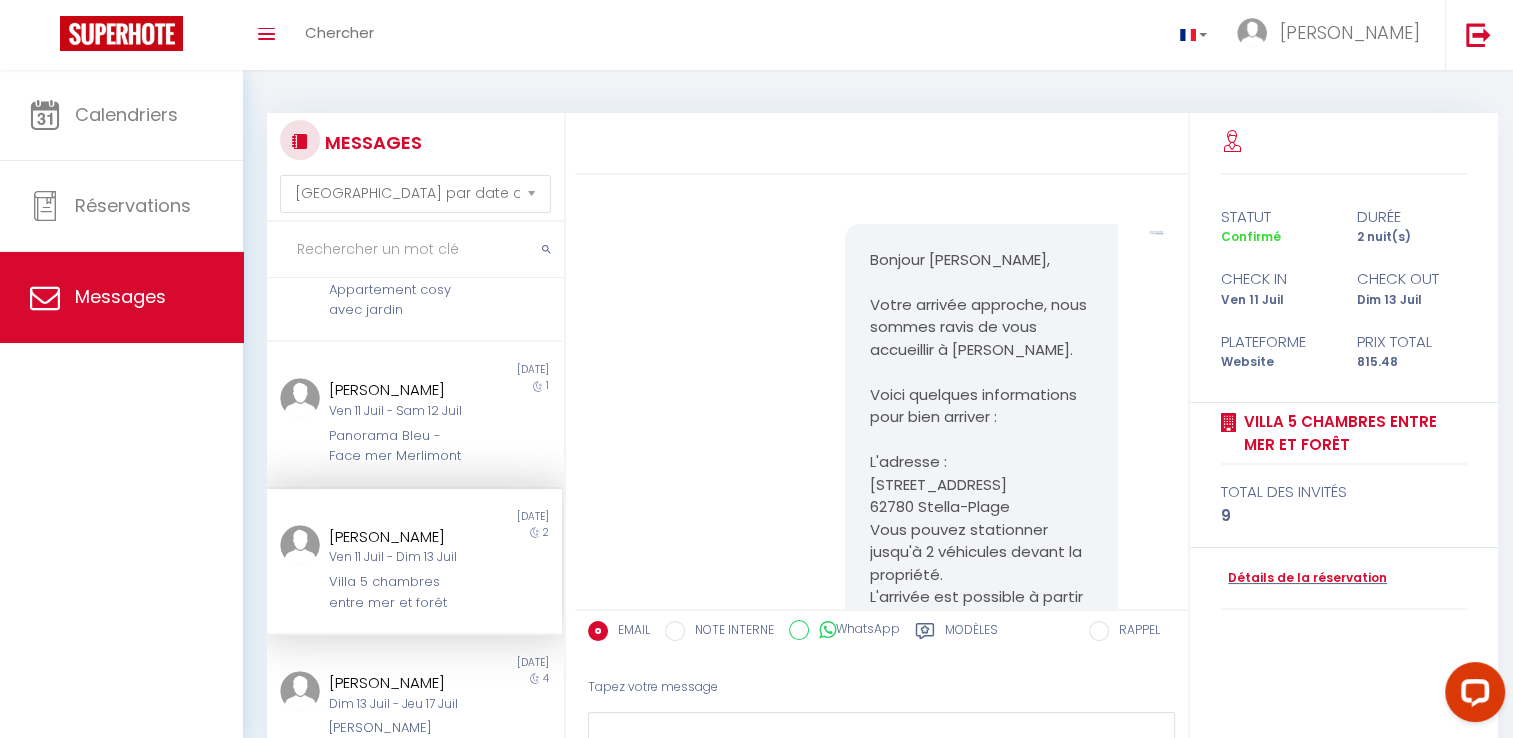 scroll, scrollTop: 4005, scrollLeft: 0, axis: vertical 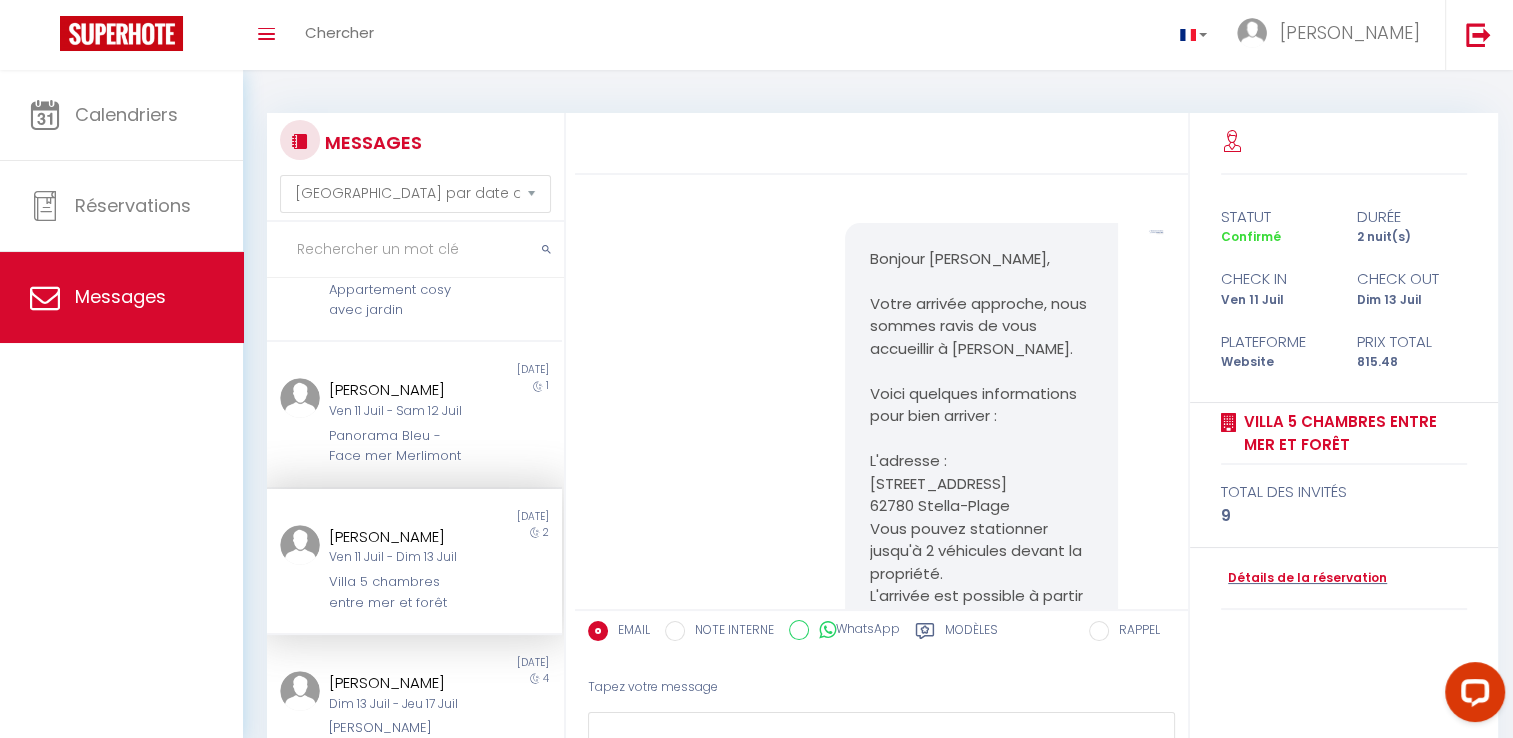 click on "Bonjour [PERSON_NAME] ,  Votre arrivée approche, nous sommes ravis de vous accueillir à [PERSON_NAME]. Voici quelques informations pour bien arriver : L'adresse : [STREET_ADDRESS] Stella-Plage Vous pouvez stationner jusqu'à 2 véhicules devant la propriété. L'arrivée est possible à partir de 16h. Le code pour la boite à clé sur la porte :  929802494 et touche 🔓 . Tirez vers vous pour ouvrir le clapet de la boite et obtenir la clé. Le linge de maison (draps et serviettes de bain) vous sera fourni. Le nom du réseau wifi est SFR_A14F. Le code wifi est : wzakfct84mcnarn8pau4 La cafetière est à filtre. Lors de votre départ avant 10h, nous vous remercions de bien vouloir nous adresser un message pour nous en informer. Nous vous remercions de bien vouloir déposer vos ordures et tri sélectif dans les apports volontaires de la ville dont un se trouve Boulevard de [GEOGRAPHIC_DATA] à l'angle de la place des [DEMOGRAPHIC_DATA]. Au plaisir de vous accueillir.  [PERSON_NAME].  ☀️ Conciergerie Week-end'Opale." at bounding box center [882, 876] 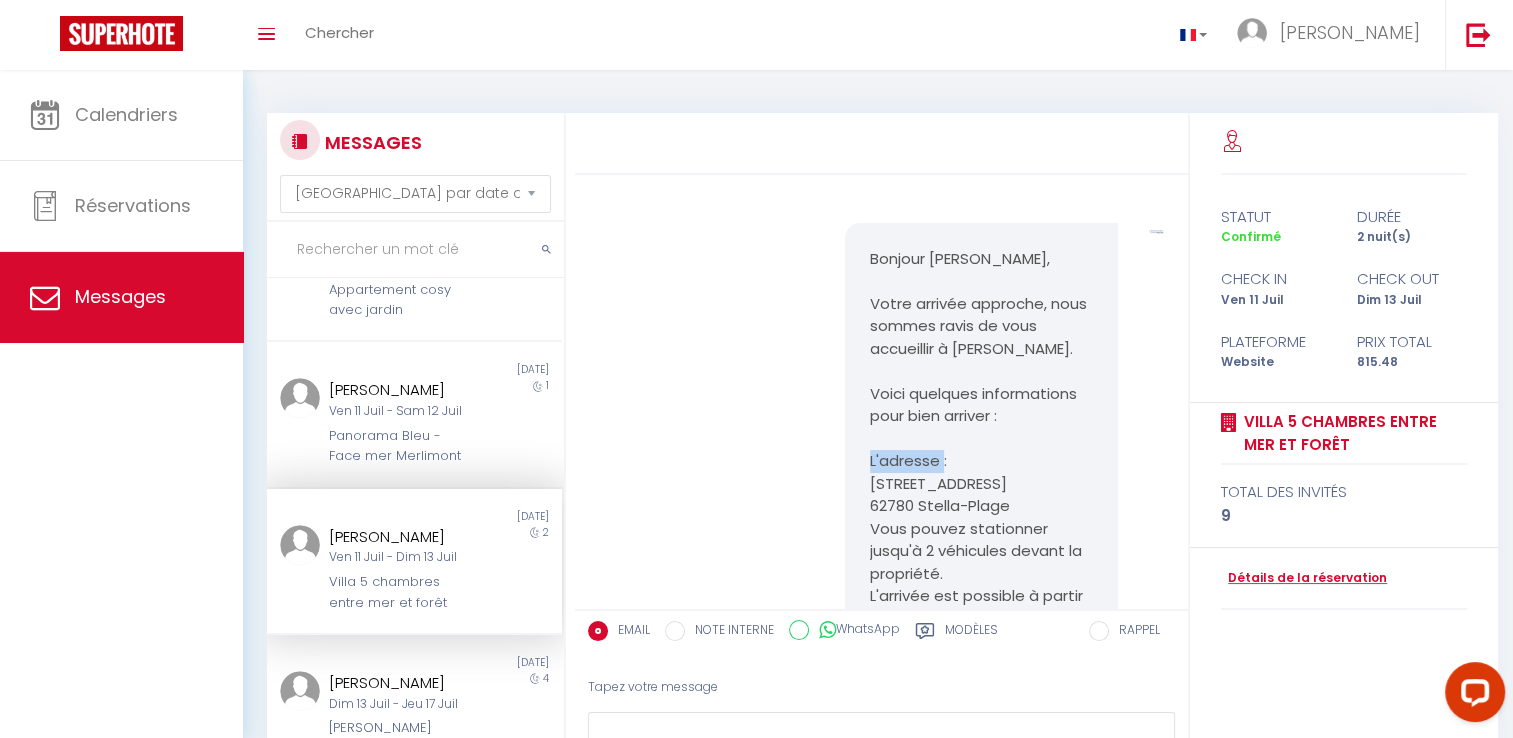 click on "Bonjour [PERSON_NAME] ,  Votre arrivée approche, nous sommes ravis de vous accueillir à [PERSON_NAME]. Voici quelques informations pour bien arriver : L'adresse : [STREET_ADDRESS] Stella-Plage Vous pouvez stationner jusqu'à 2 véhicules devant la propriété. L'arrivée est possible à partir de 16h. Le code pour la boite à clé sur la porte :  929802494 et touche 🔓 . Tirez vers vous pour ouvrir le clapet de la boite et obtenir la clé. Le linge de maison (draps et serviettes de bain) vous sera fourni. Le nom du réseau wifi est SFR_A14F. Le code wifi est : wzakfct84mcnarn8pau4 La cafetière est à filtre. Lors de votre départ avant 10h, nous vous remercions de bien vouloir nous adresser un message pour nous en informer. Nous vous remercions de bien vouloir déposer vos ordures et tri sélectif dans les apports volontaires de la ville dont un se trouve Boulevard de [GEOGRAPHIC_DATA] à l'angle de la place des [DEMOGRAPHIC_DATA]. Au plaisir de vous accueillir.  [PERSON_NAME].  ☀️ Conciergerie Week-end'Opale." at bounding box center [882, 876] 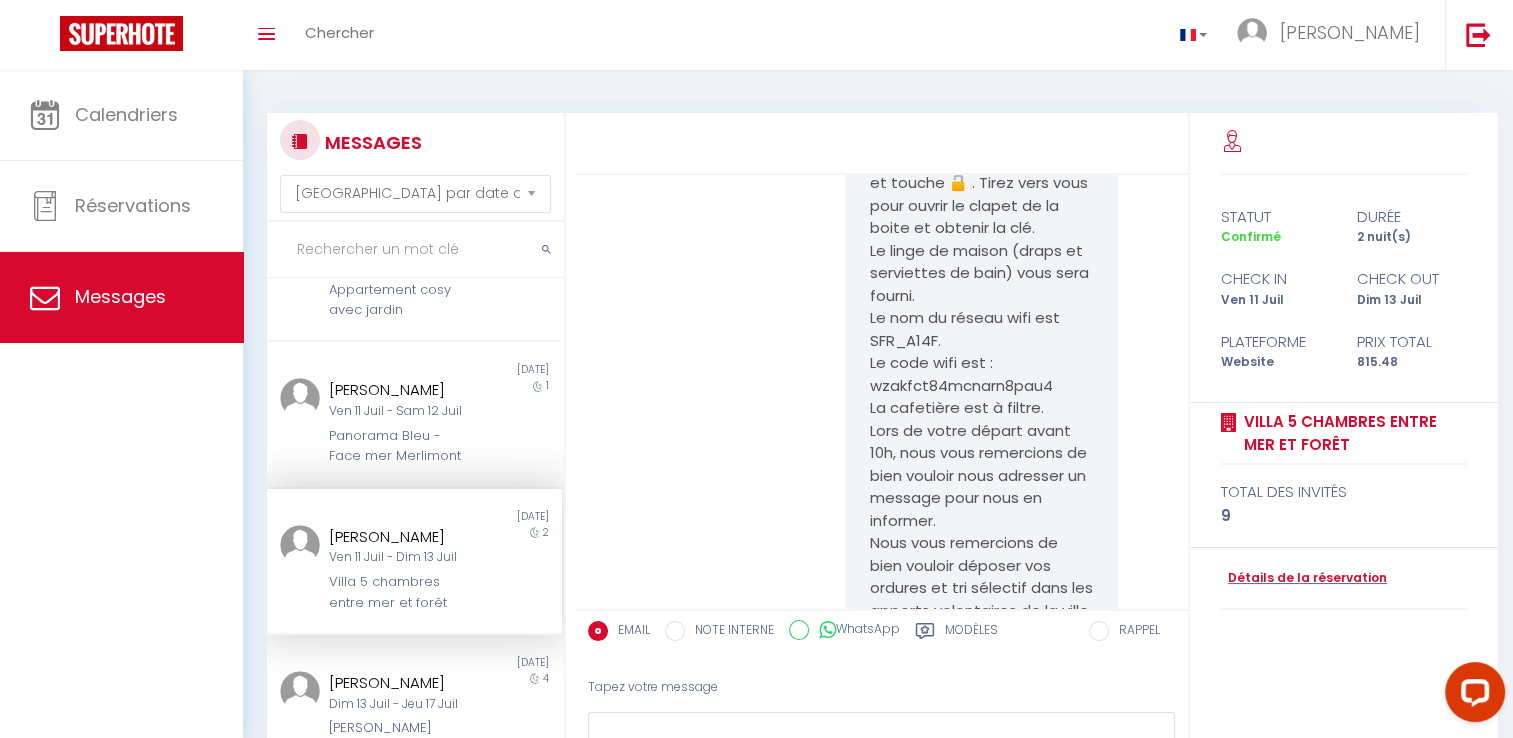 scroll, scrollTop: 4510, scrollLeft: 0, axis: vertical 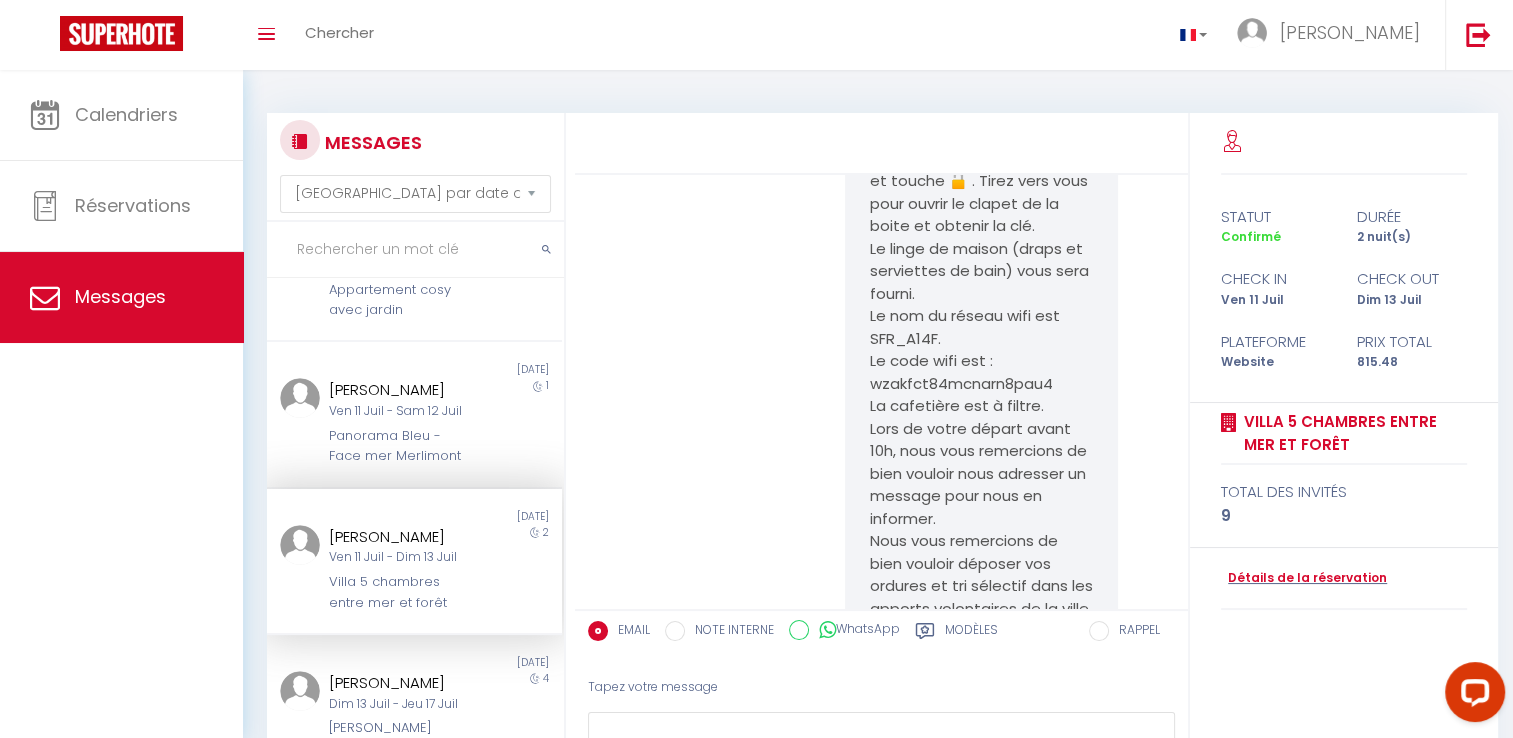 drag, startPoint x: 792, startPoint y: 526, endPoint x: 715, endPoint y: 530, distance: 77.10383 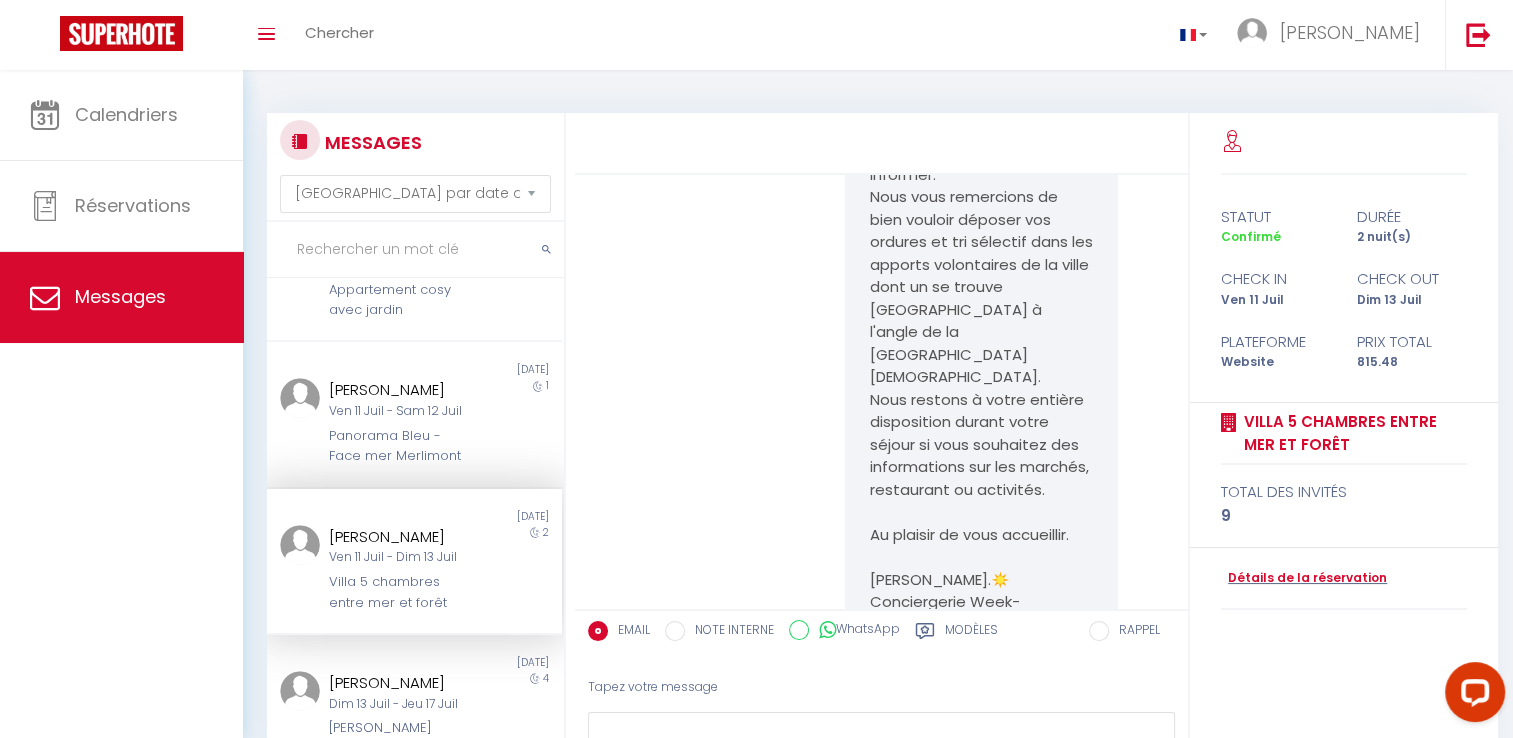 scroll, scrollTop: 4861, scrollLeft: 0, axis: vertical 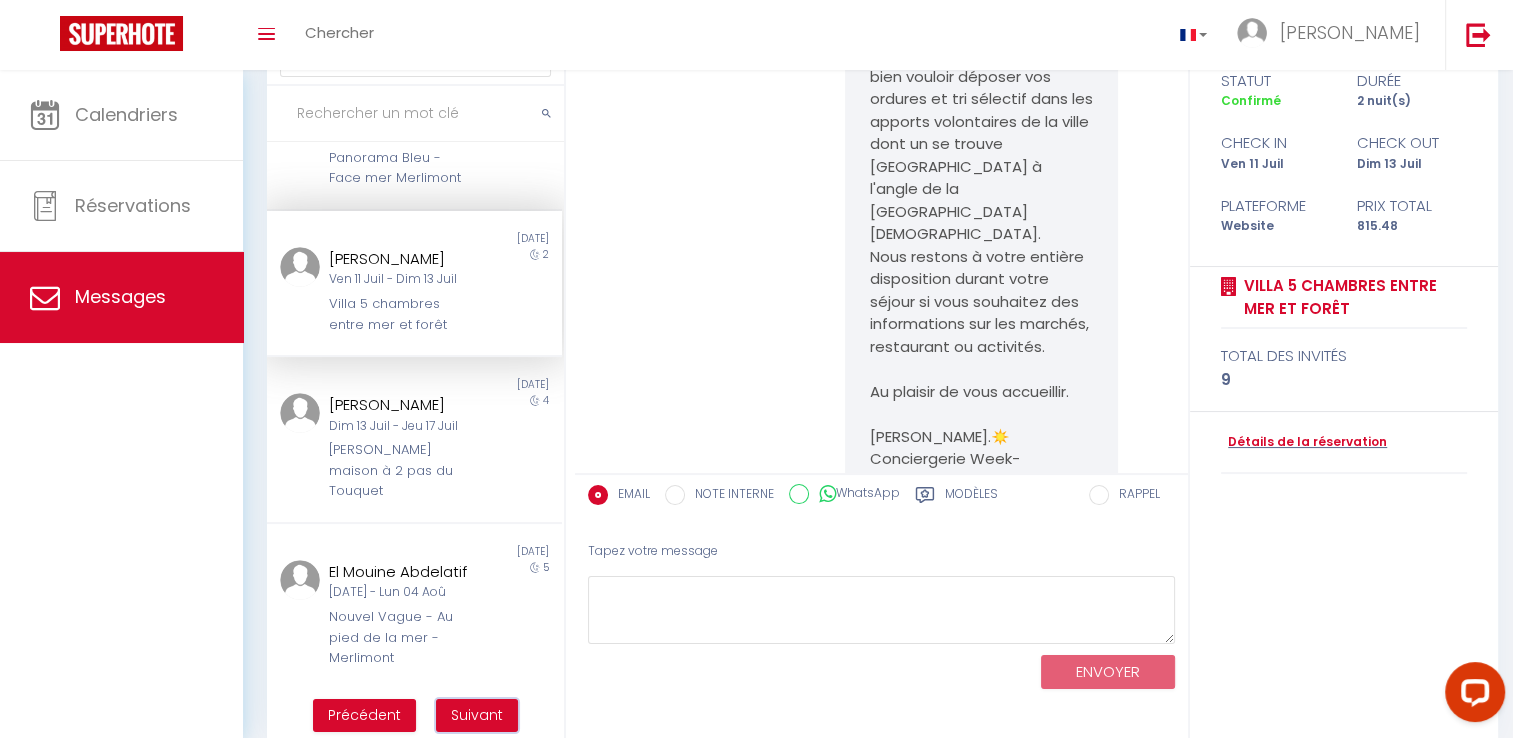 click on "Suivant" at bounding box center (477, 715) 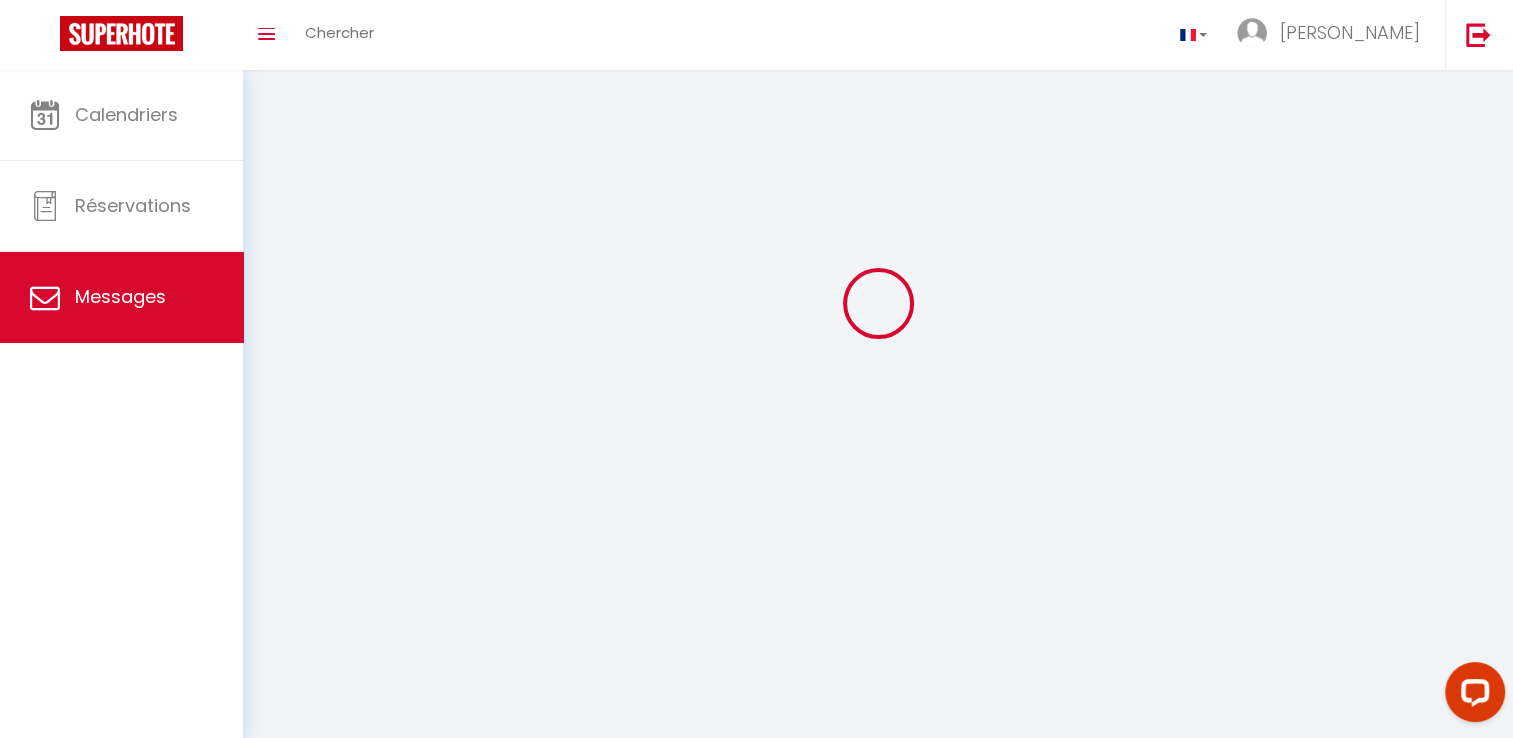 scroll, scrollTop: 70, scrollLeft: 0, axis: vertical 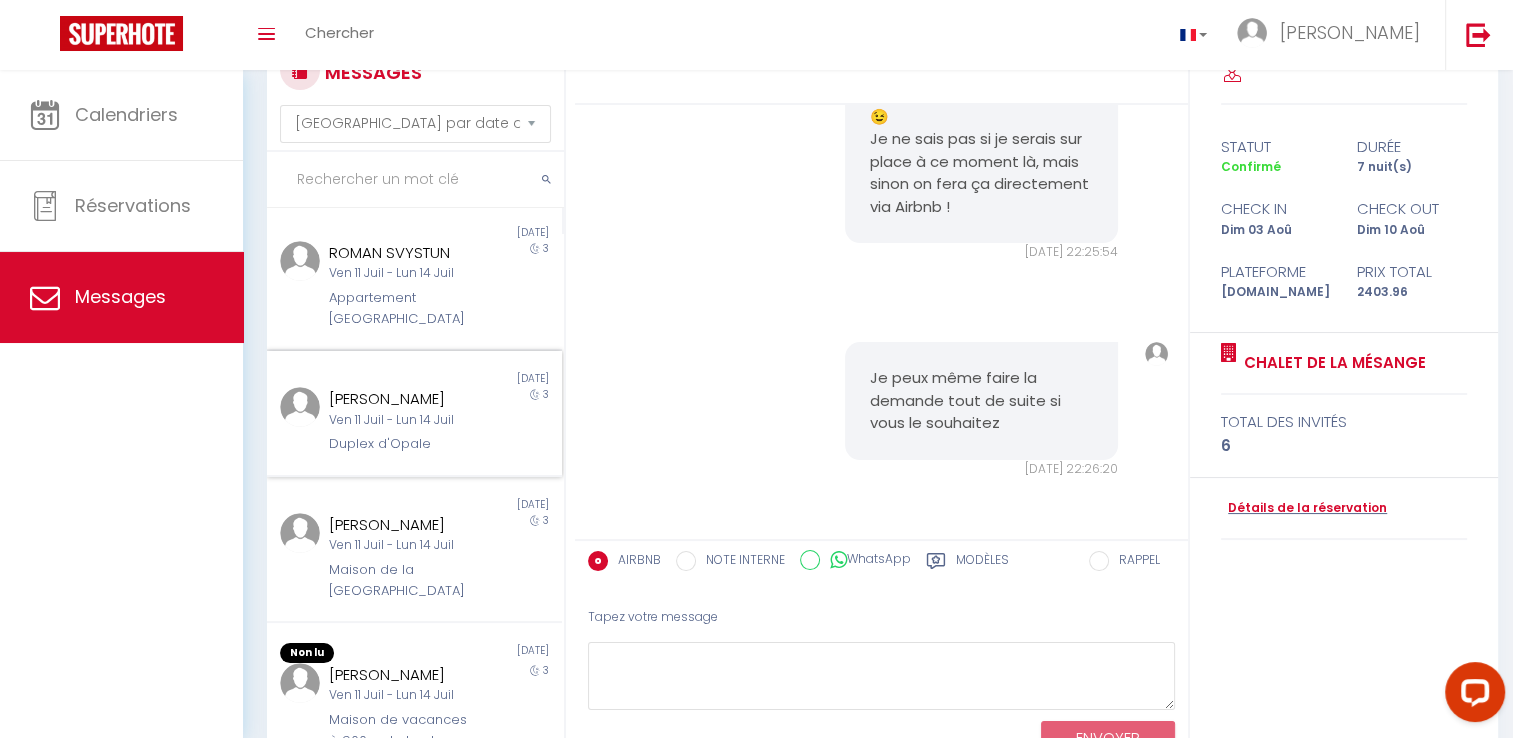 click on "Non lu
[DATE]
[PERSON_NAME]   [DATE] - [DATE]   Duplex d'Opale     3" at bounding box center [414, 414] 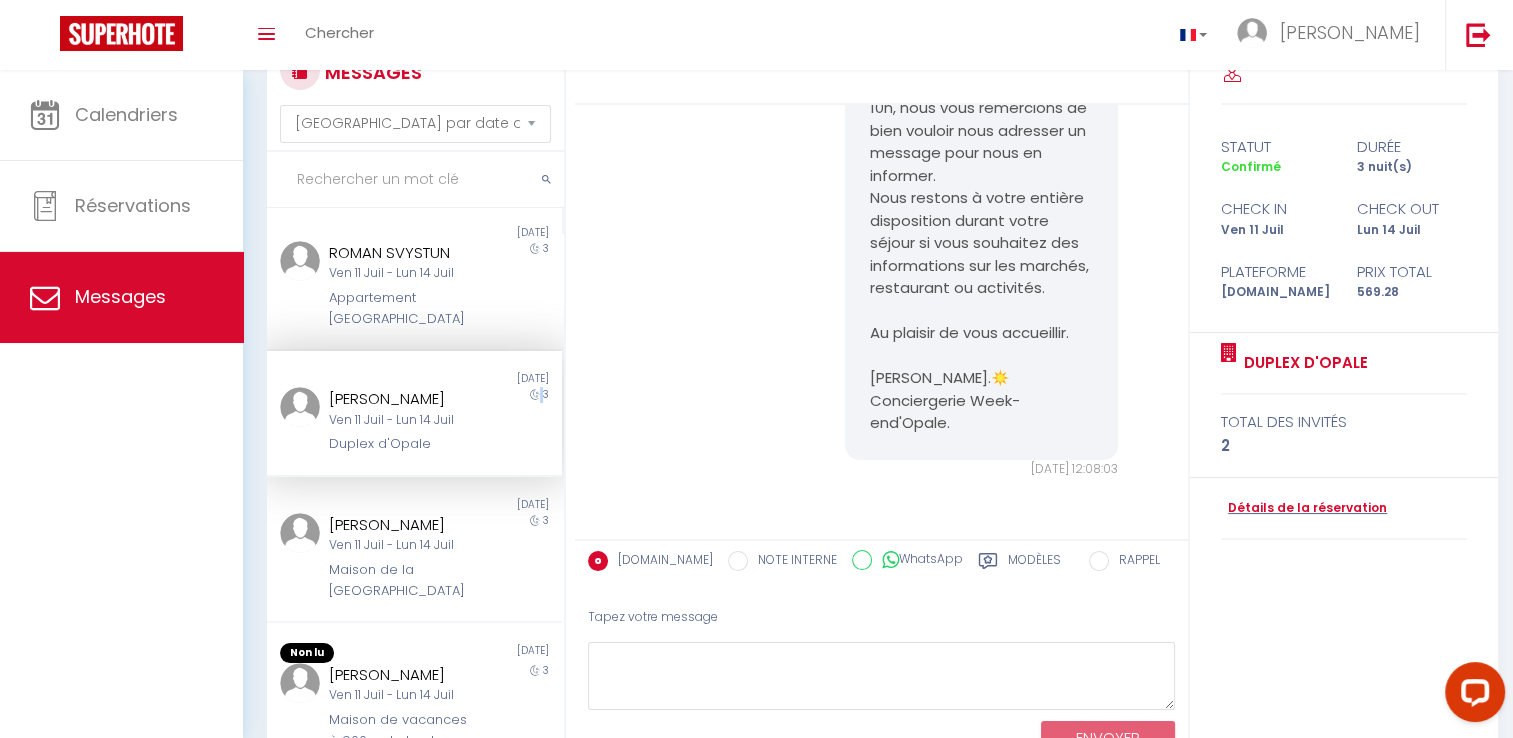 click on "Non lu
[DATE]
[PERSON_NAME]   [DATE] - [DATE]   Duplex d'Opale     3" at bounding box center (414, 414) 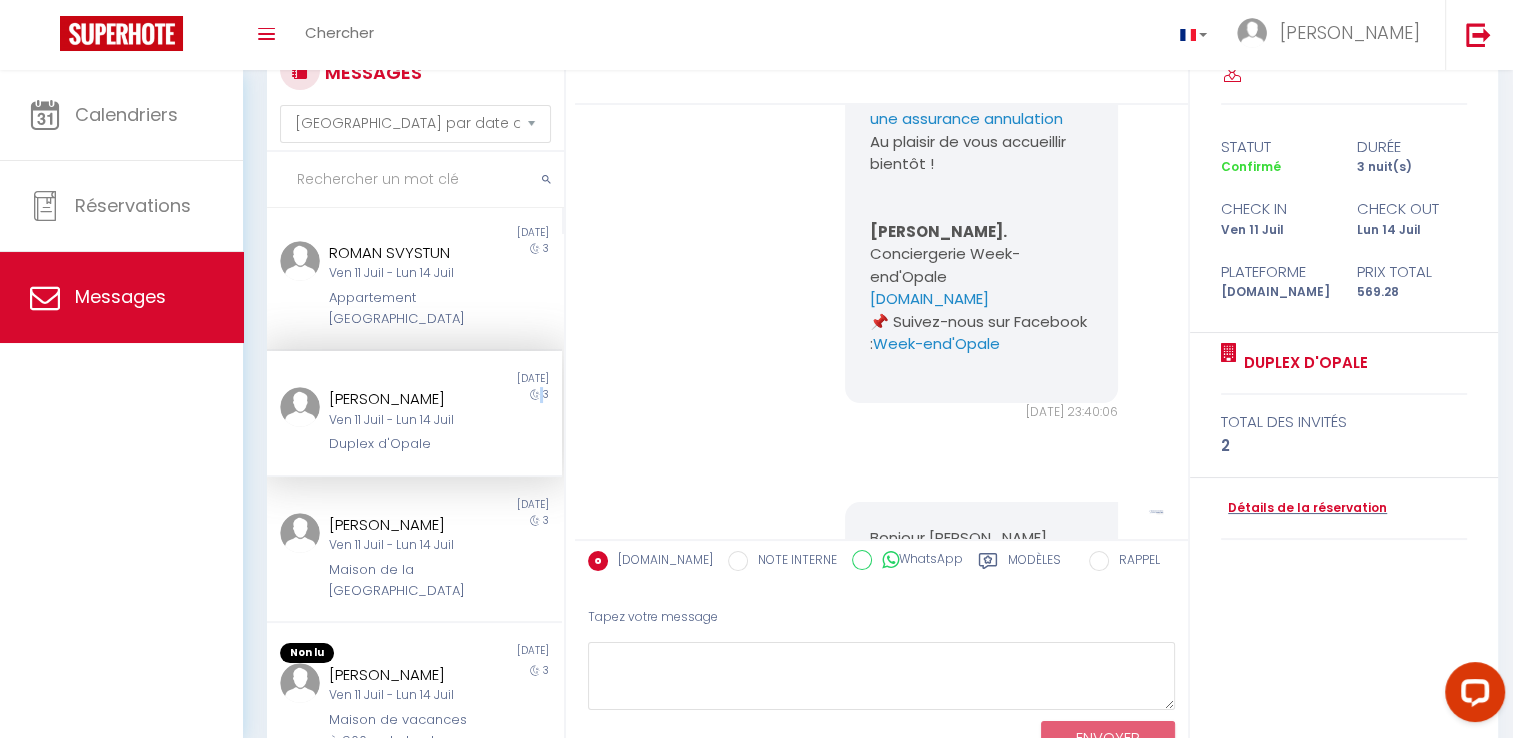 scroll, scrollTop: 960, scrollLeft: 0, axis: vertical 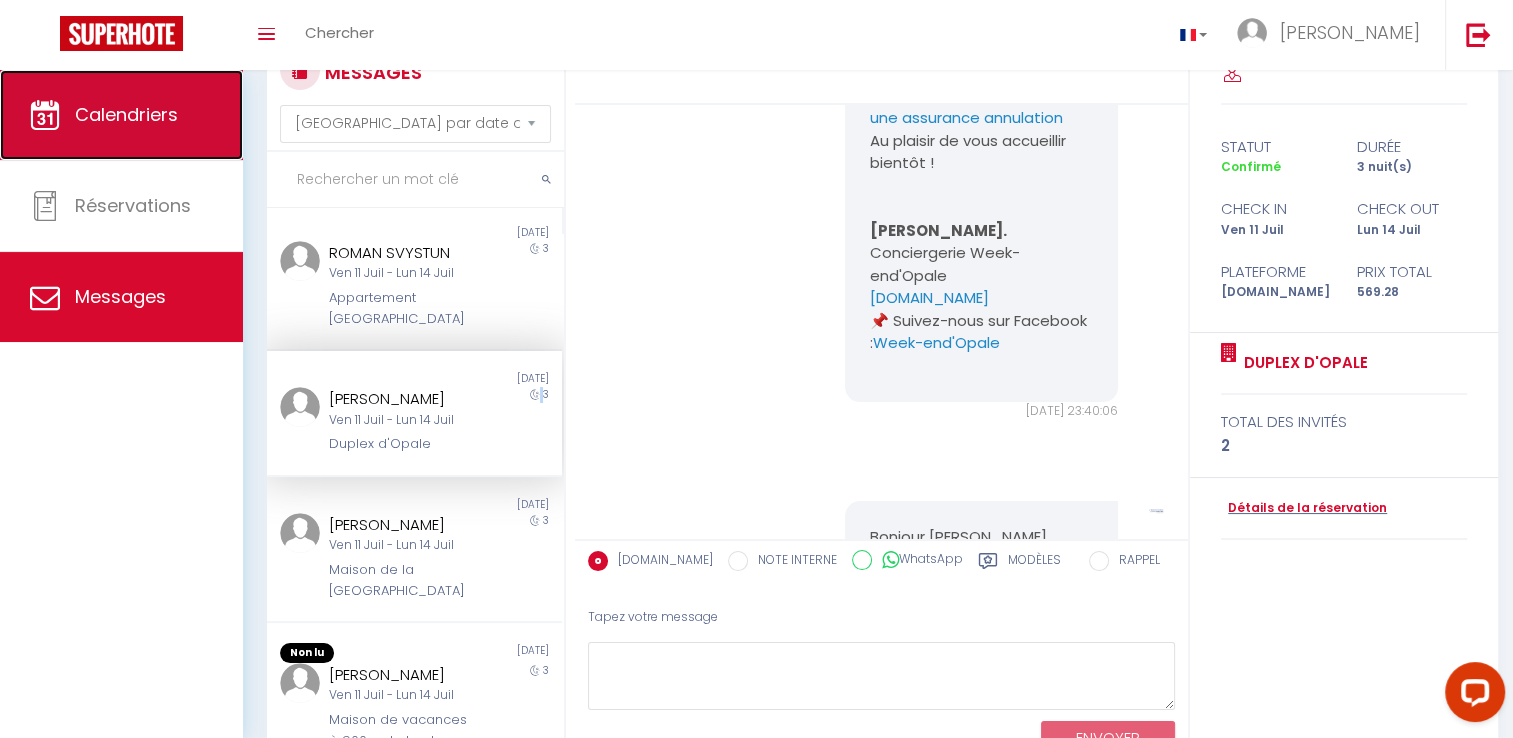 click on "Calendriers" at bounding box center [126, 114] 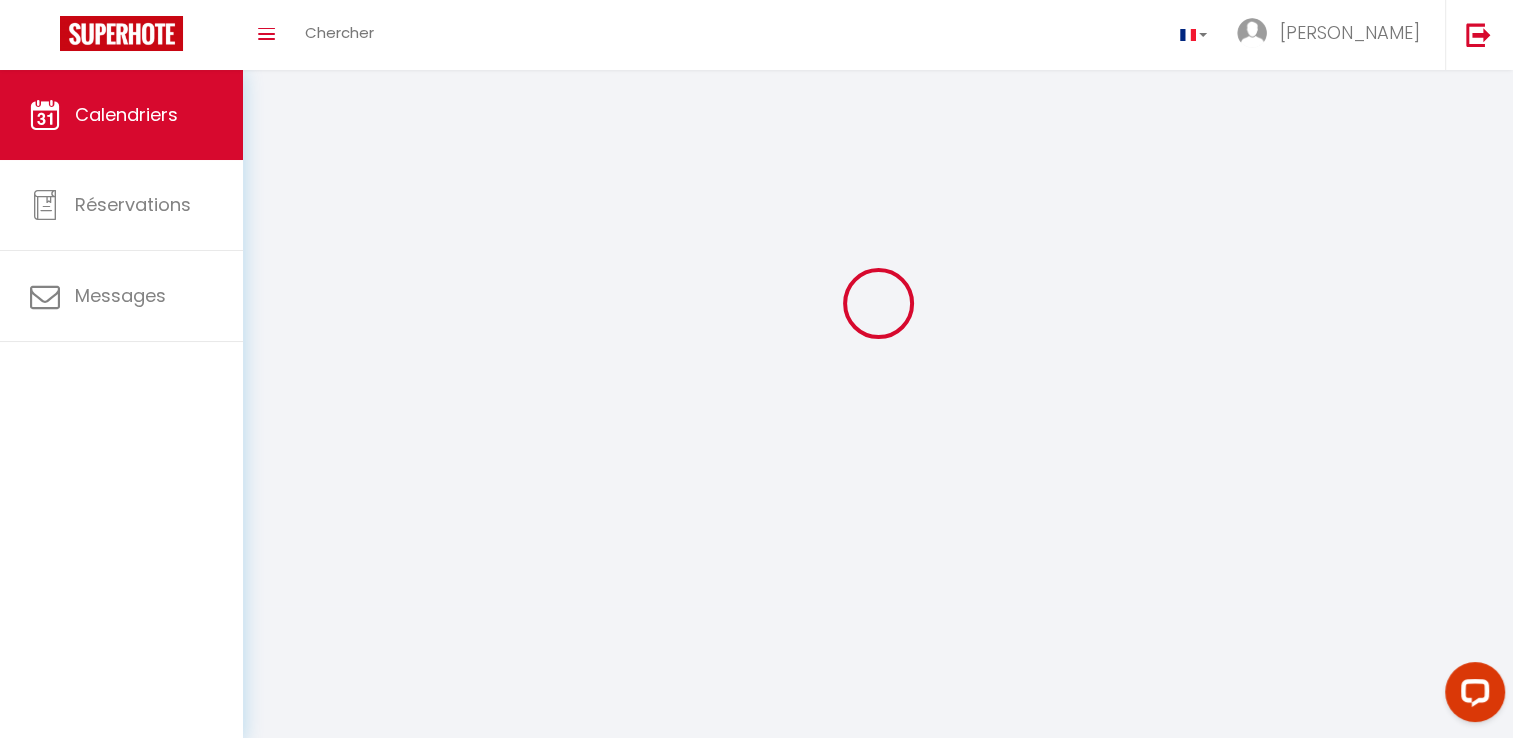 scroll, scrollTop: 0, scrollLeft: 0, axis: both 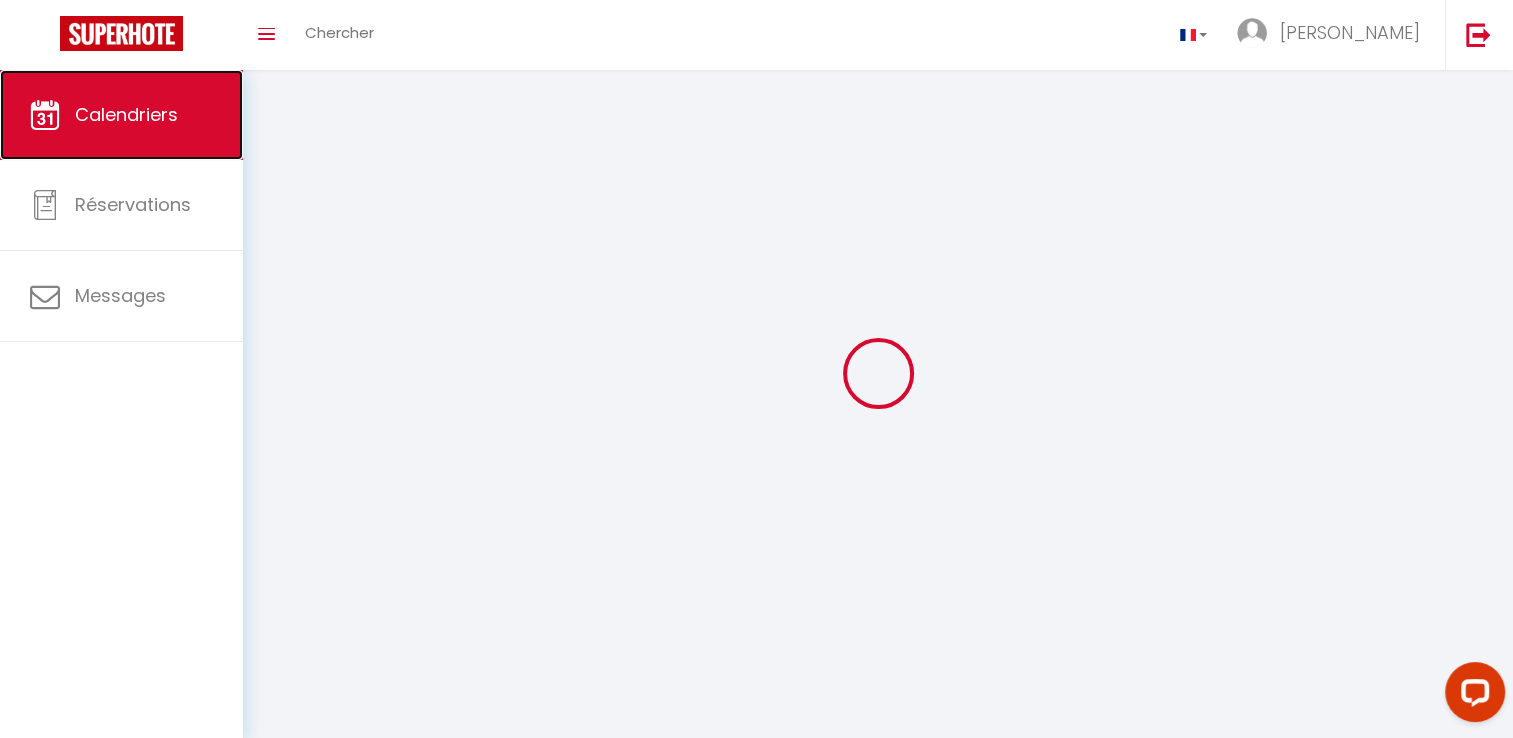 click on "Calendriers" at bounding box center [126, 114] 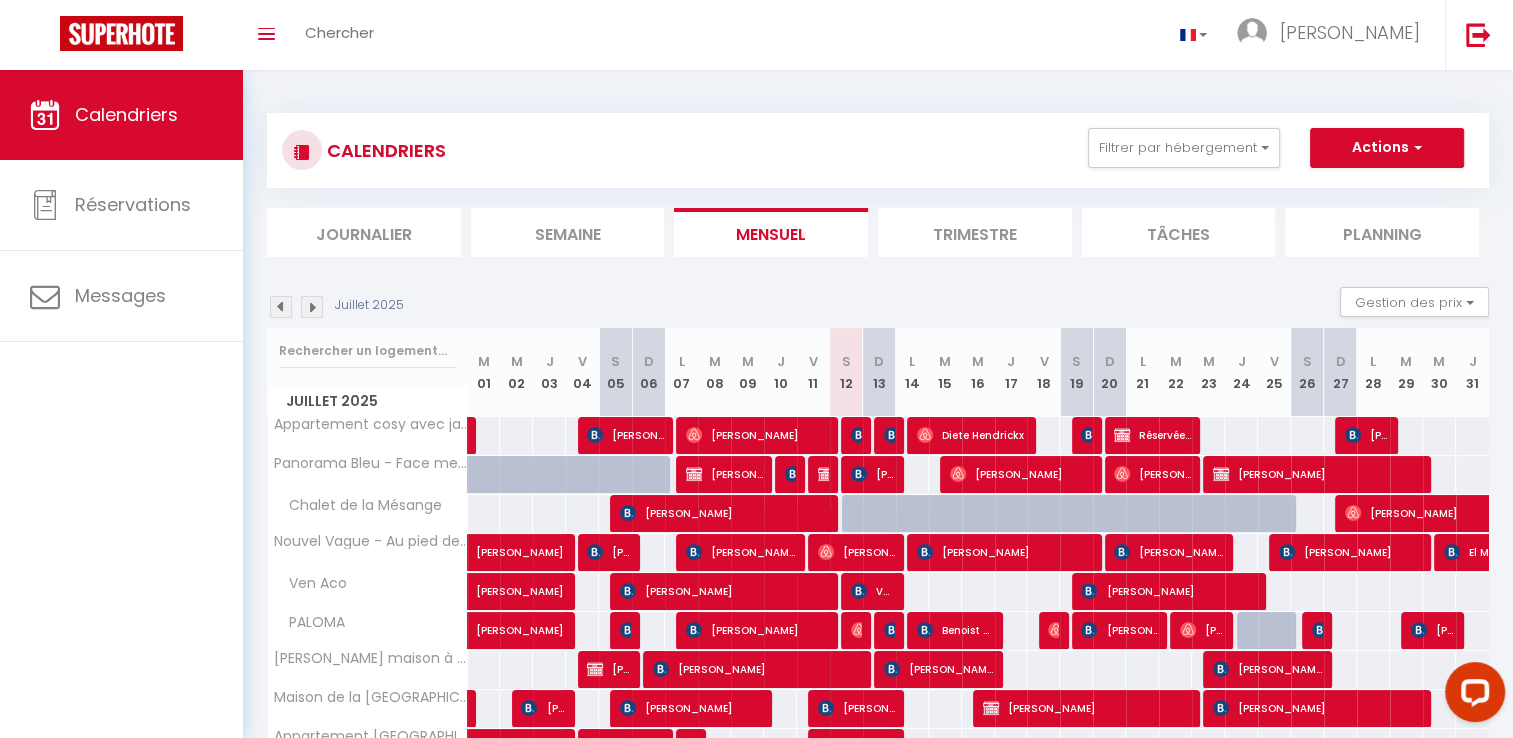 click on "Journalier" at bounding box center (364, 232) 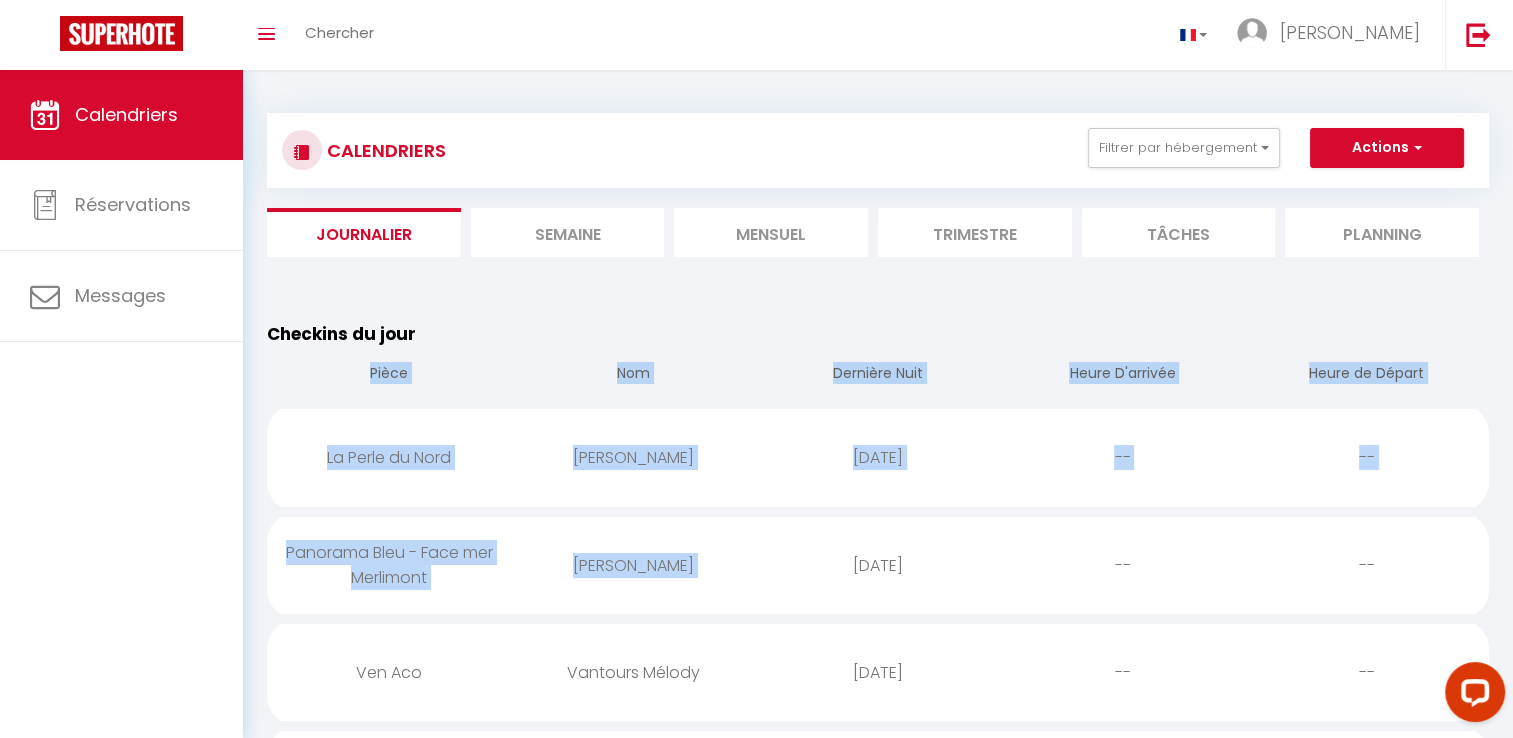 drag, startPoint x: 786, startPoint y: 513, endPoint x: 848, endPoint y: 332, distance: 191.32433 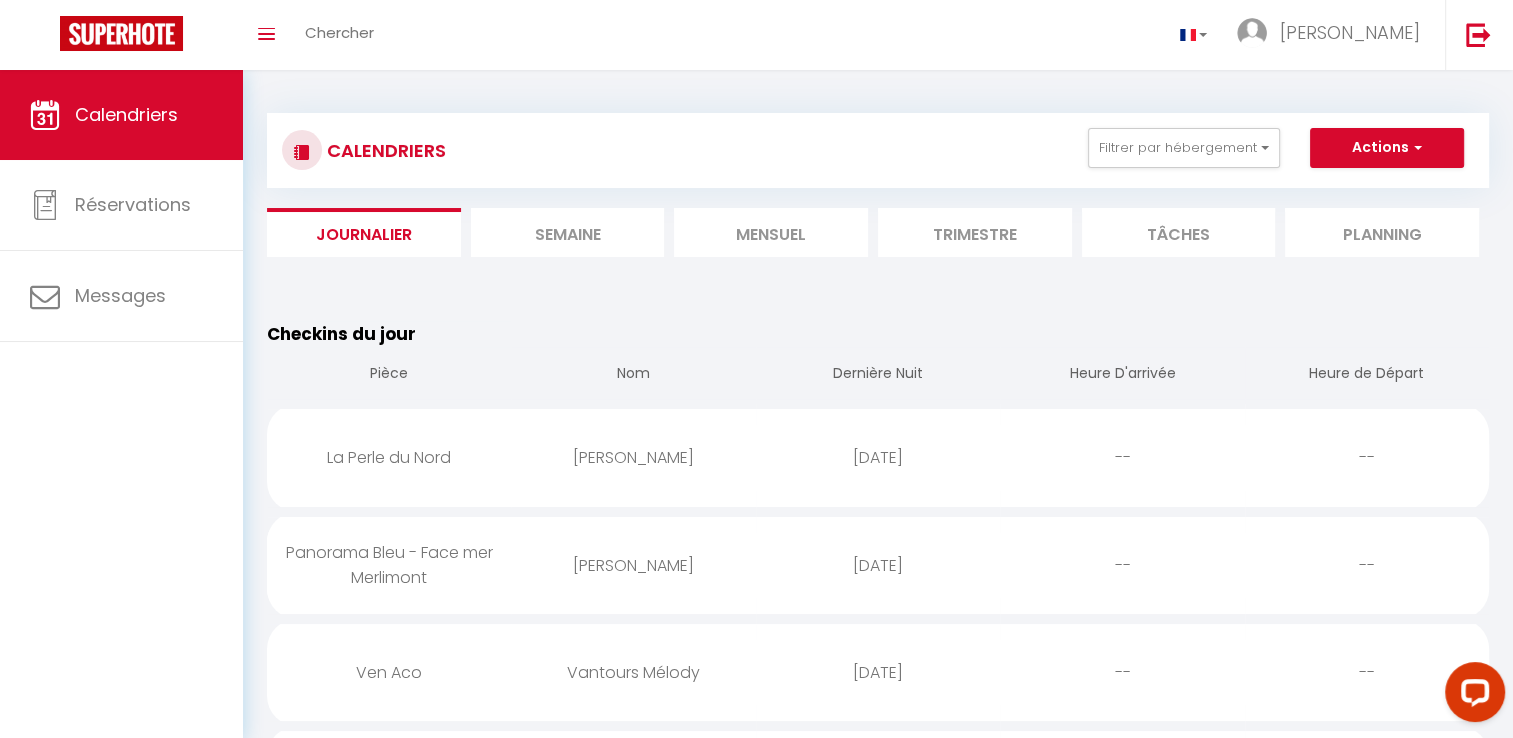 drag, startPoint x: 848, startPoint y: 332, endPoint x: 733, endPoint y: 264, distance: 133.60014 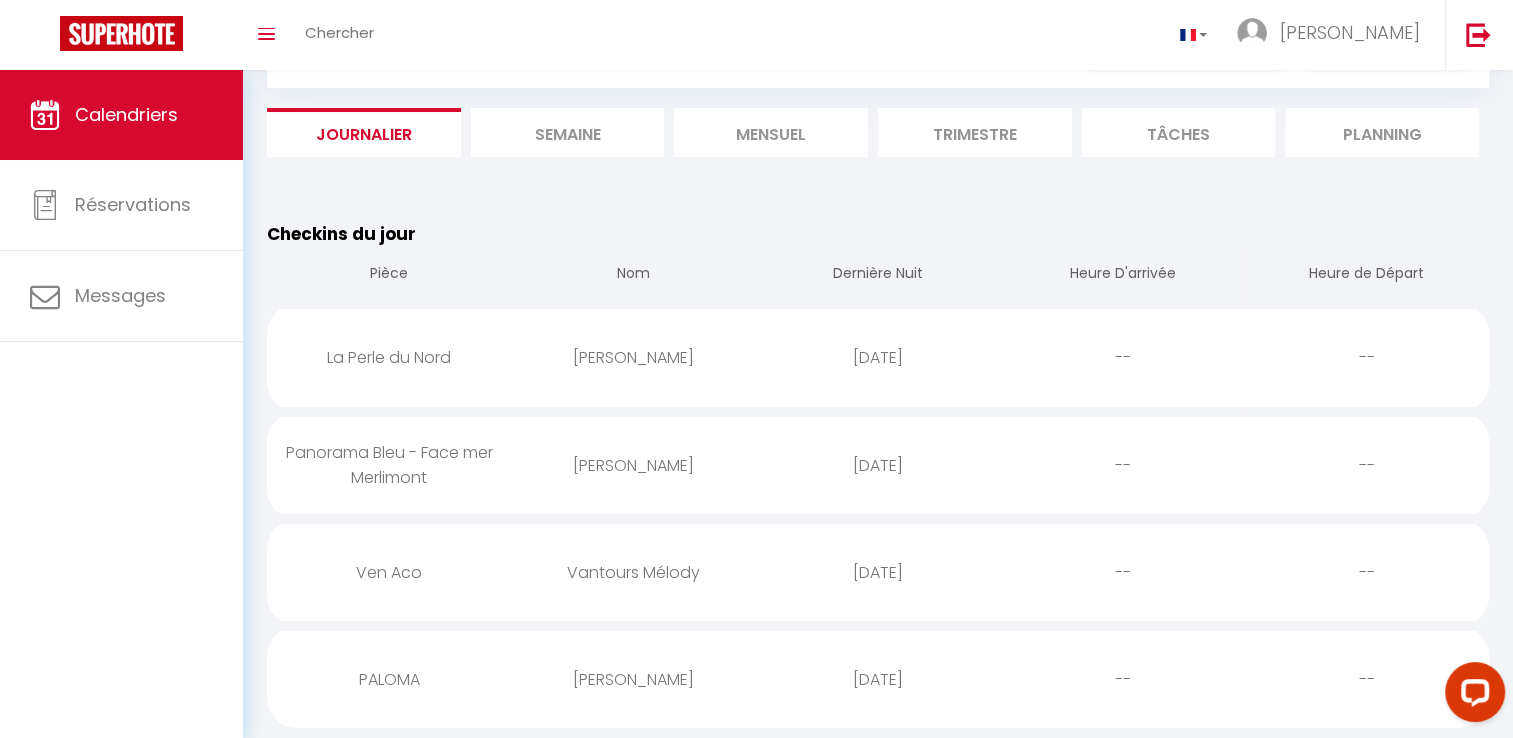 scroll, scrollTop: 182, scrollLeft: 0, axis: vertical 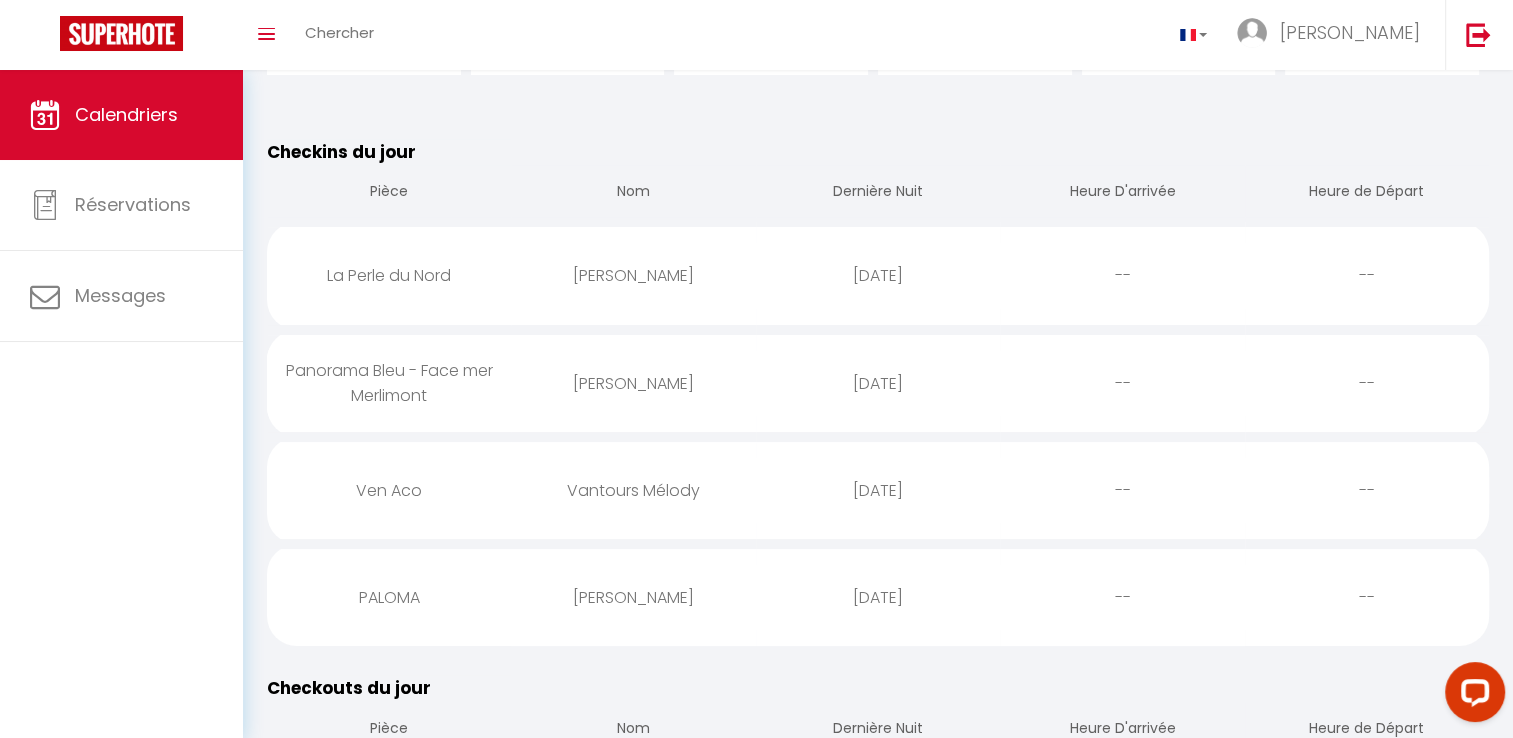 click on "[DATE]" at bounding box center (878, 490) 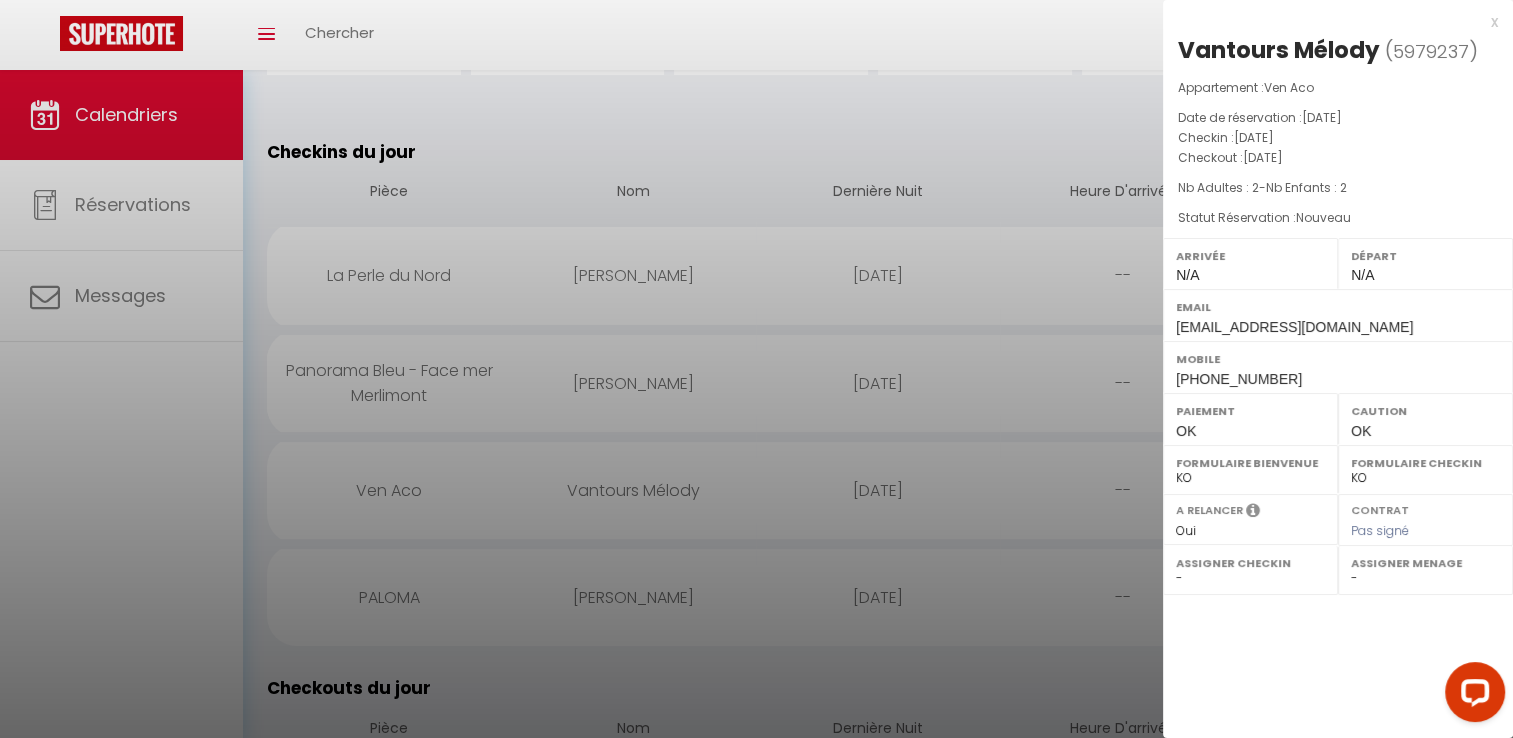click at bounding box center [756, 369] 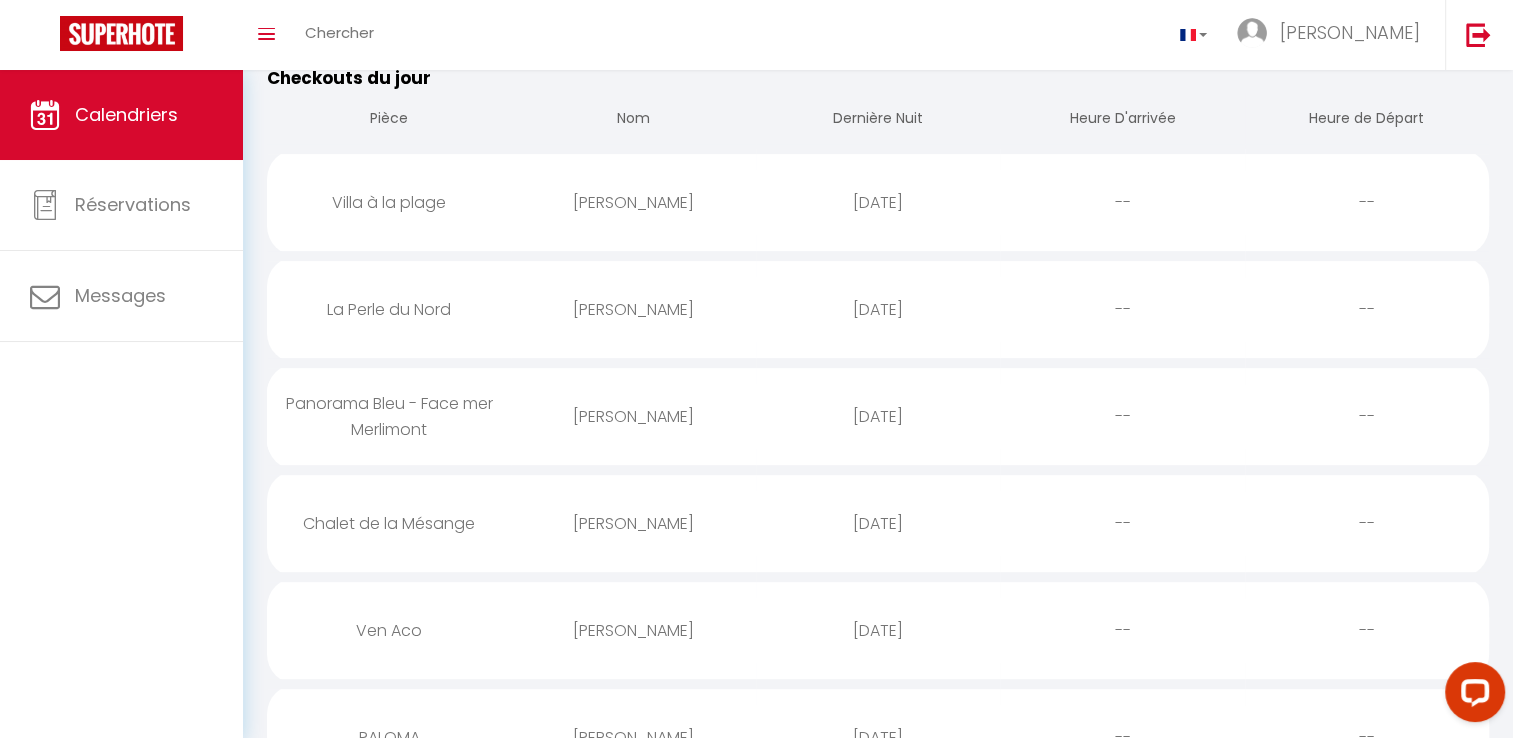 scroll, scrollTop: 792, scrollLeft: 0, axis: vertical 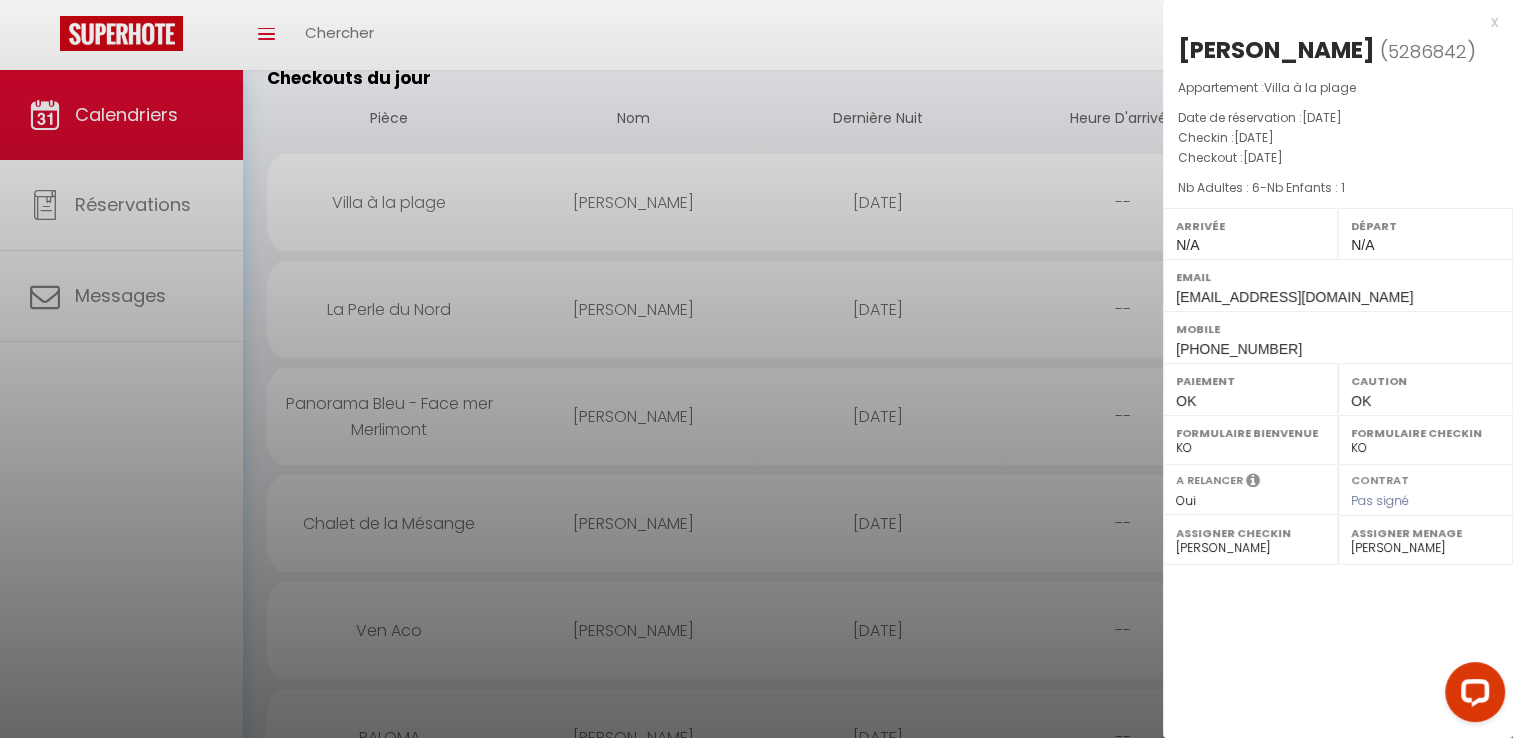 click on "x" at bounding box center (1330, 22) 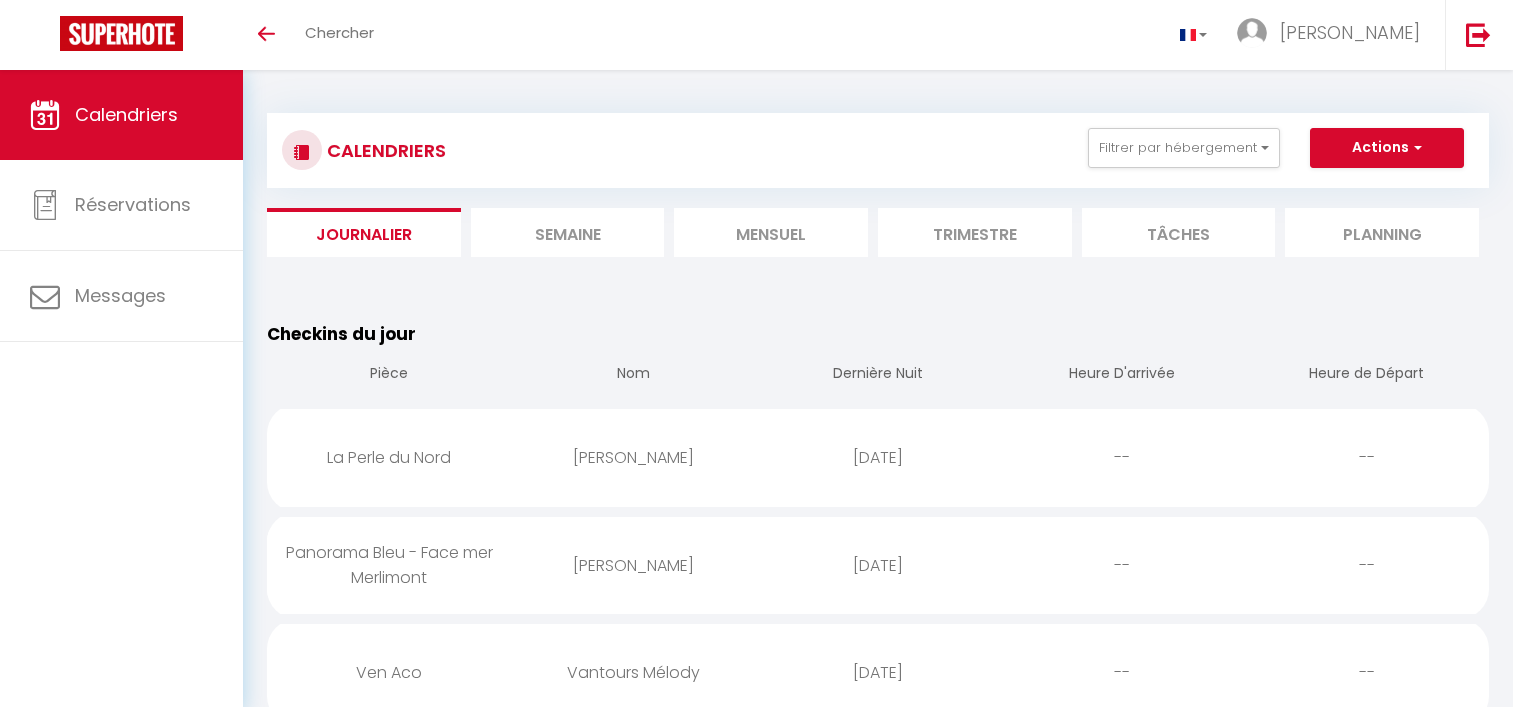 scroll, scrollTop: 0, scrollLeft: 0, axis: both 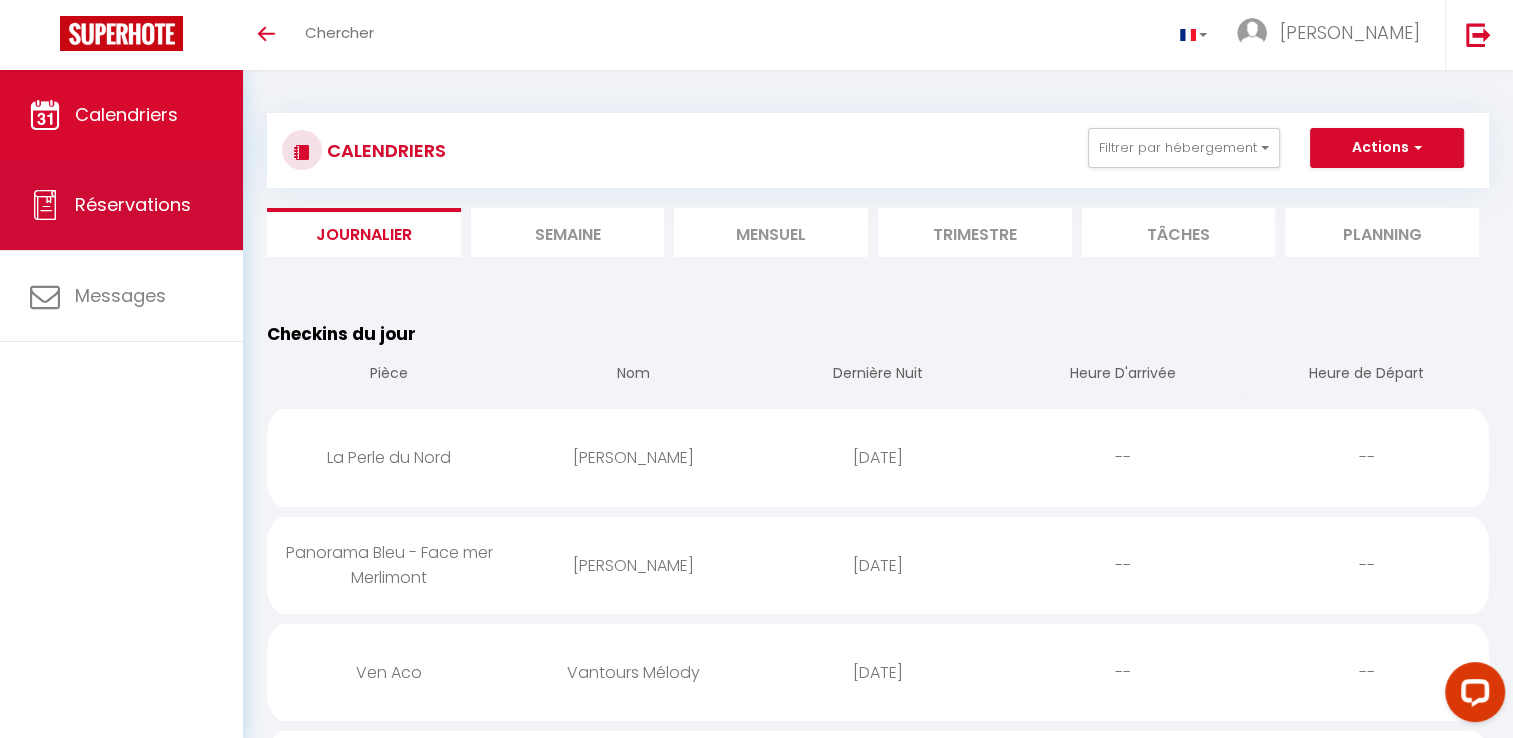 click on "Réservations" at bounding box center [121, 205] 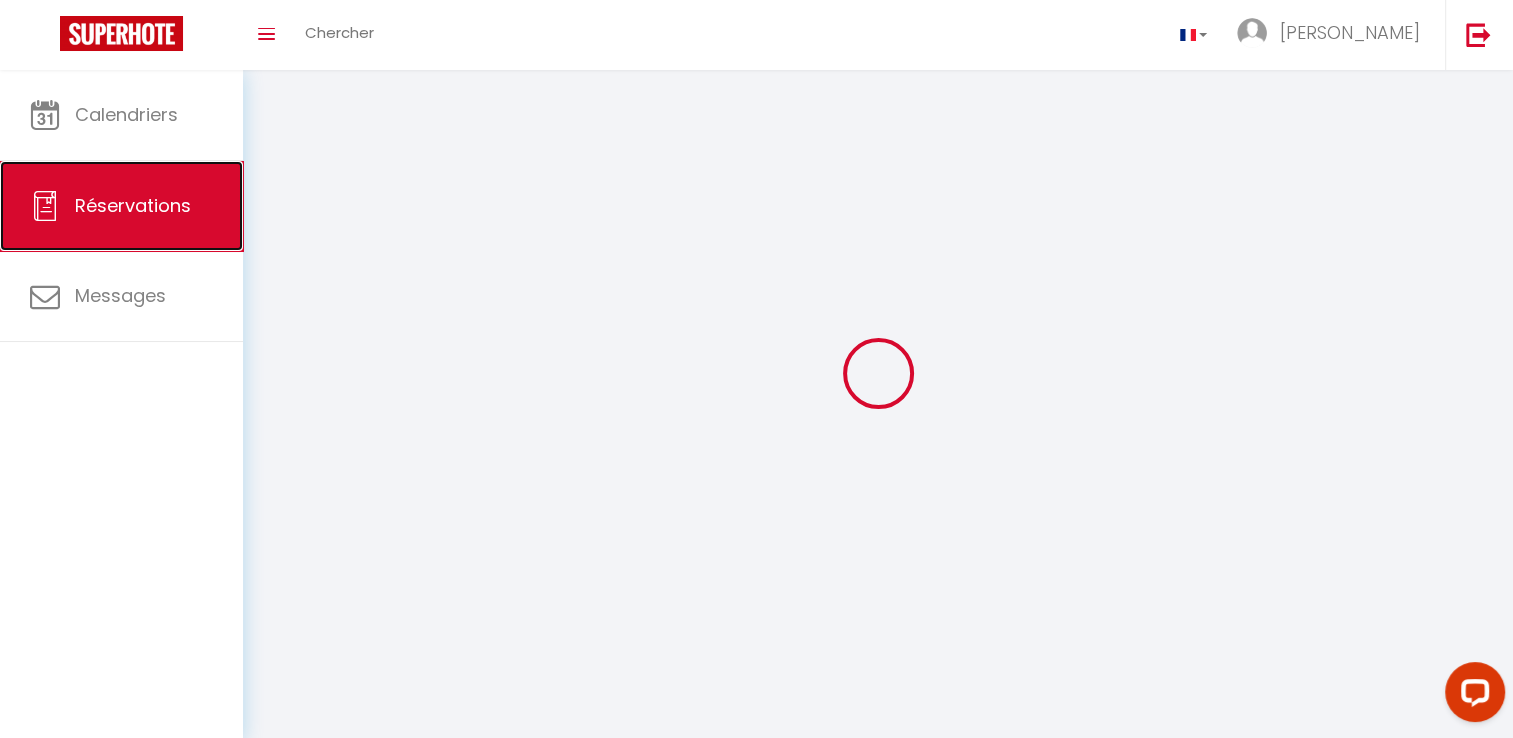 click on "Réservations" at bounding box center (121, 206) 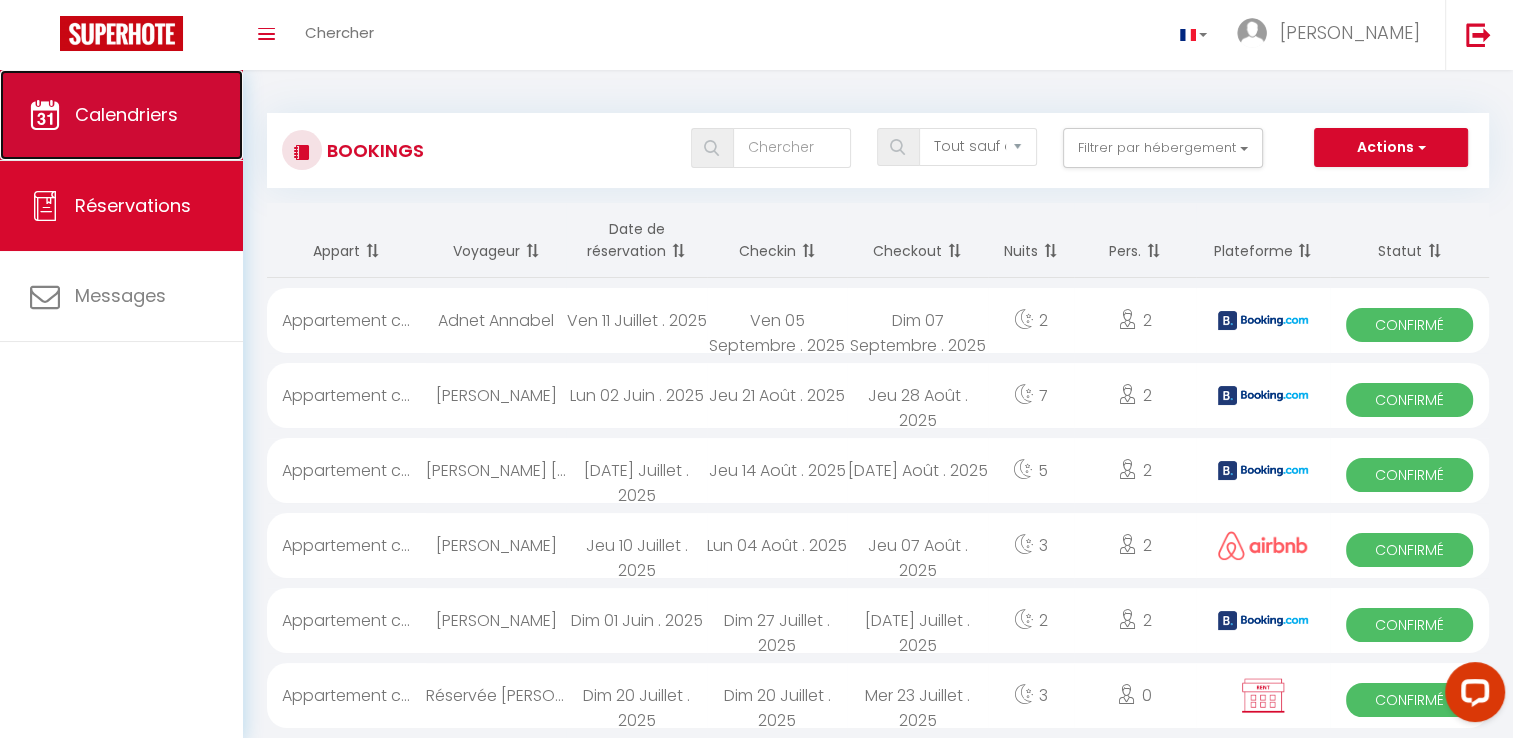 click on "Calendriers" at bounding box center [121, 115] 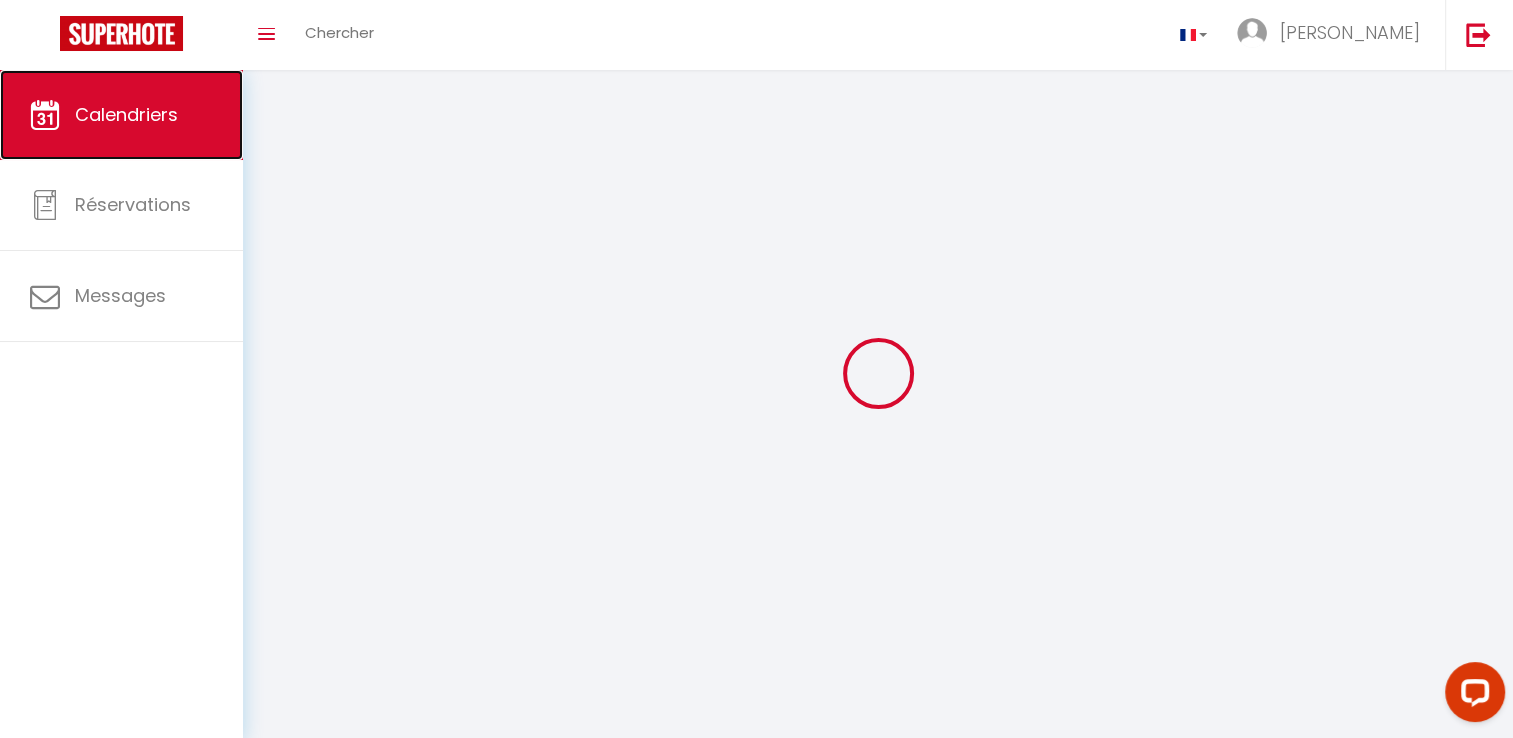 click on "Calendriers" at bounding box center [121, 115] 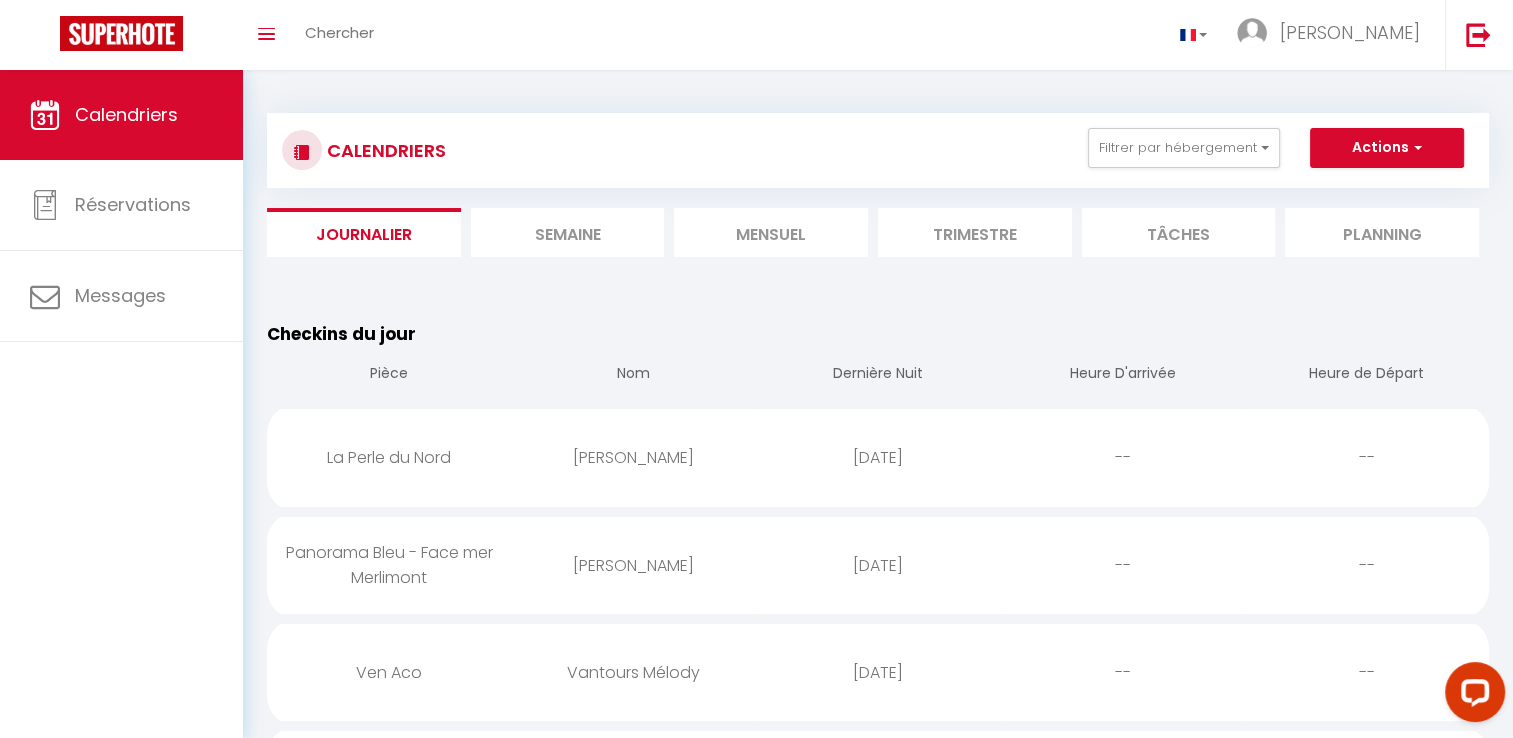click on "Mensuel" at bounding box center (771, 232) 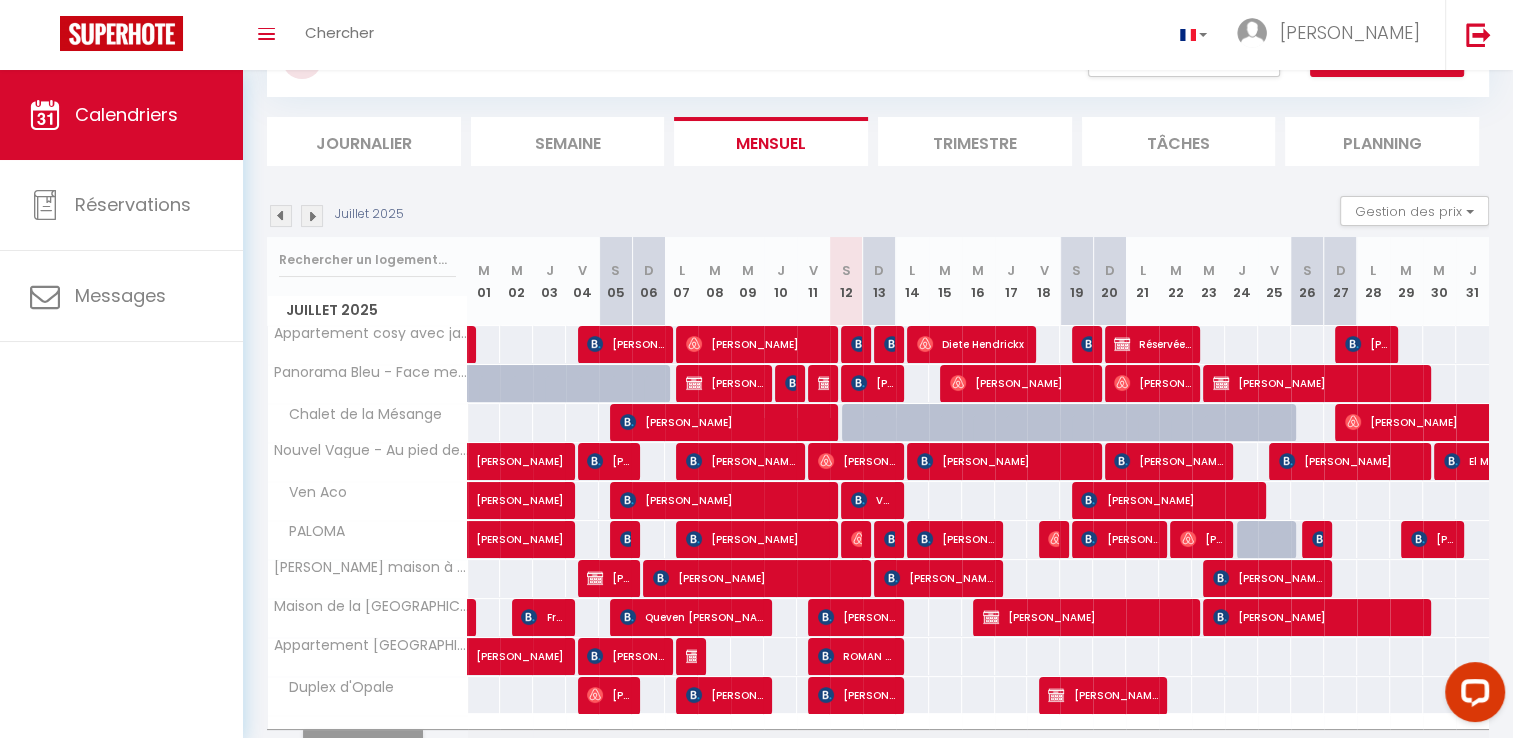 scroll, scrollTop: 196, scrollLeft: 0, axis: vertical 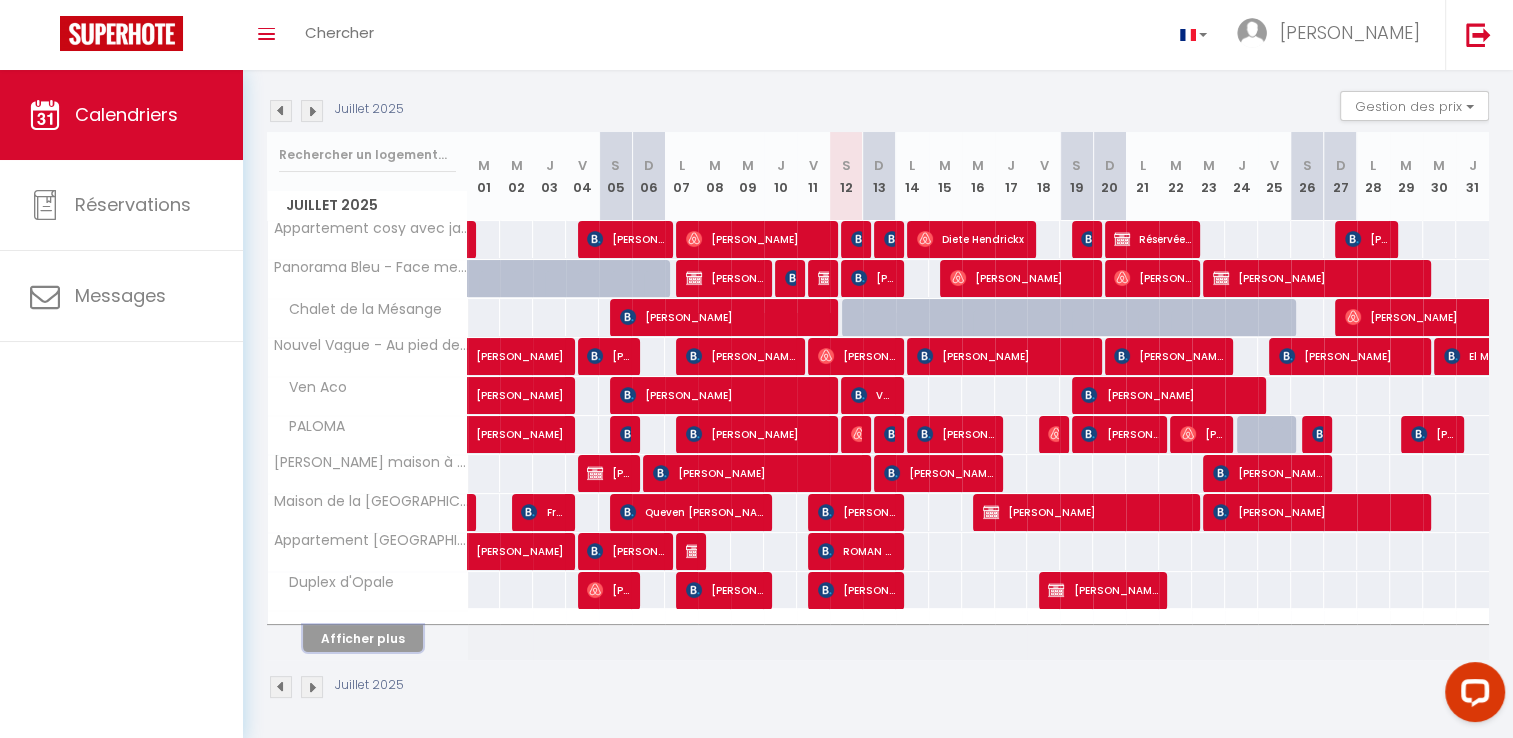 click on "Afficher plus" at bounding box center [363, 638] 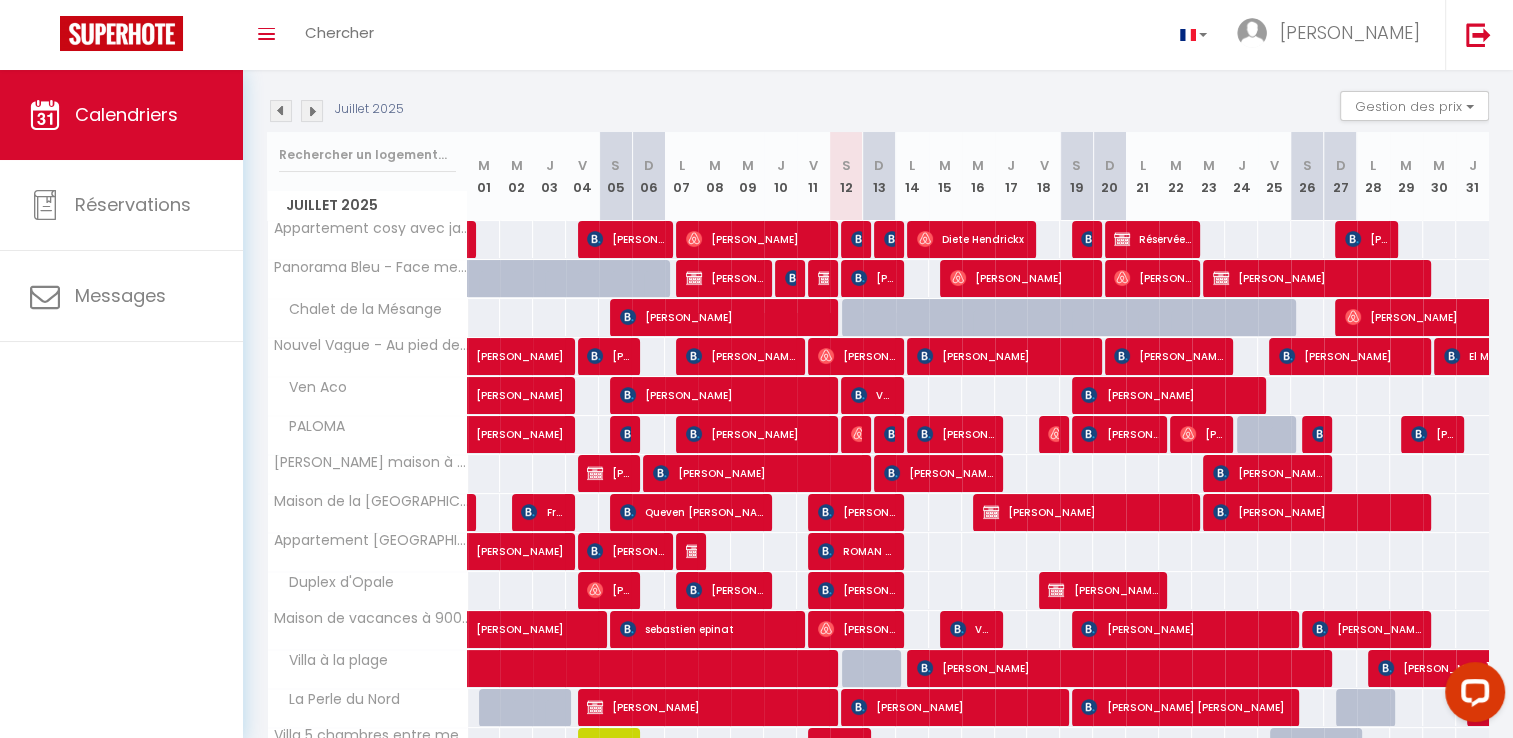 scroll, scrollTop: 284, scrollLeft: 0, axis: vertical 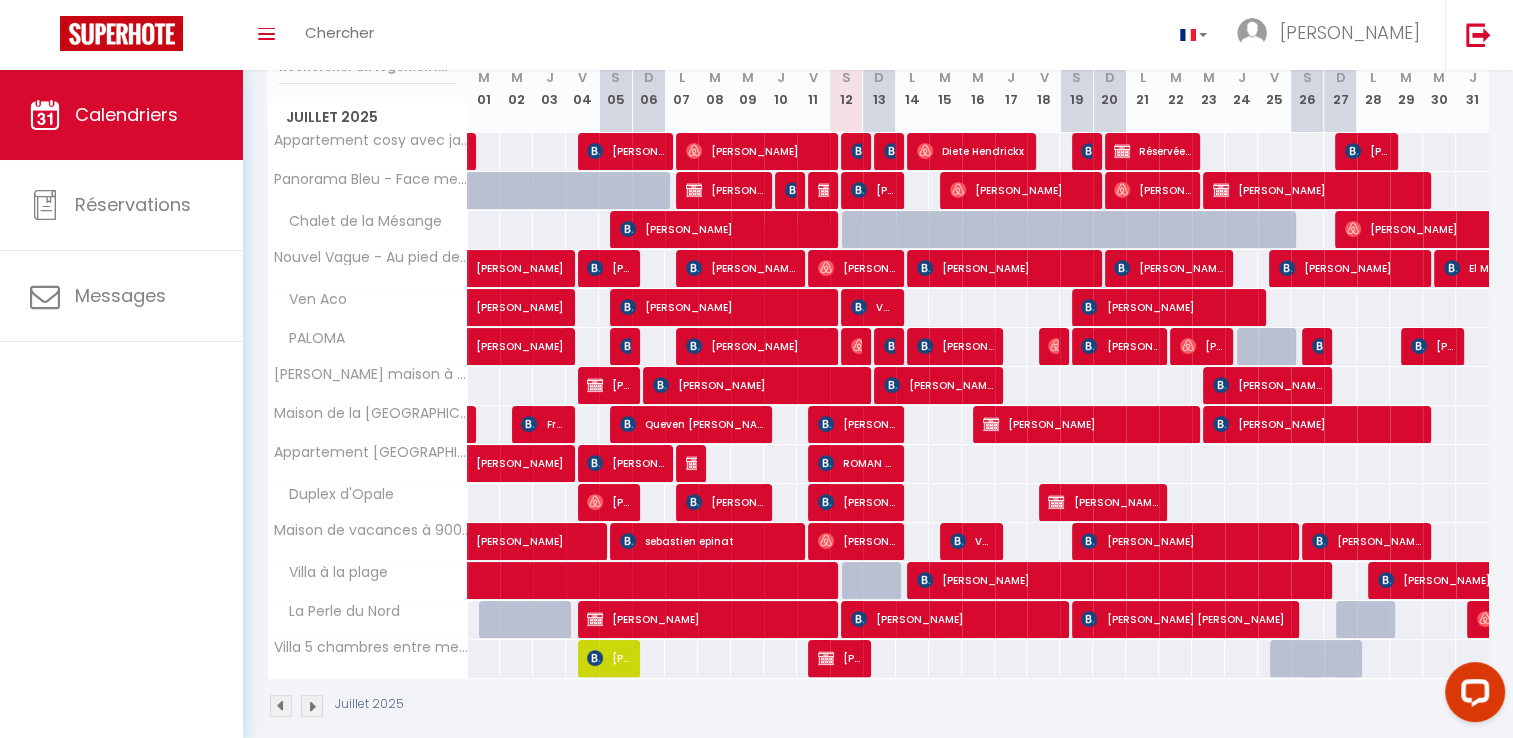 click at bounding box center (821, 191) 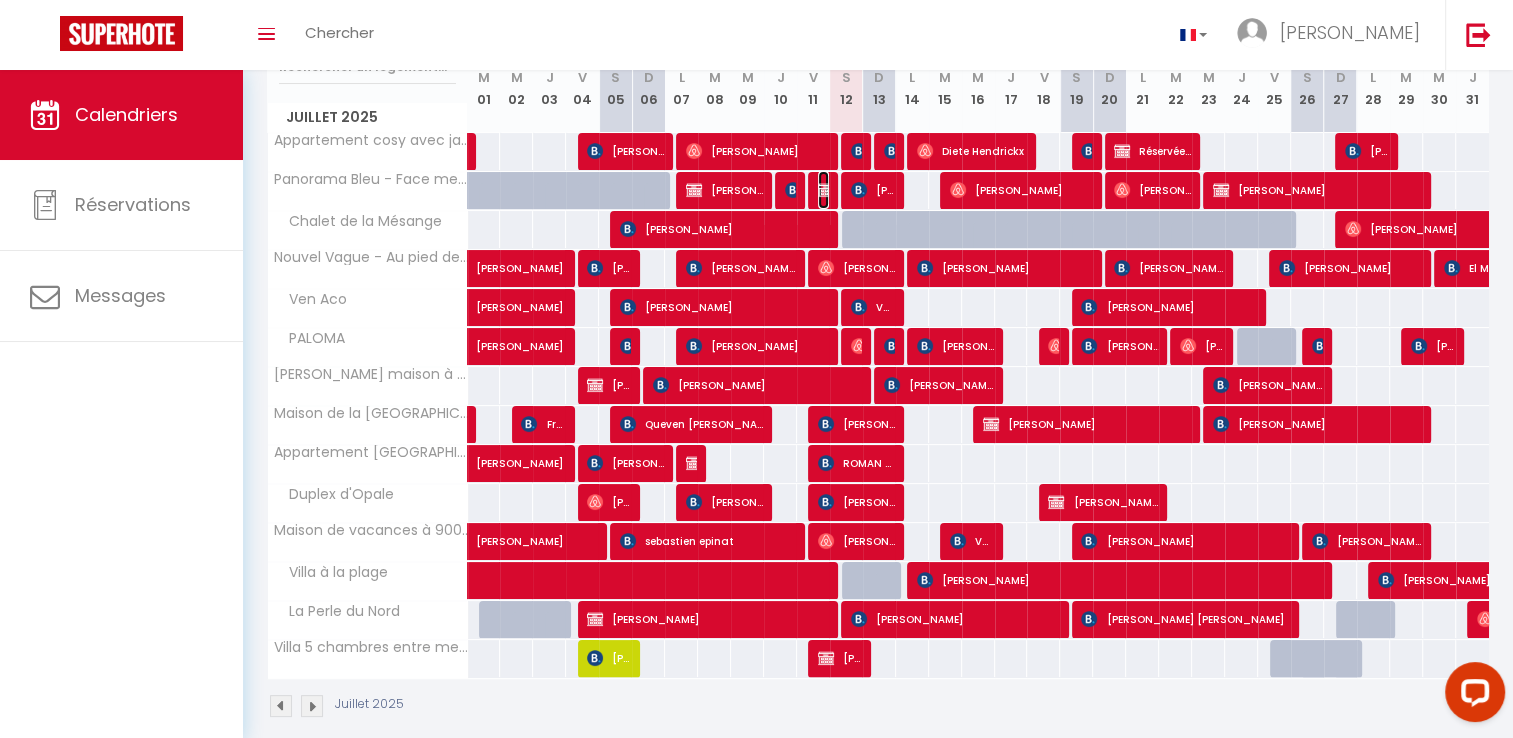 click at bounding box center (826, 190) 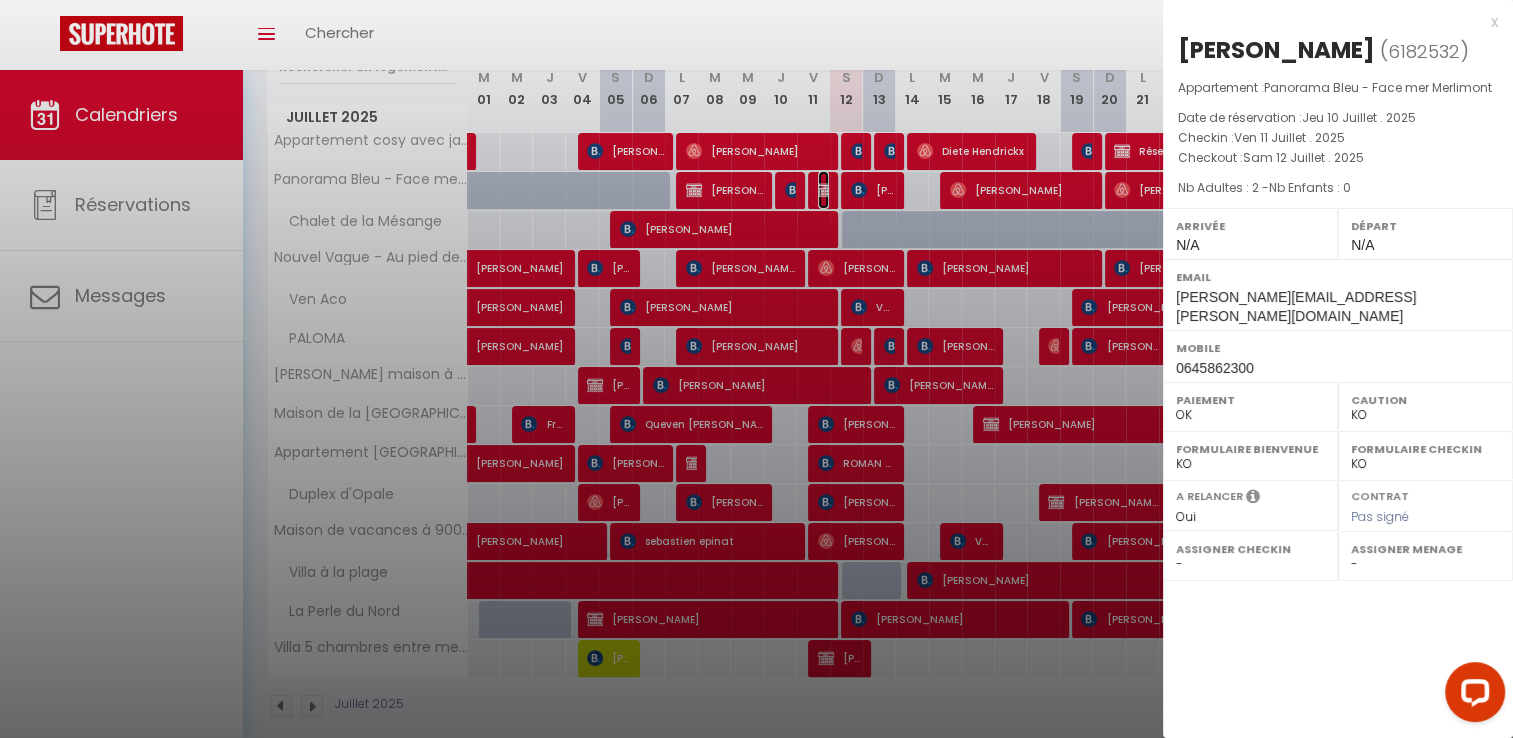 select on "15998" 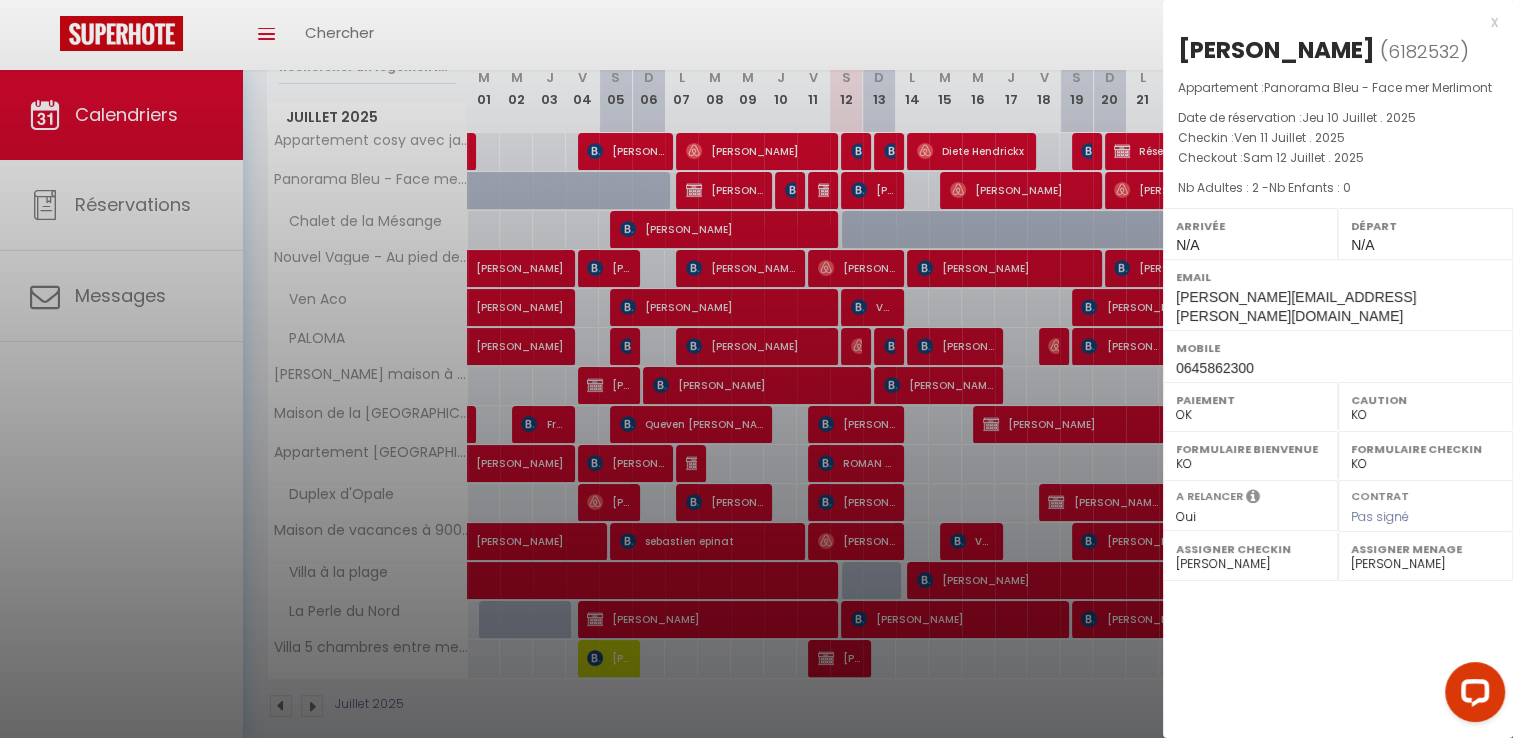 click at bounding box center [756, 369] 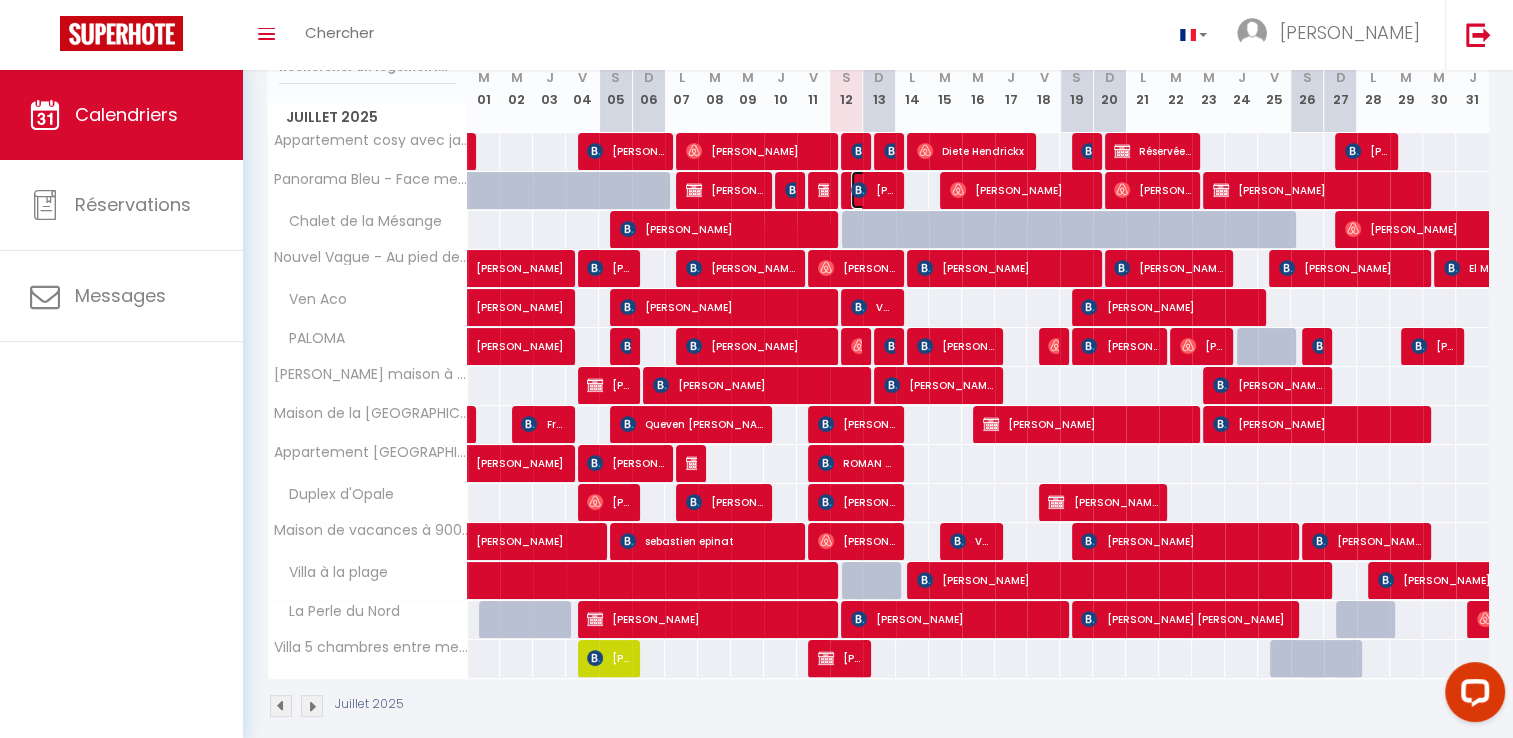click at bounding box center [859, 190] 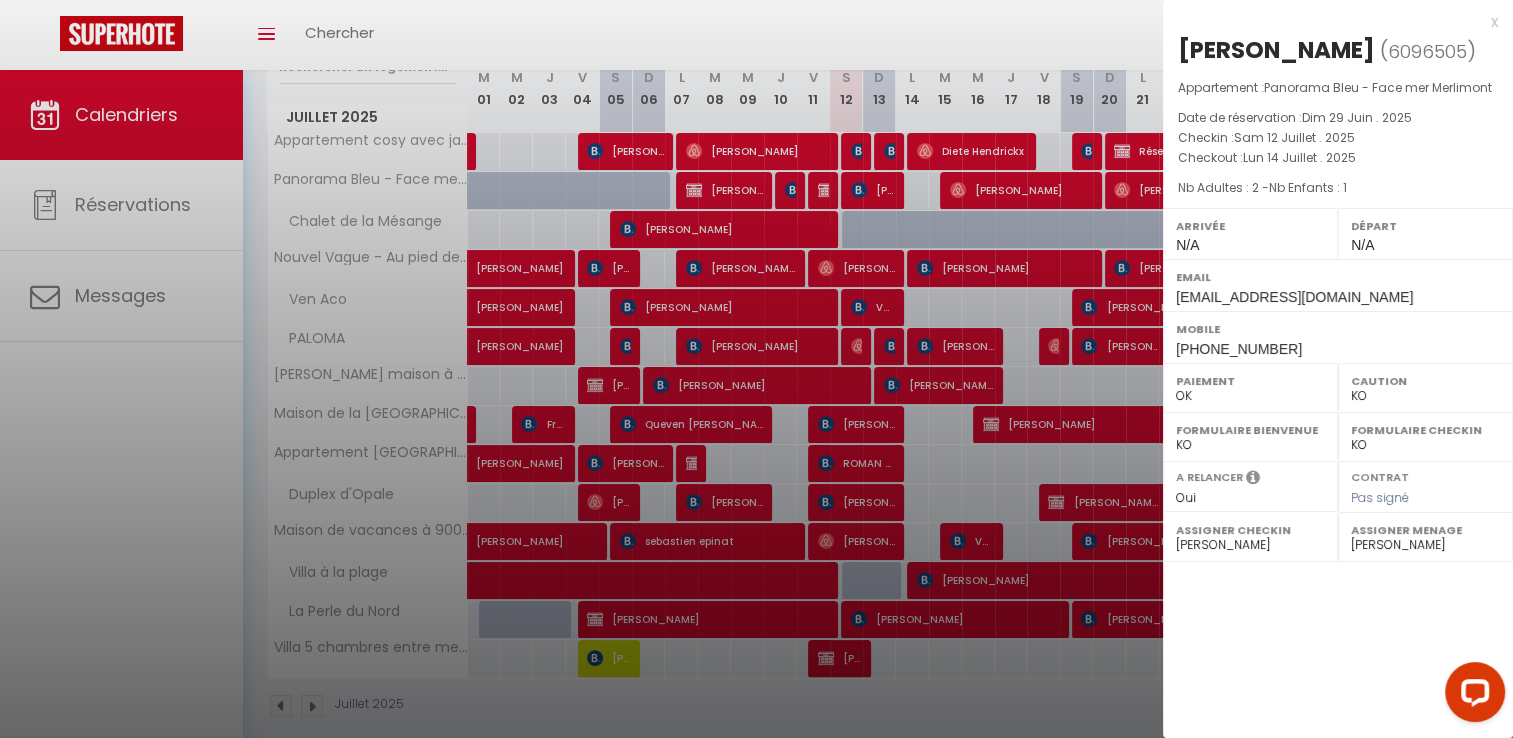 click at bounding box center (756, 369) 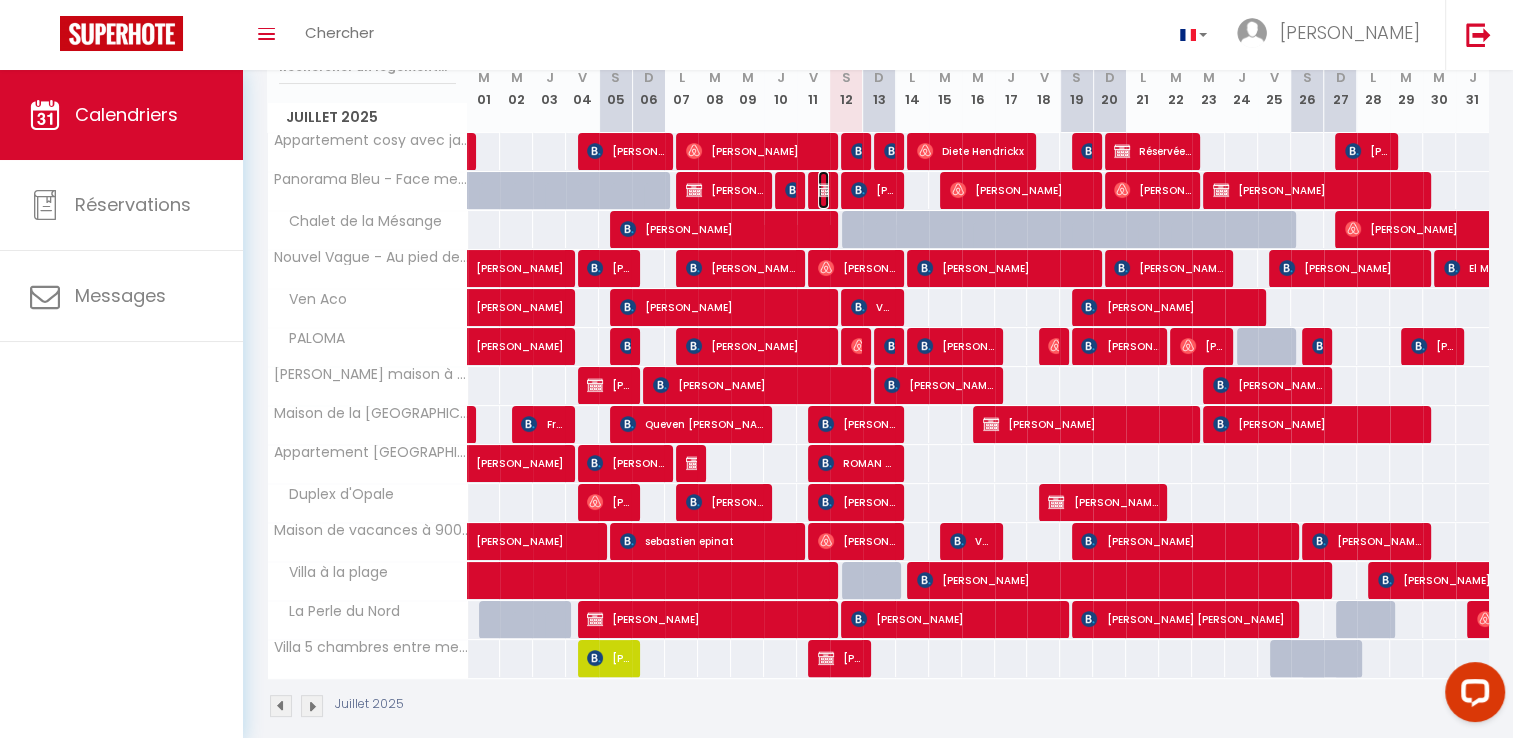 click at bounding box center (826, 190) 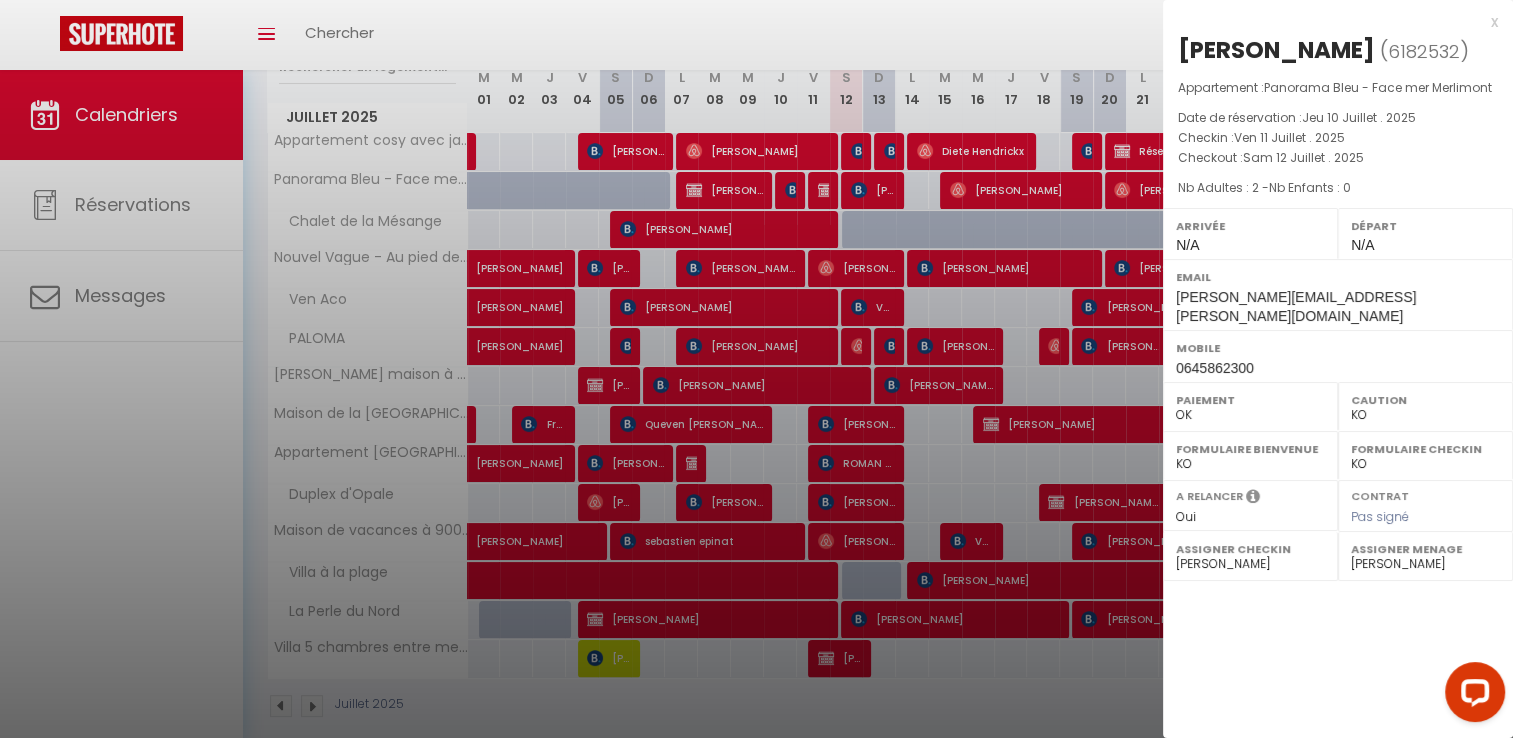 click at bounding box center (756, 369) 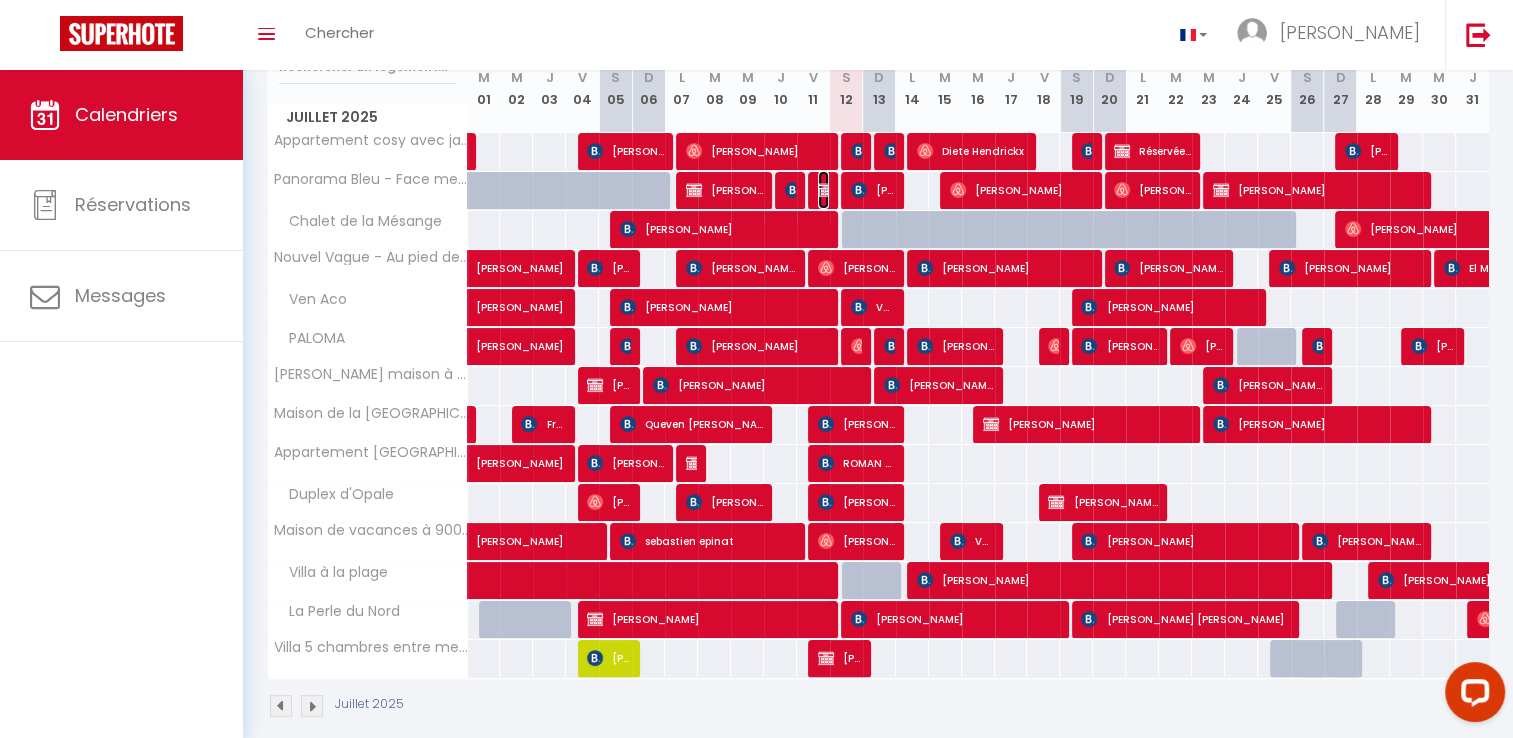 click at bounding box center [826, 190] 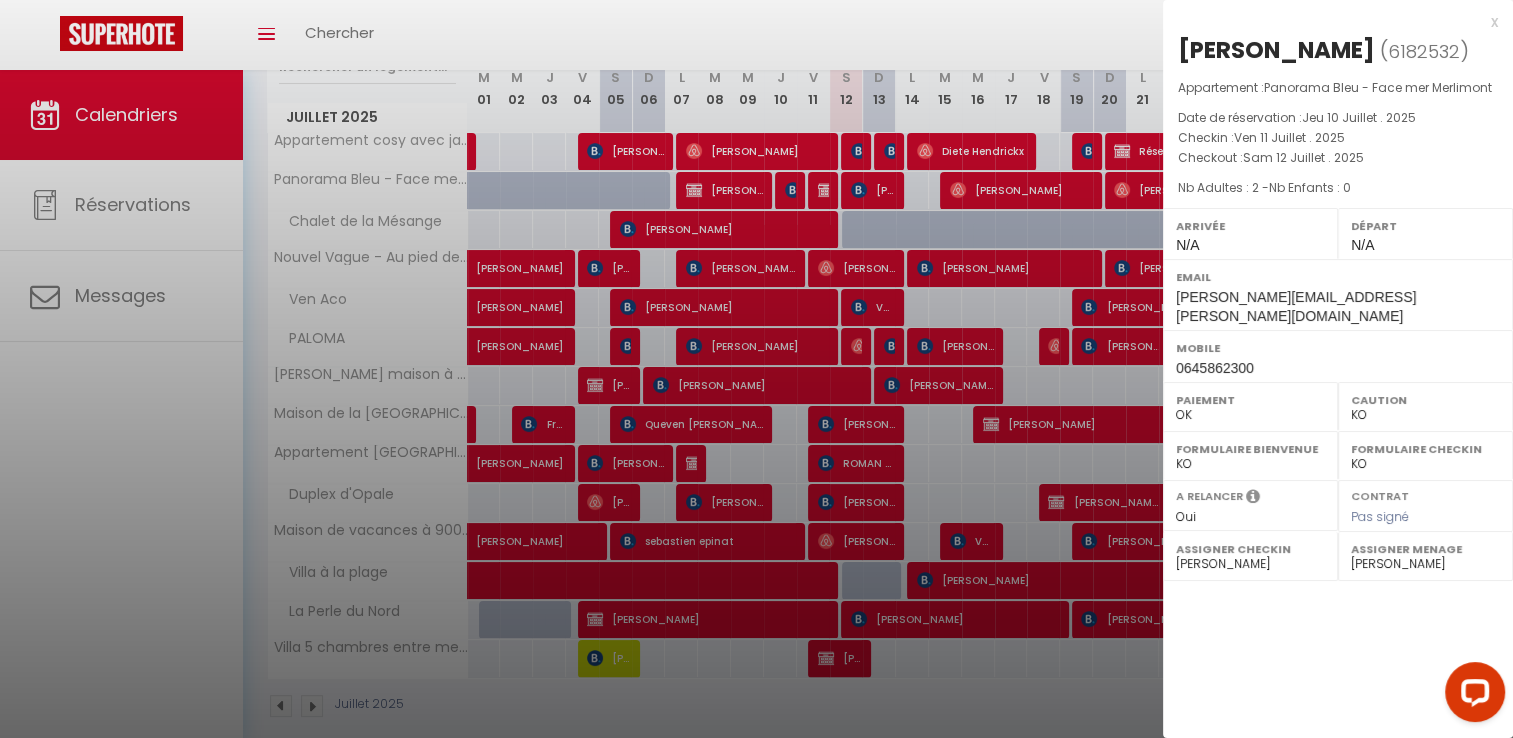 click at bounding box center (756, 369) 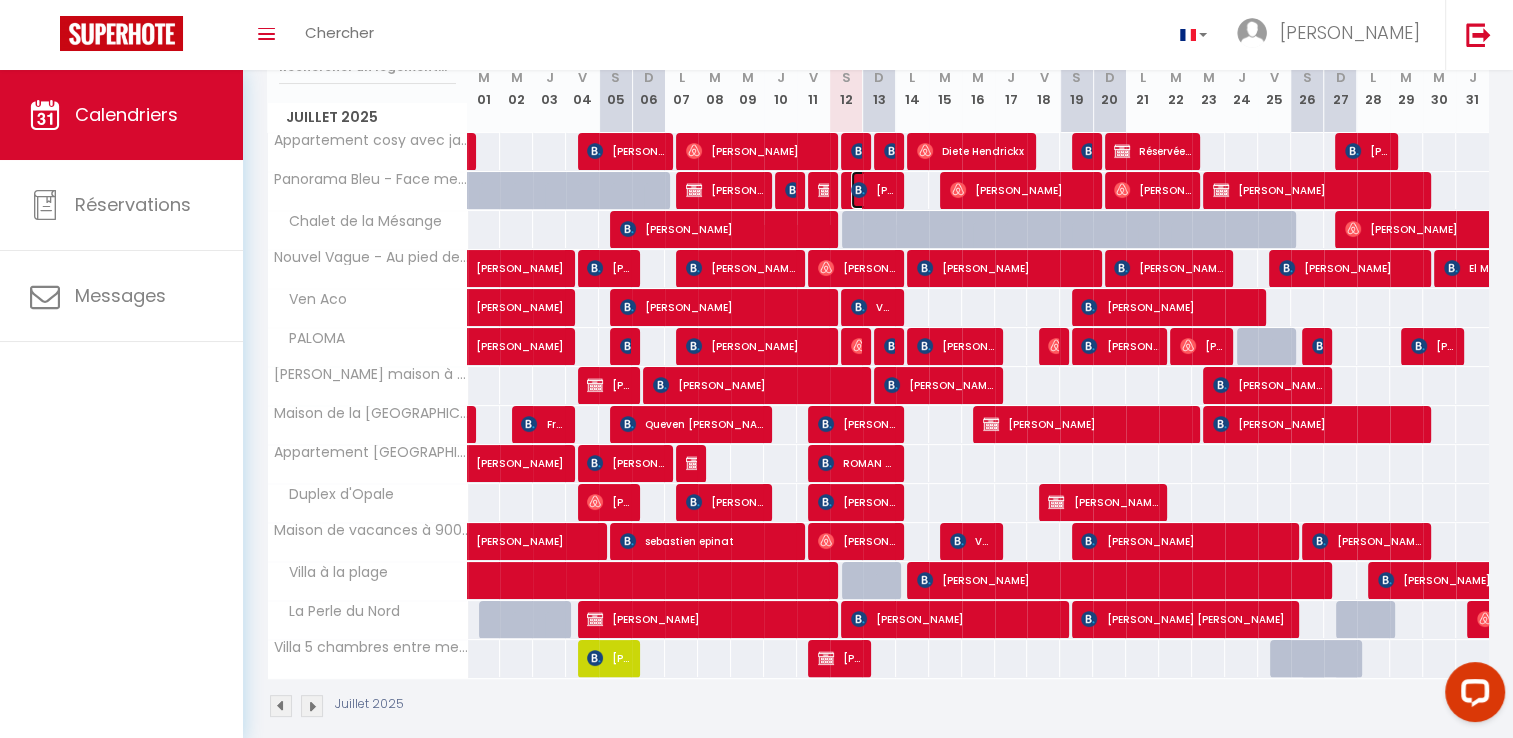 click at bounding box center [859, 190] 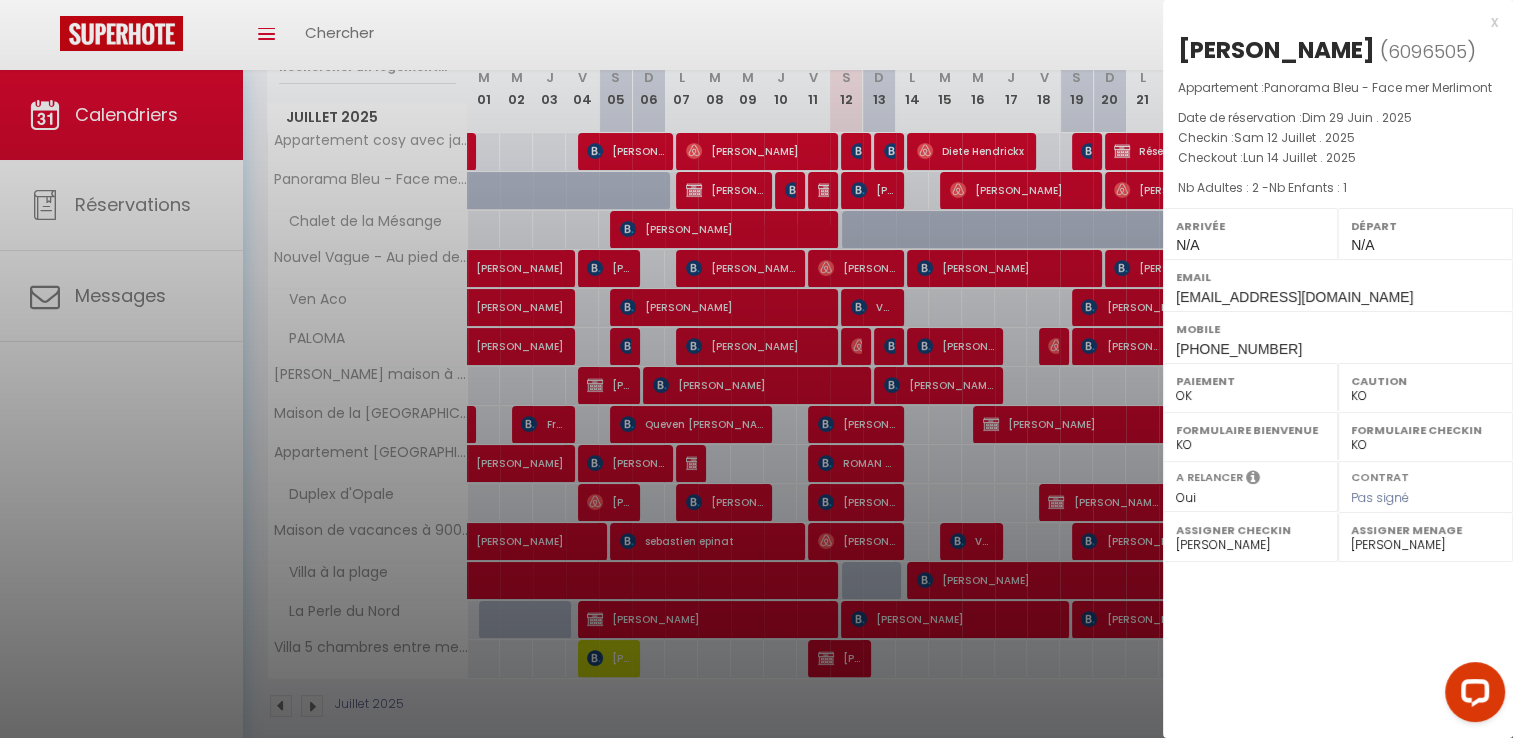 click at bounding box center (756, 369) 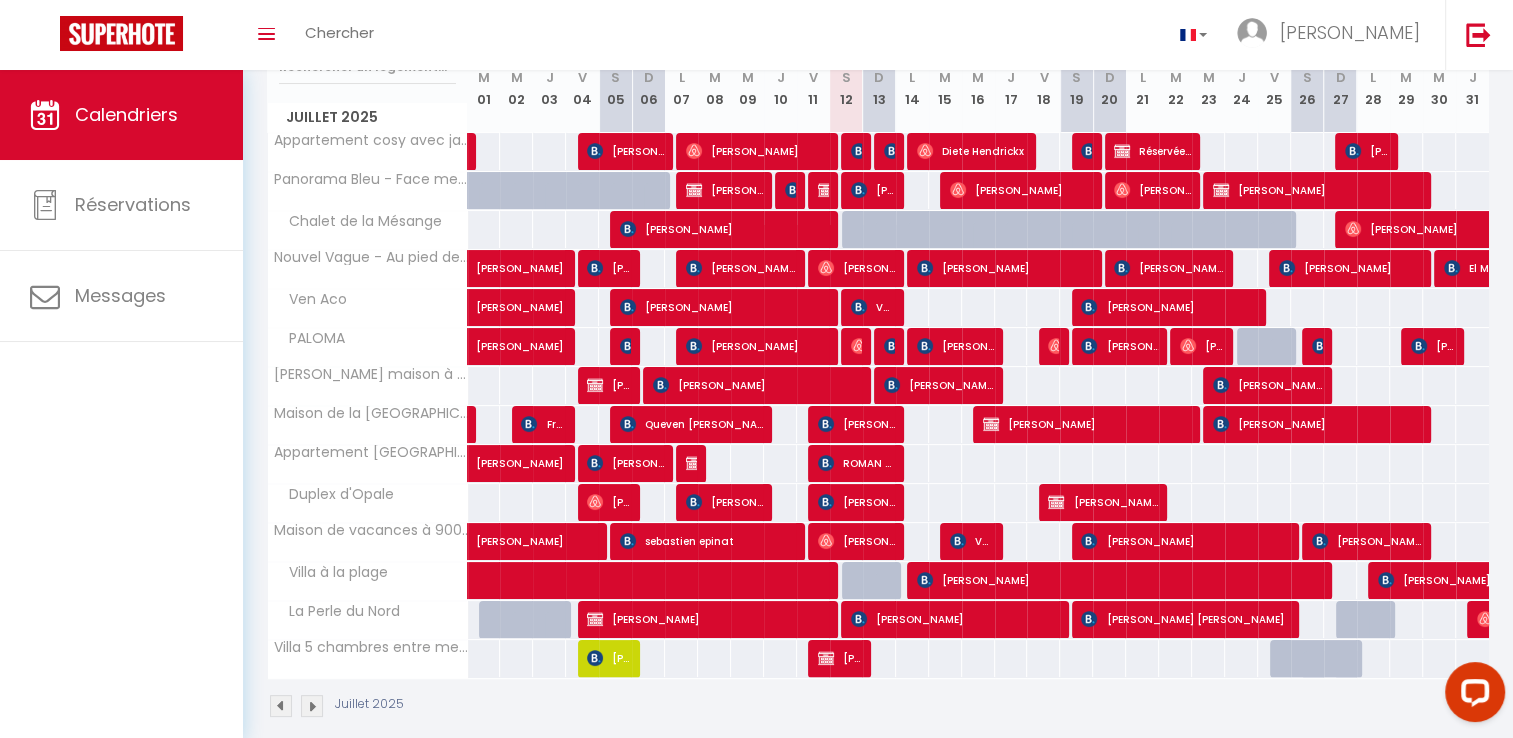 click at bounding box center (821, 191) 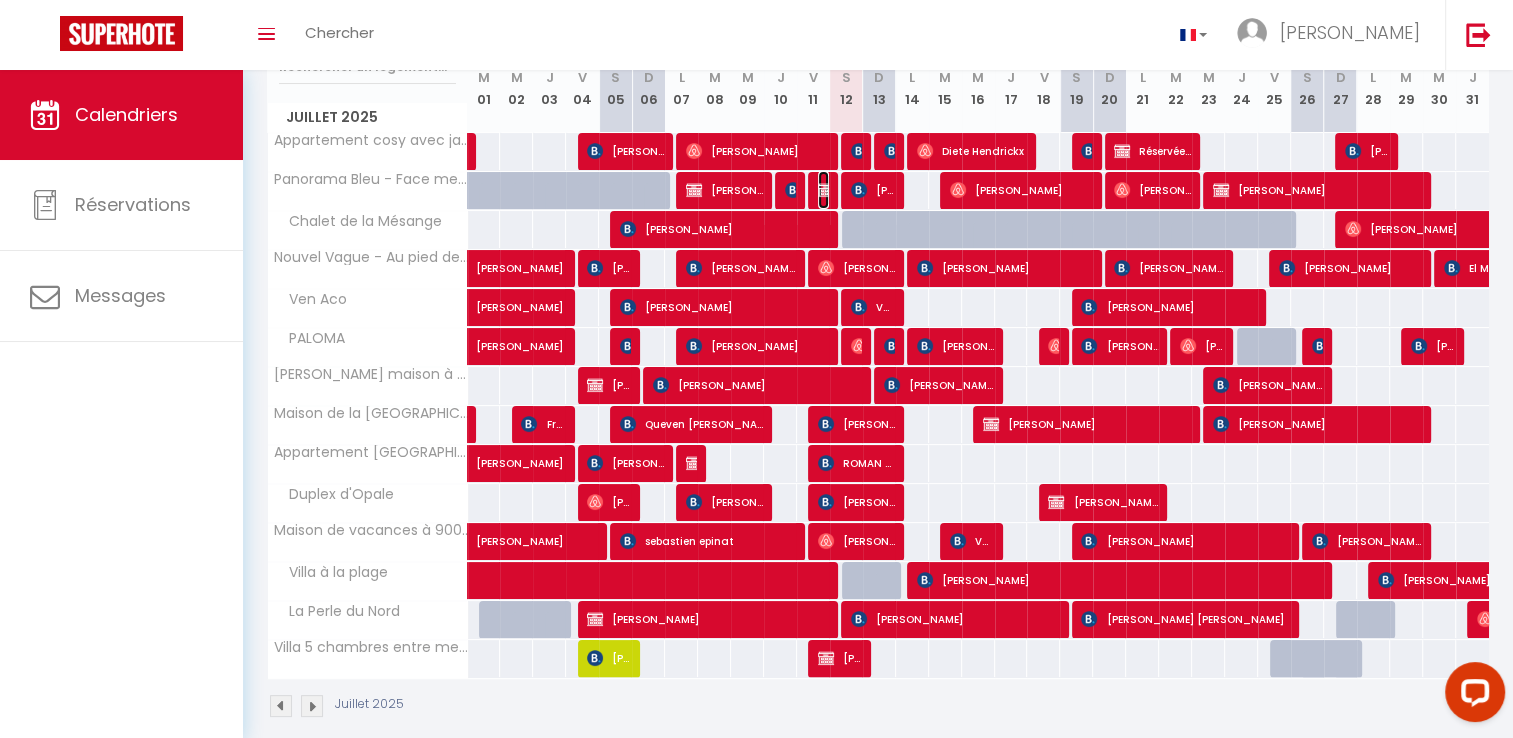 click at bounding box center (826, 190) 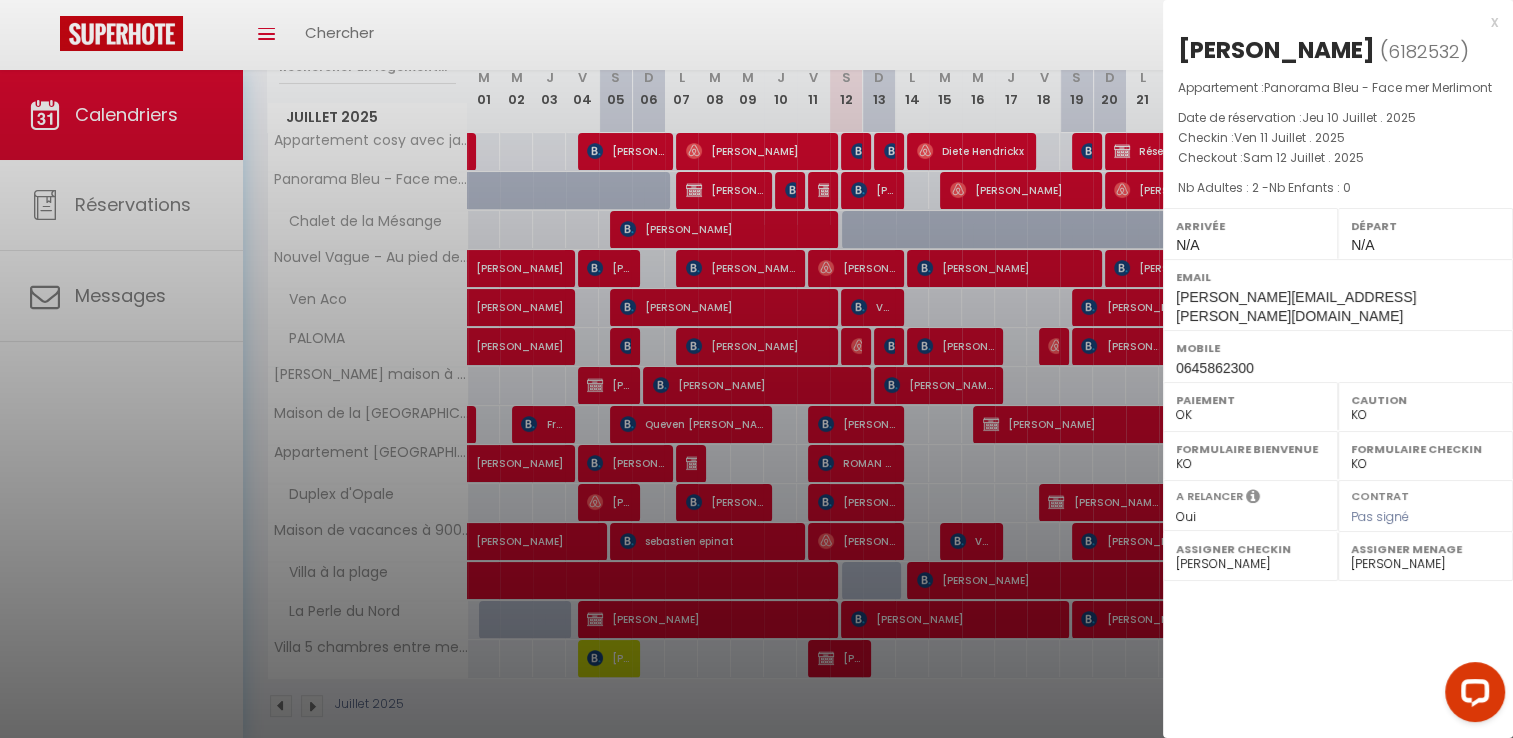 click at bounding box center [756, 369] 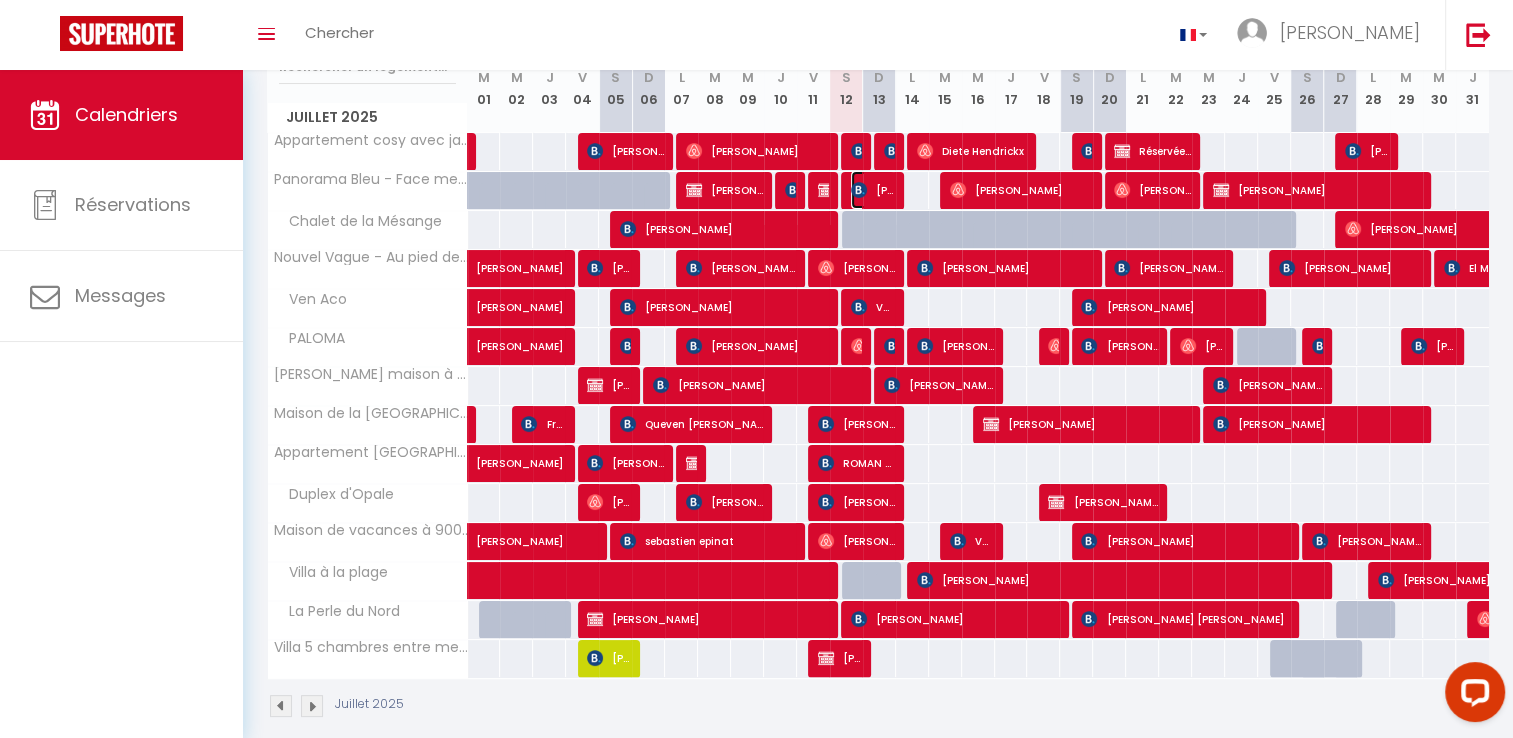 click at bounding box center [859, 190] 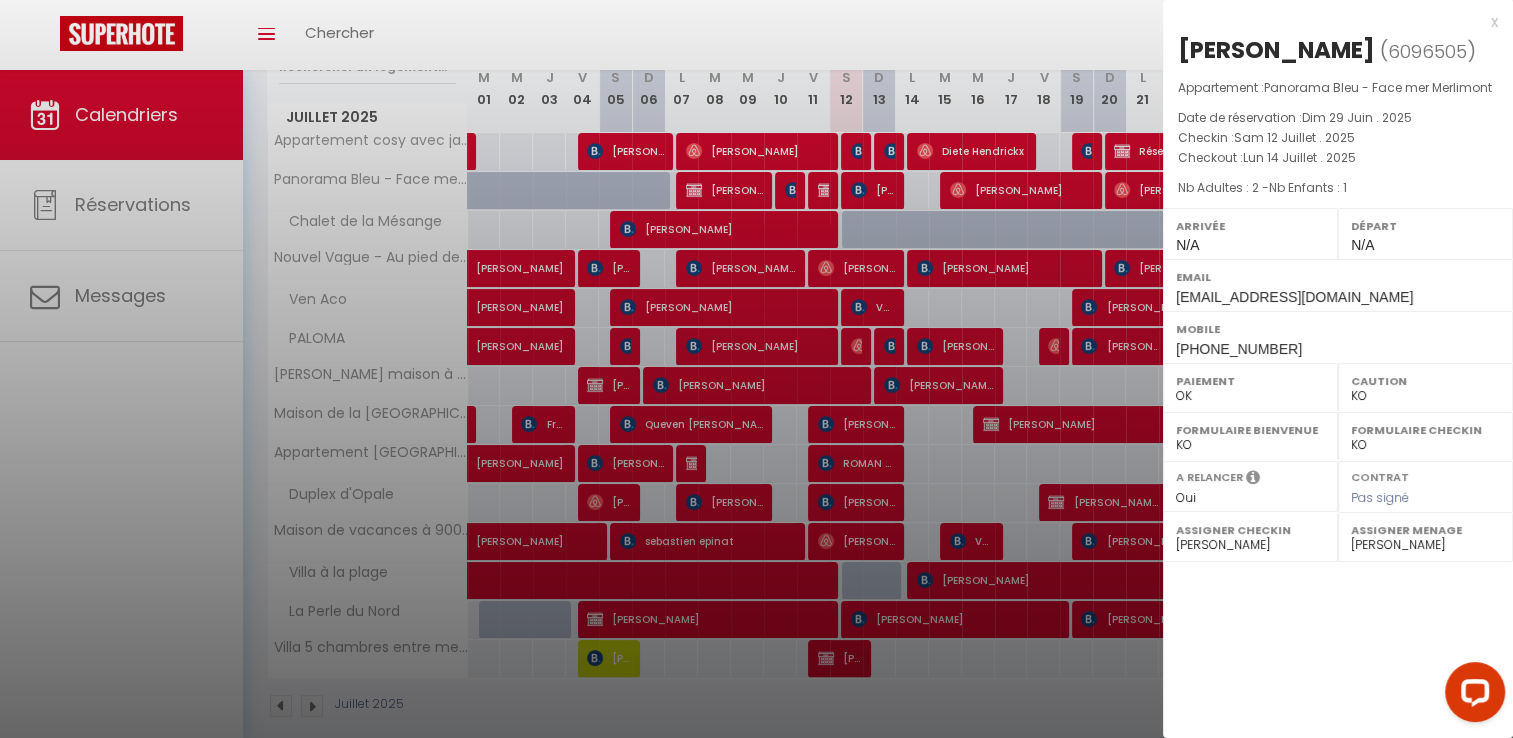 click at bounding box center [756, 369] 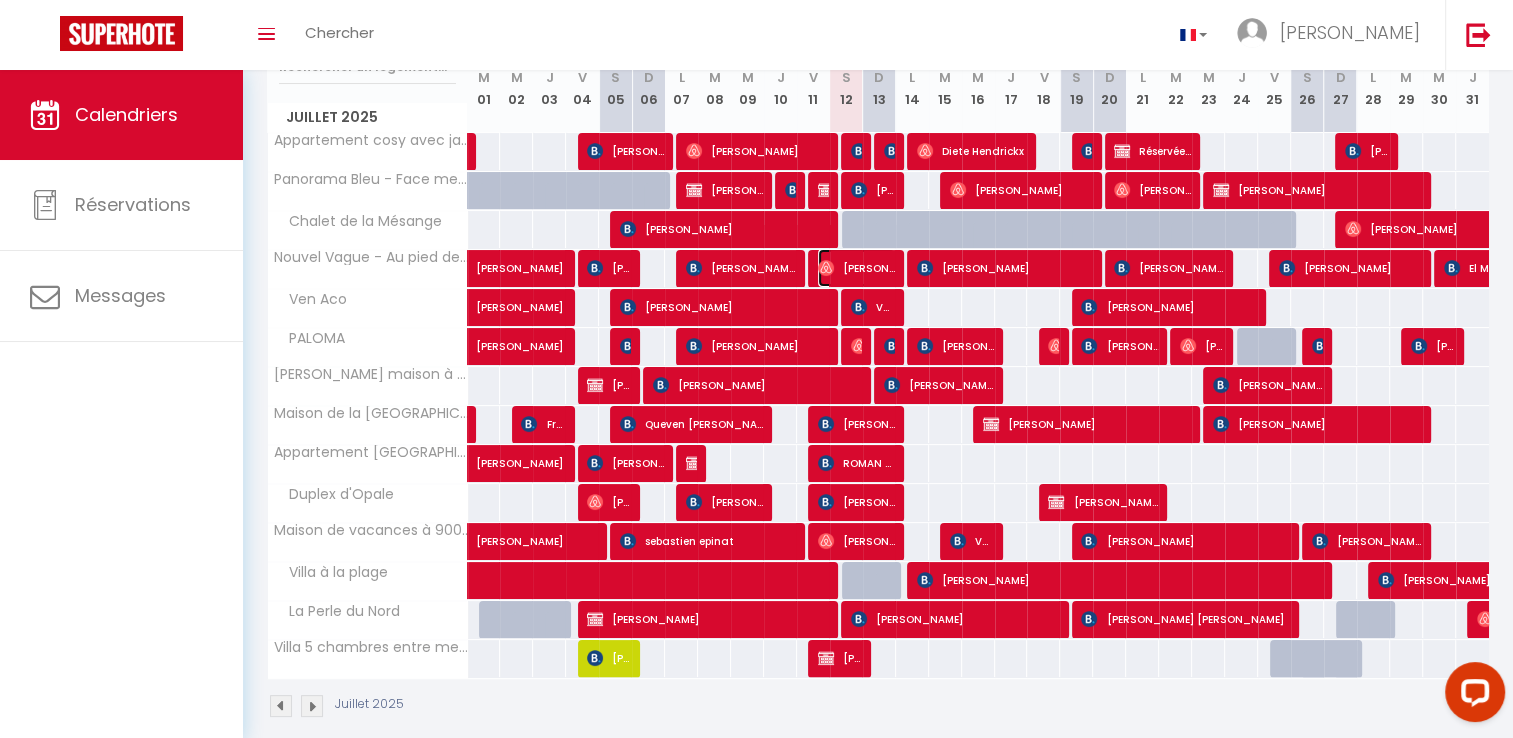 click on "[PERSON_NAME]" at bounding box center (856, 268) 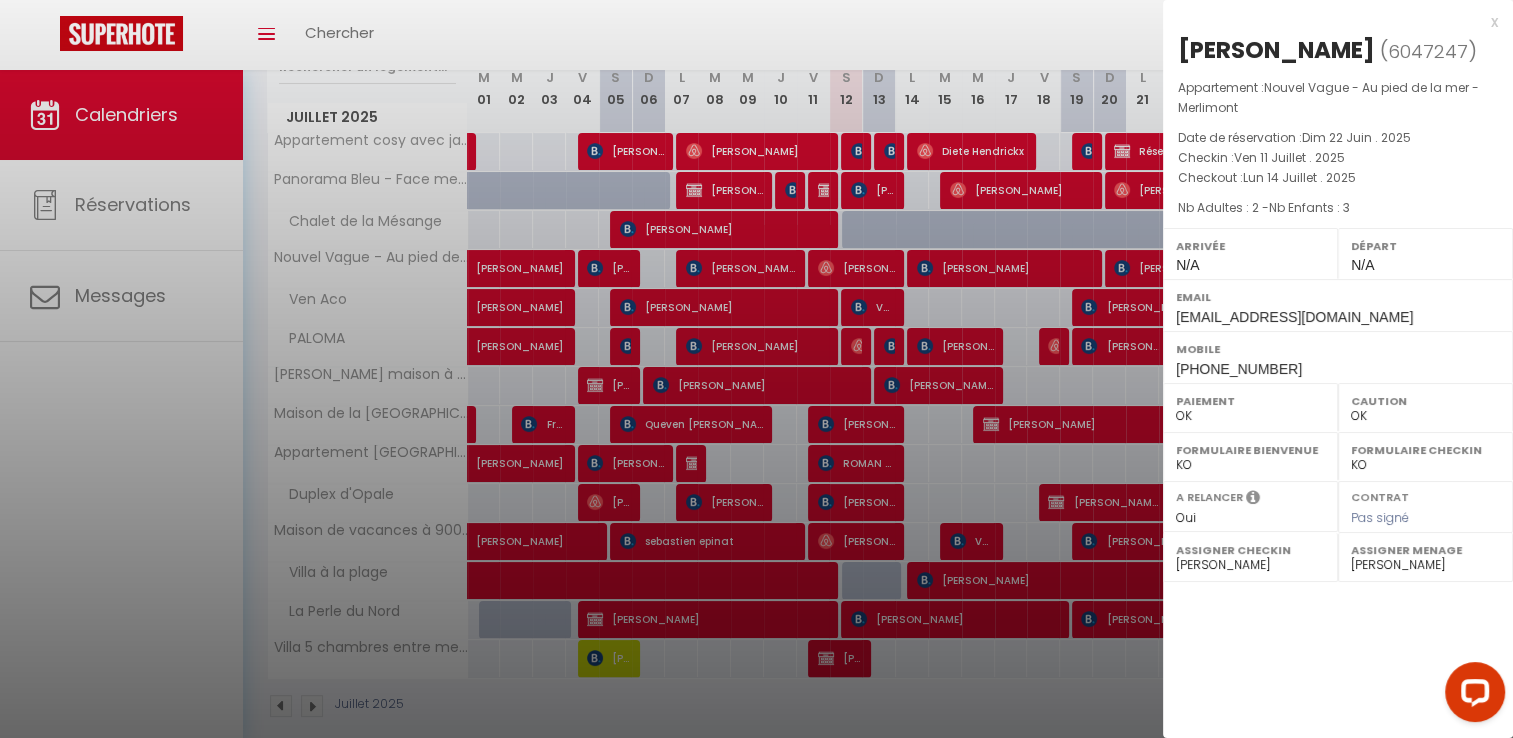 click at bounding box center [756, 369] 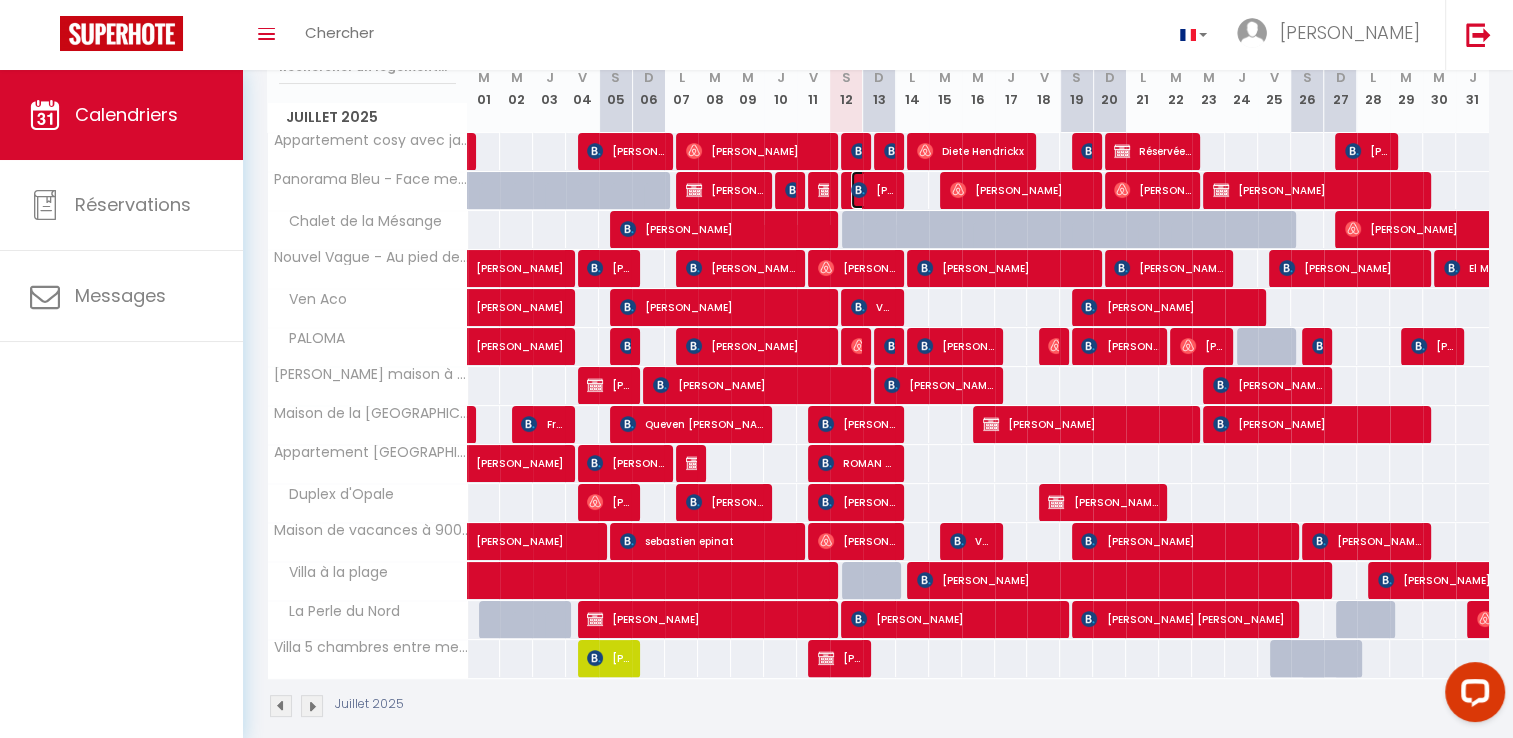 click on "[PERSON_NAME]" at bounding box center [873, 190] 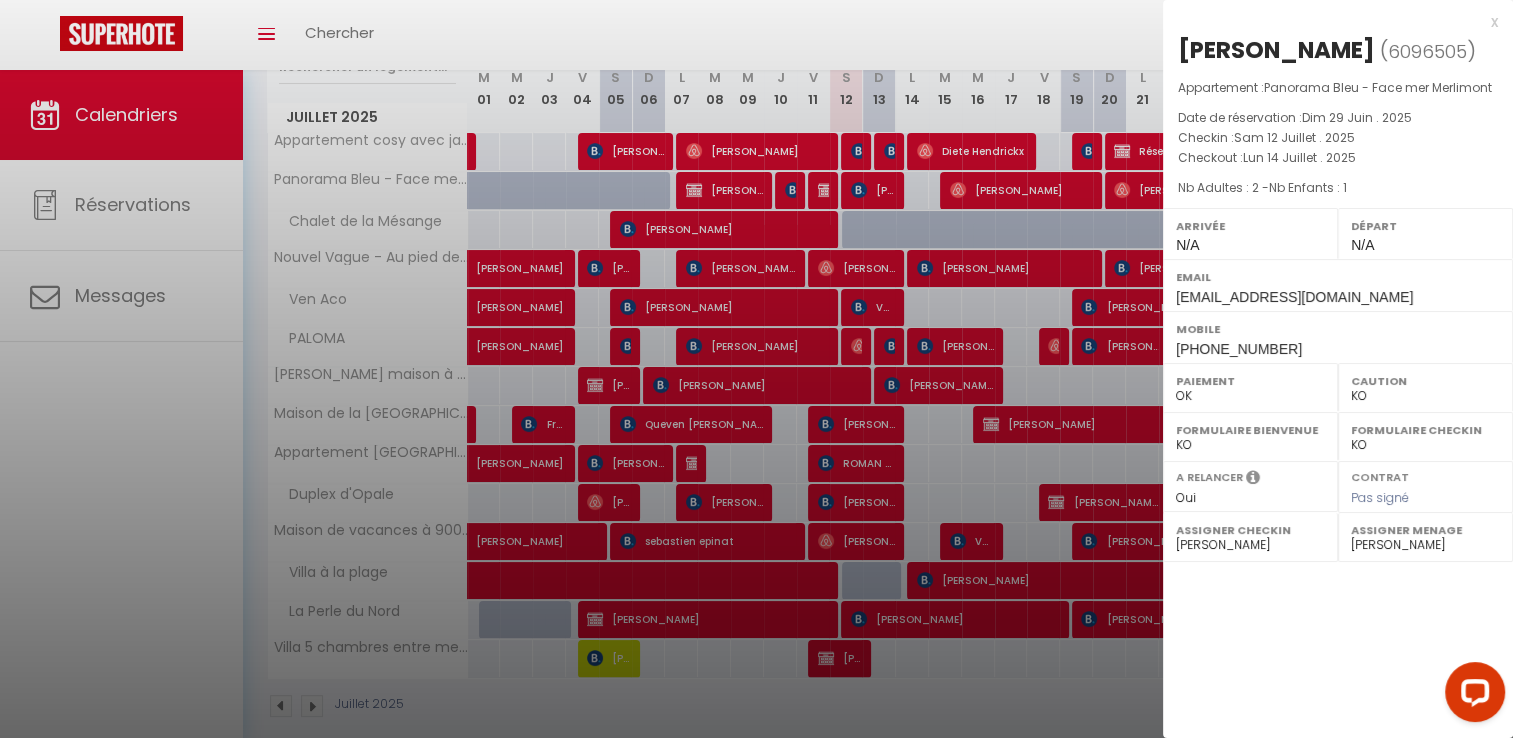 click at bounding box center [756, 369] 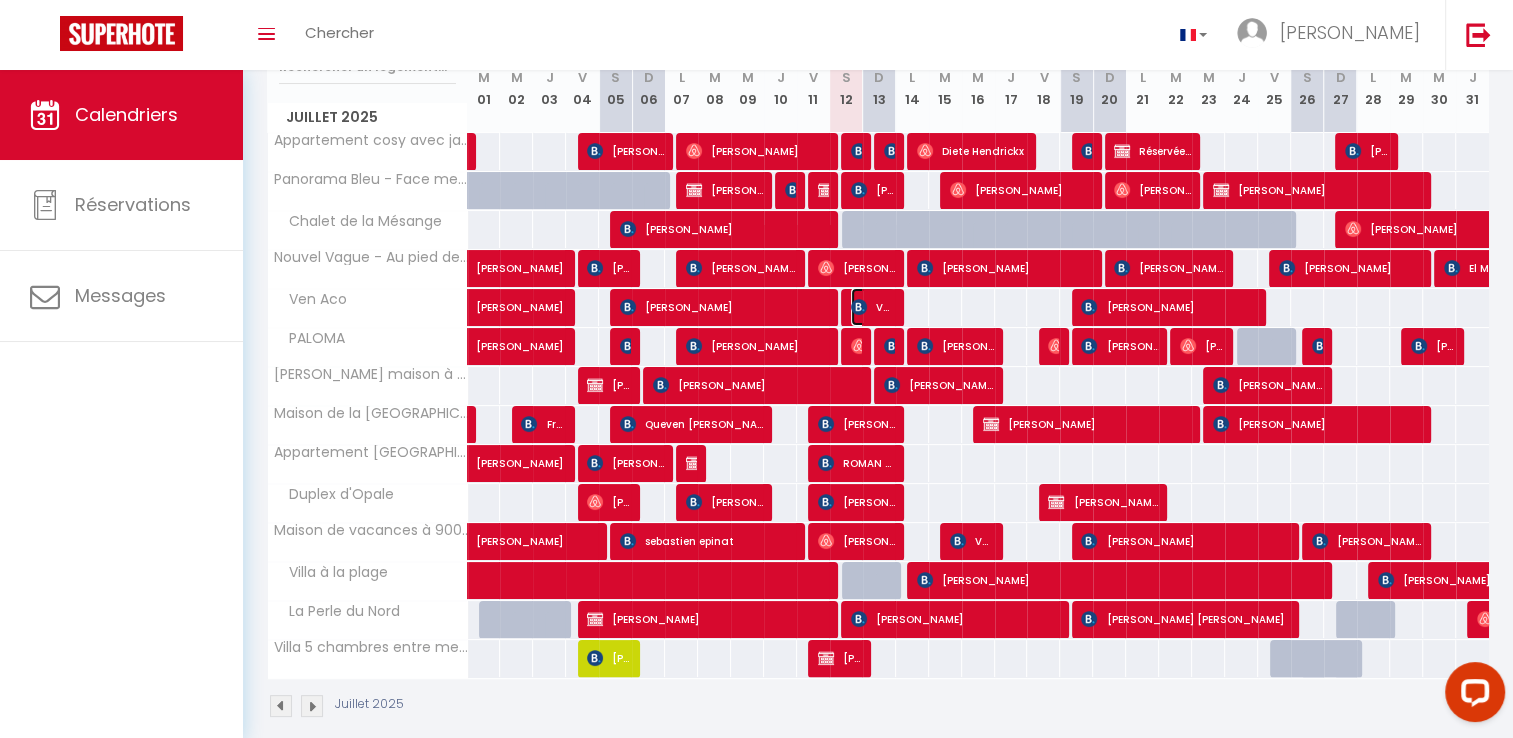 click on "Vantours Mélody" at bounding box center [873, 307] 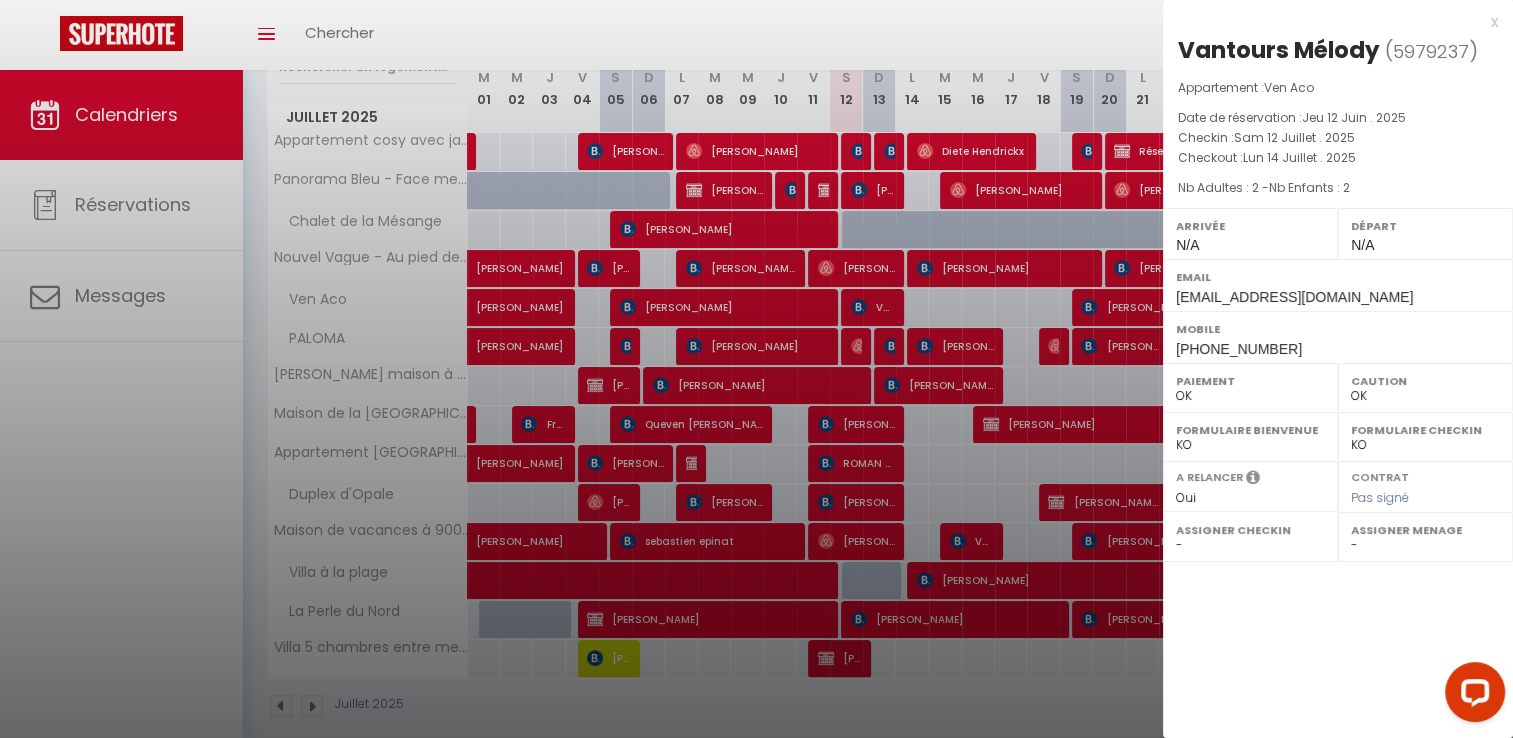 click at bounding box center (756, 369) 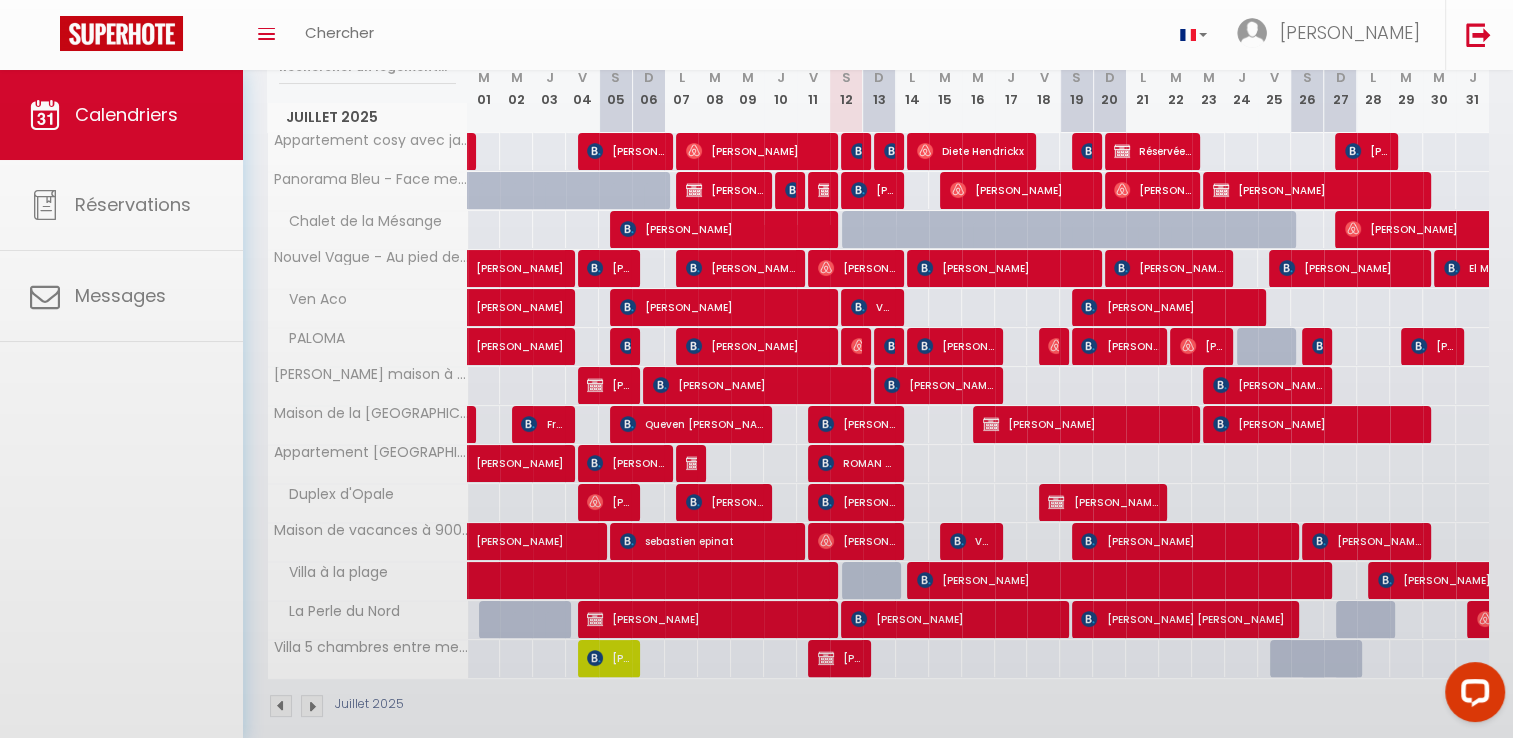 click at bounding box center [756, 369] 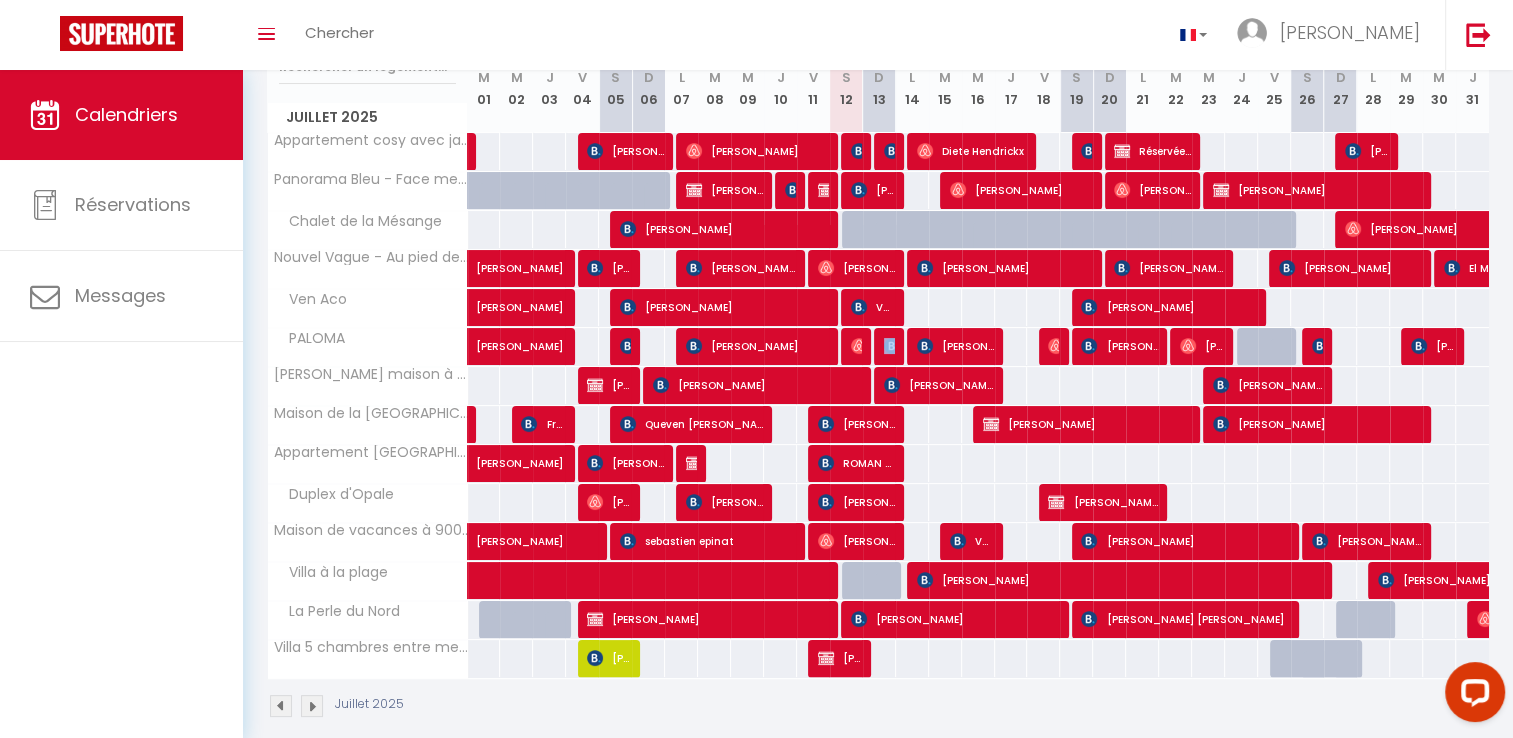 click on "94
Julia Rodofile" at bounding box center (879, 346) 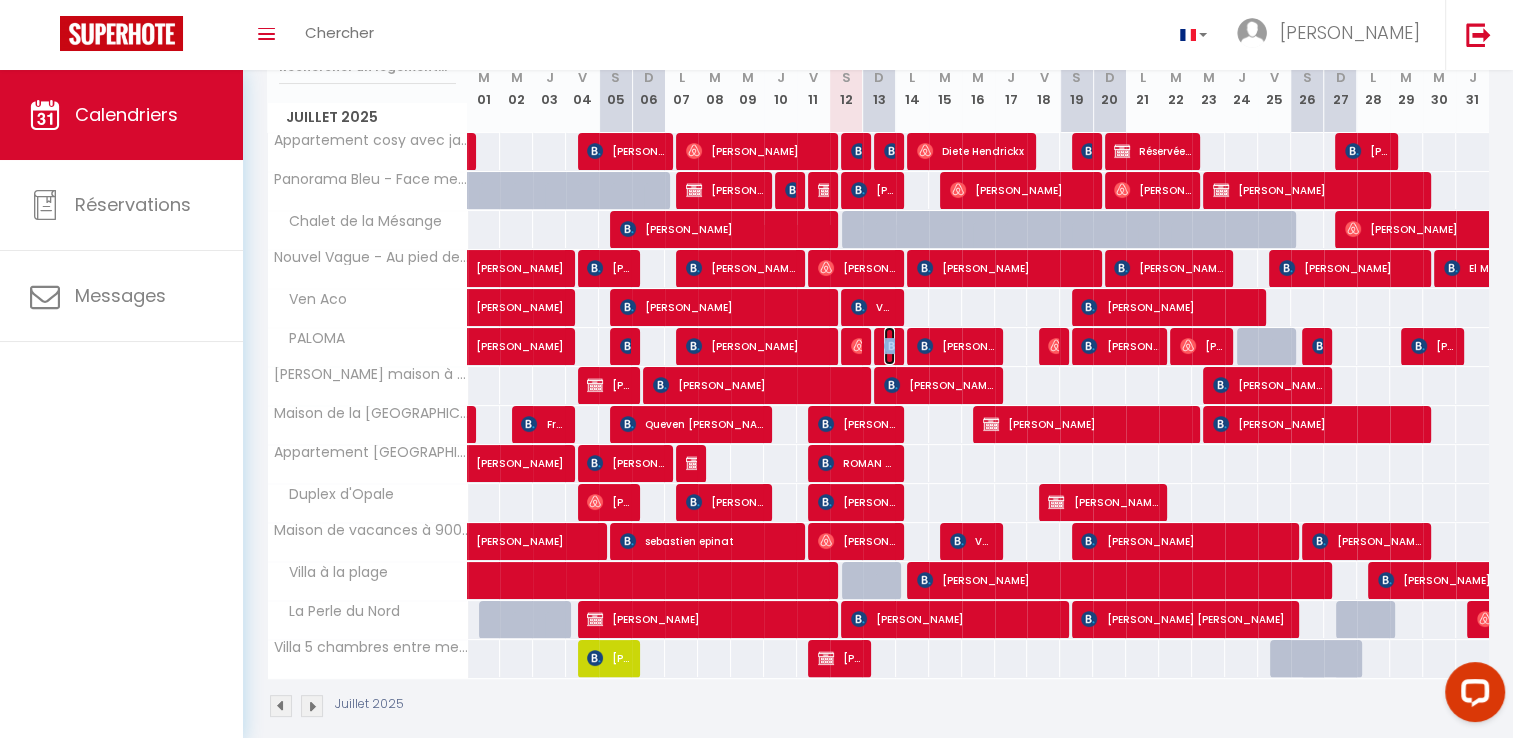 click at bounding box center (892, 346) 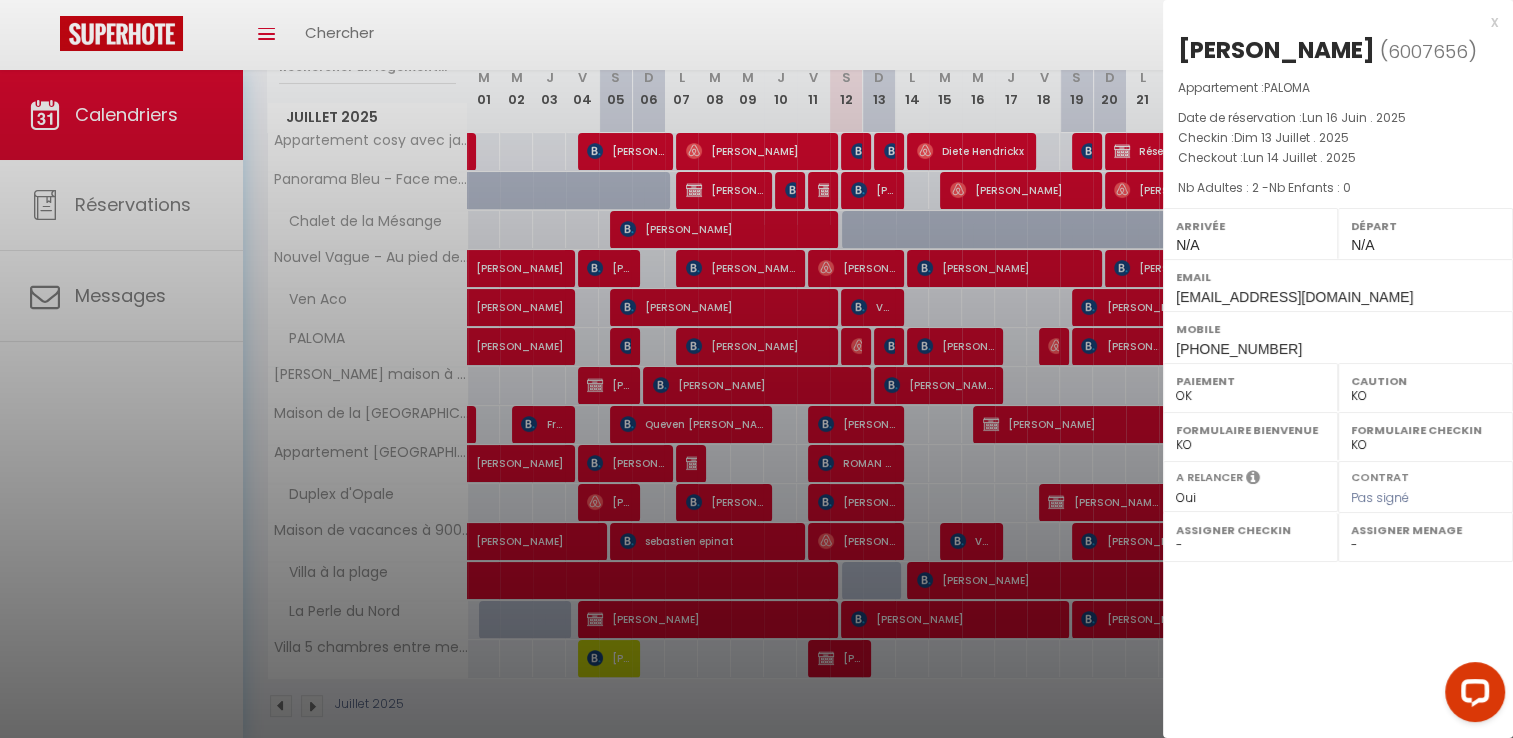 click at bounding box center (756, 369) 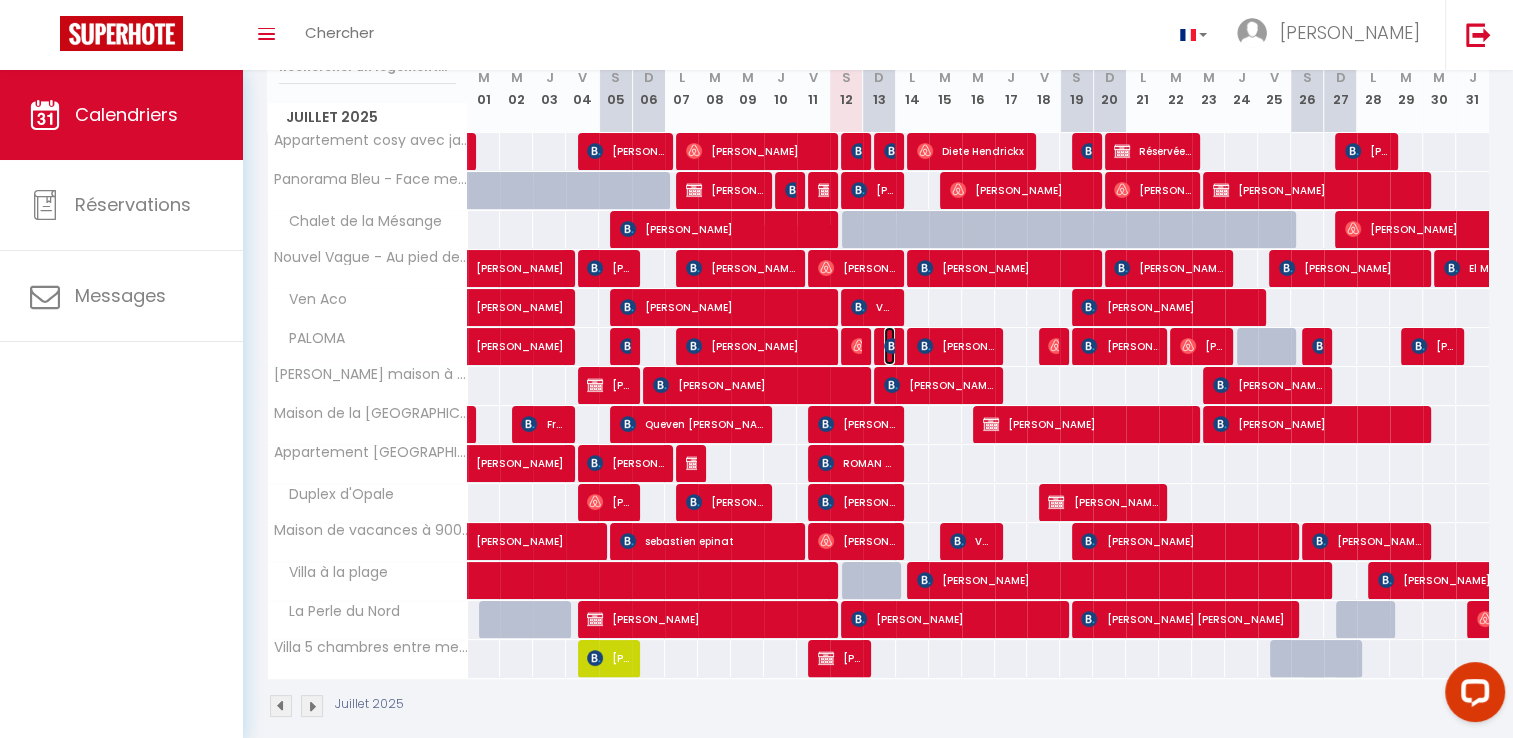 click at bounding box center (892, 346) 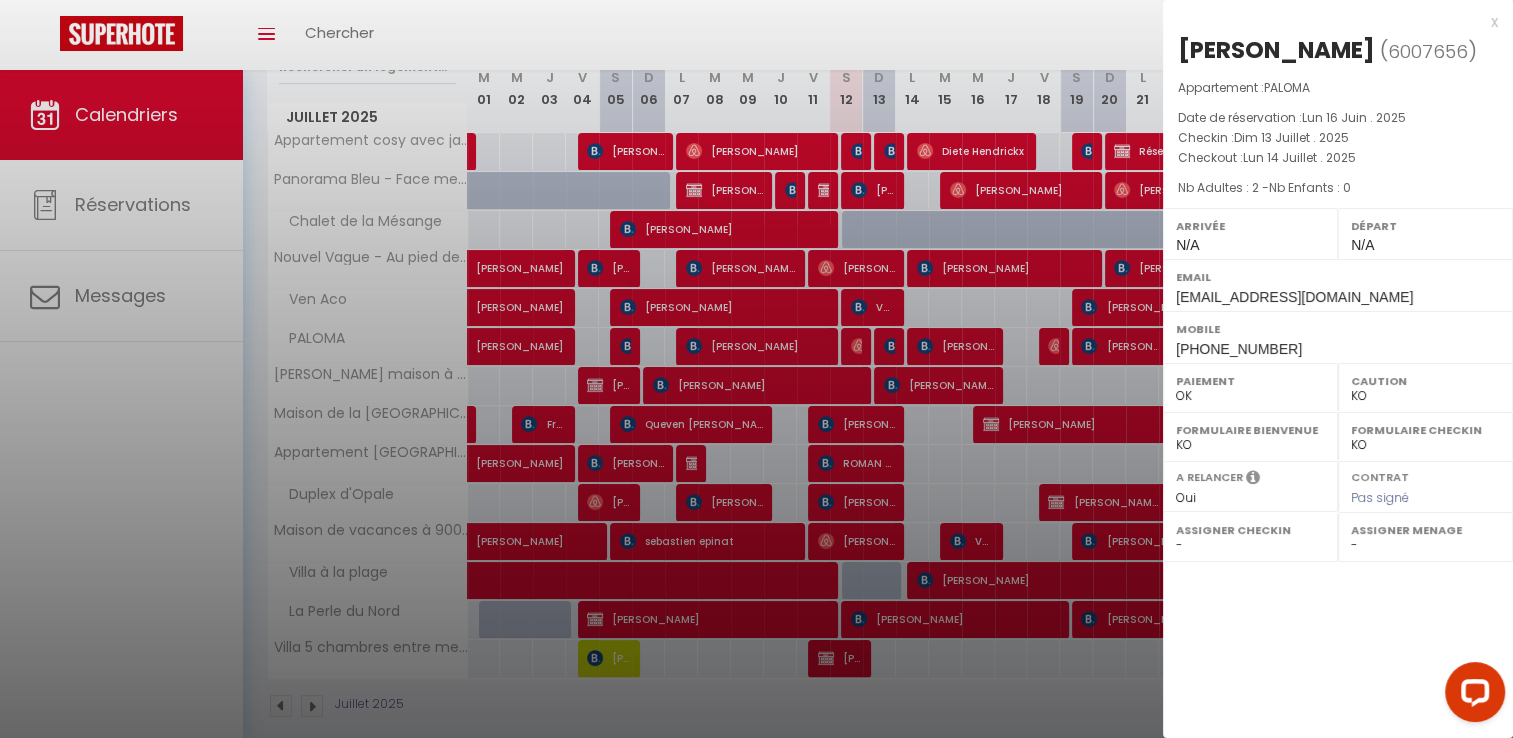click at bounding box center (756, 369) 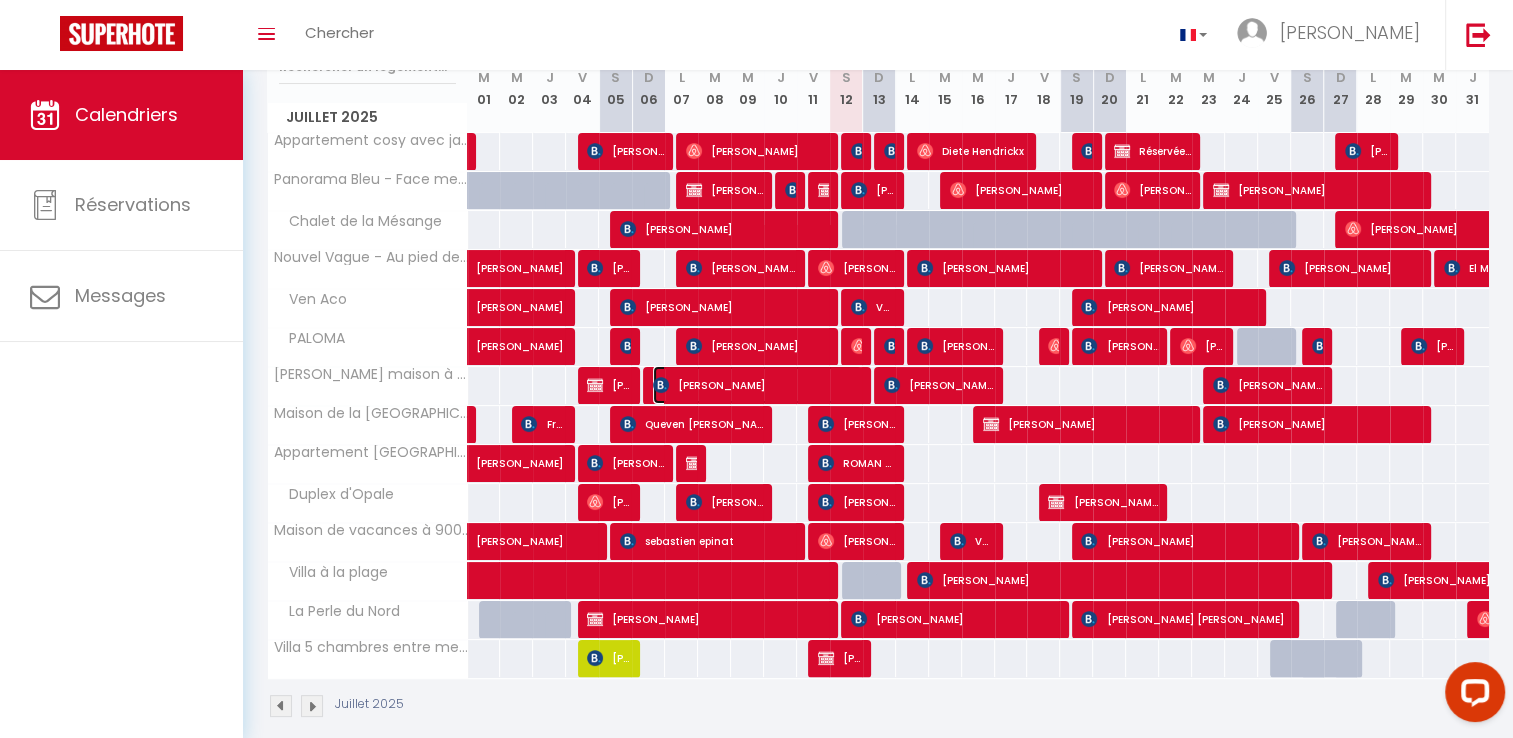 click on "[PERSON_NAME]" at bounding box center [757, 385] 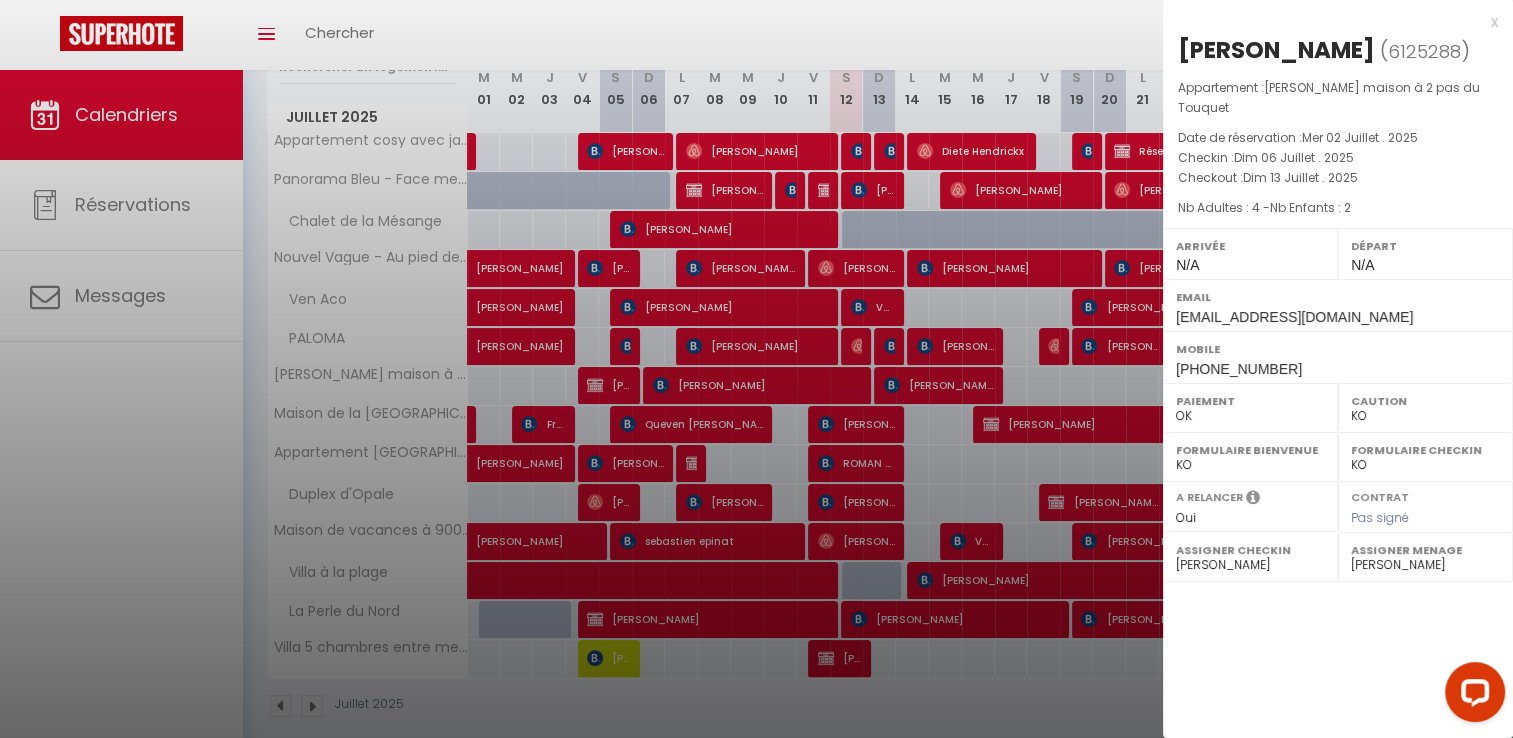 click at bounding box center [756, 369] 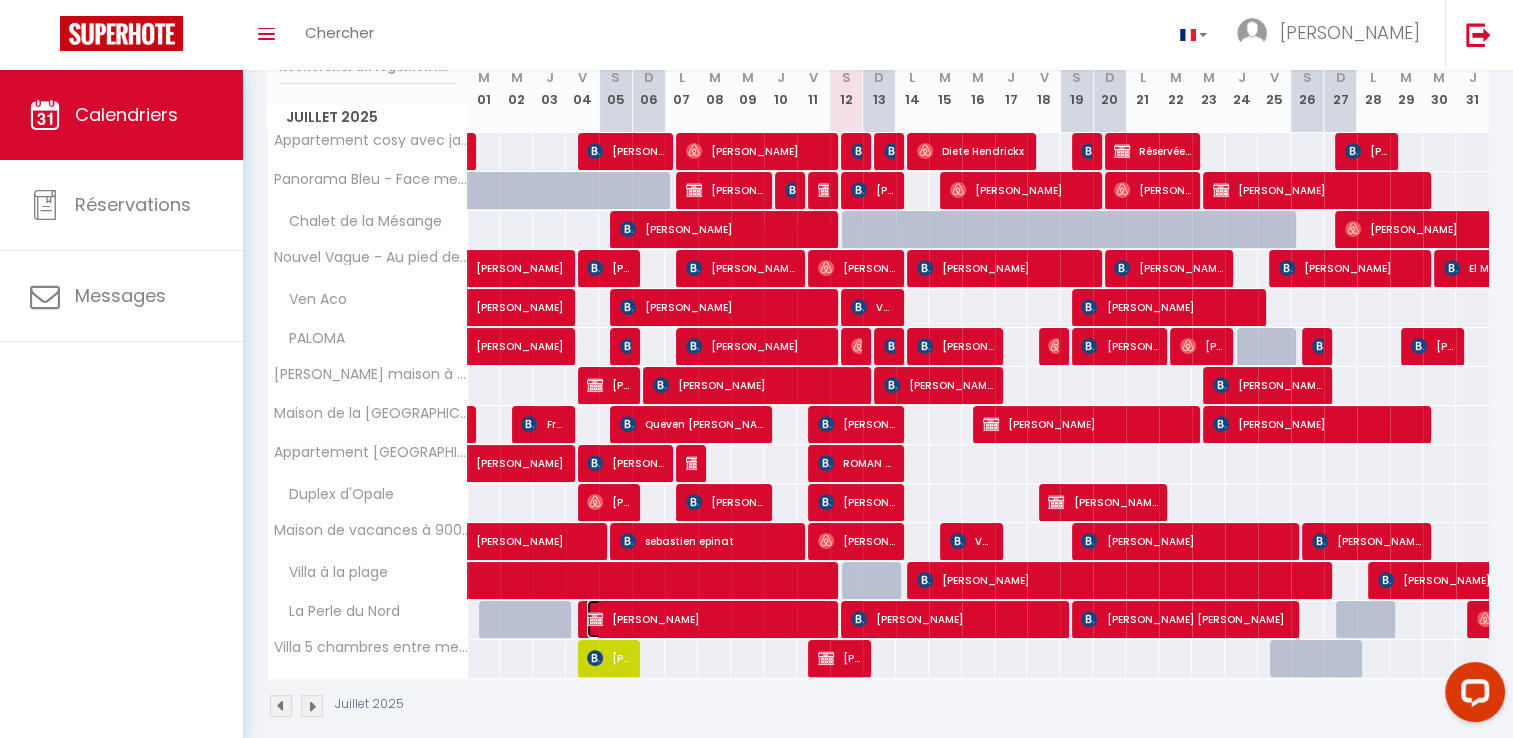 click on "[PERSON_NAME]" at bounding box center (708, 619) 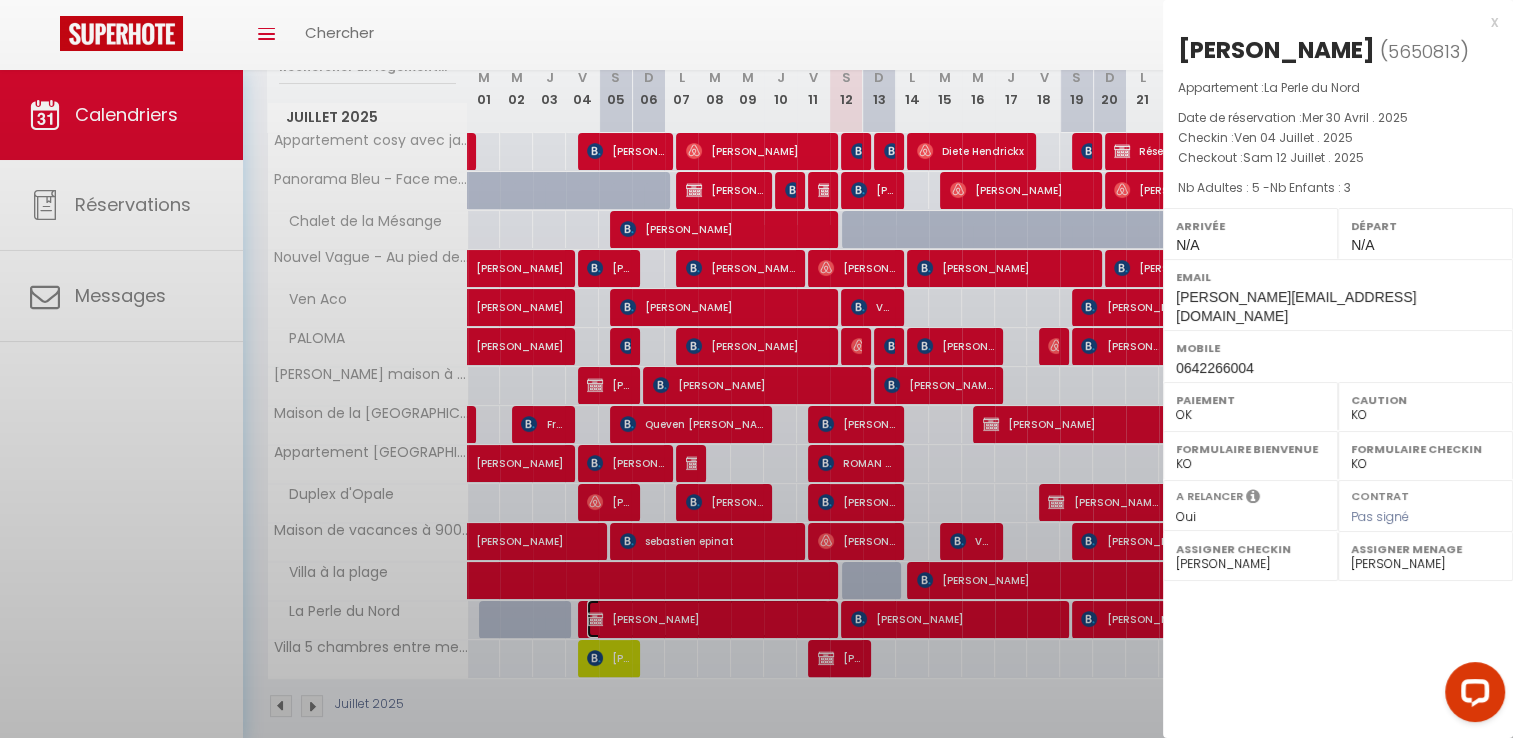 select on "OK" 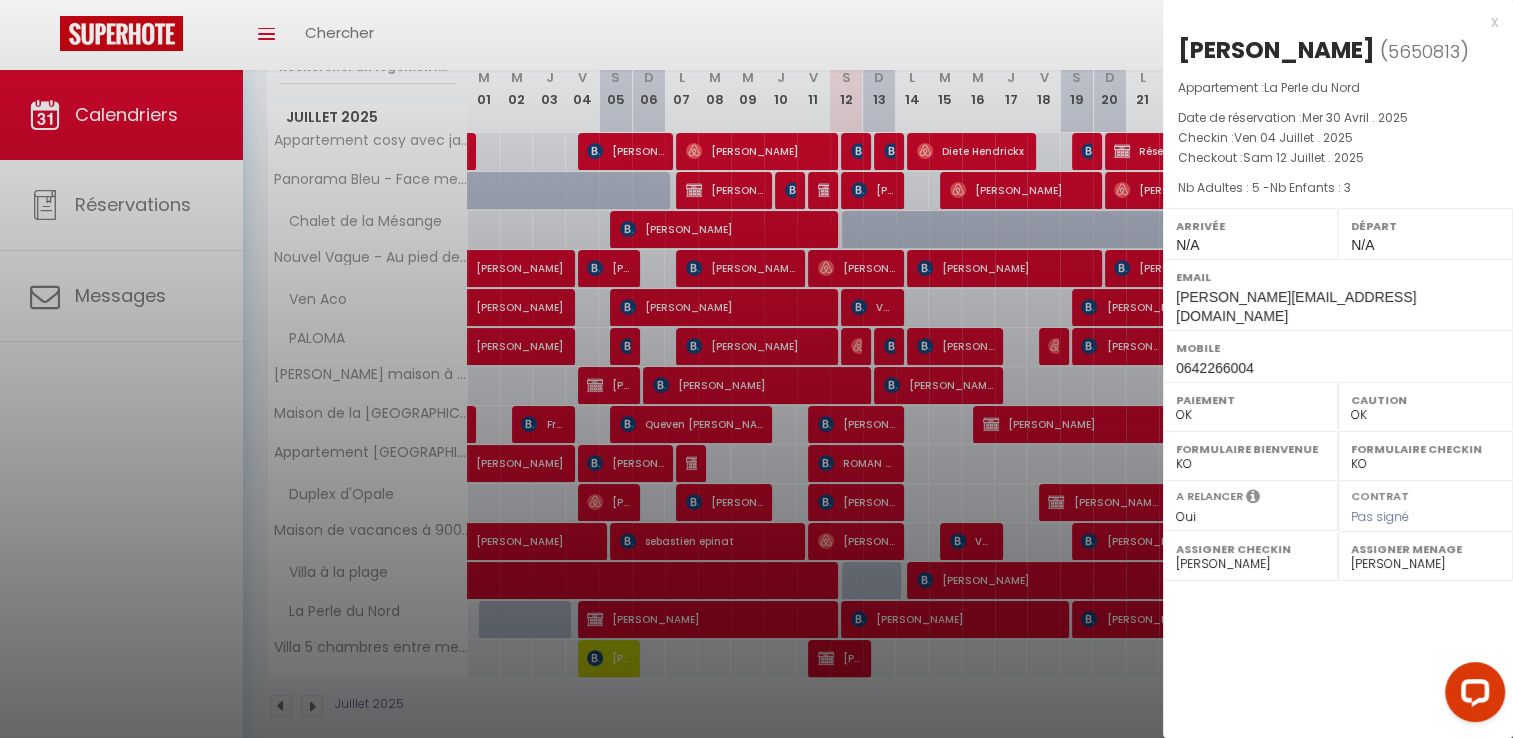 click at bounding box center (756, 369) 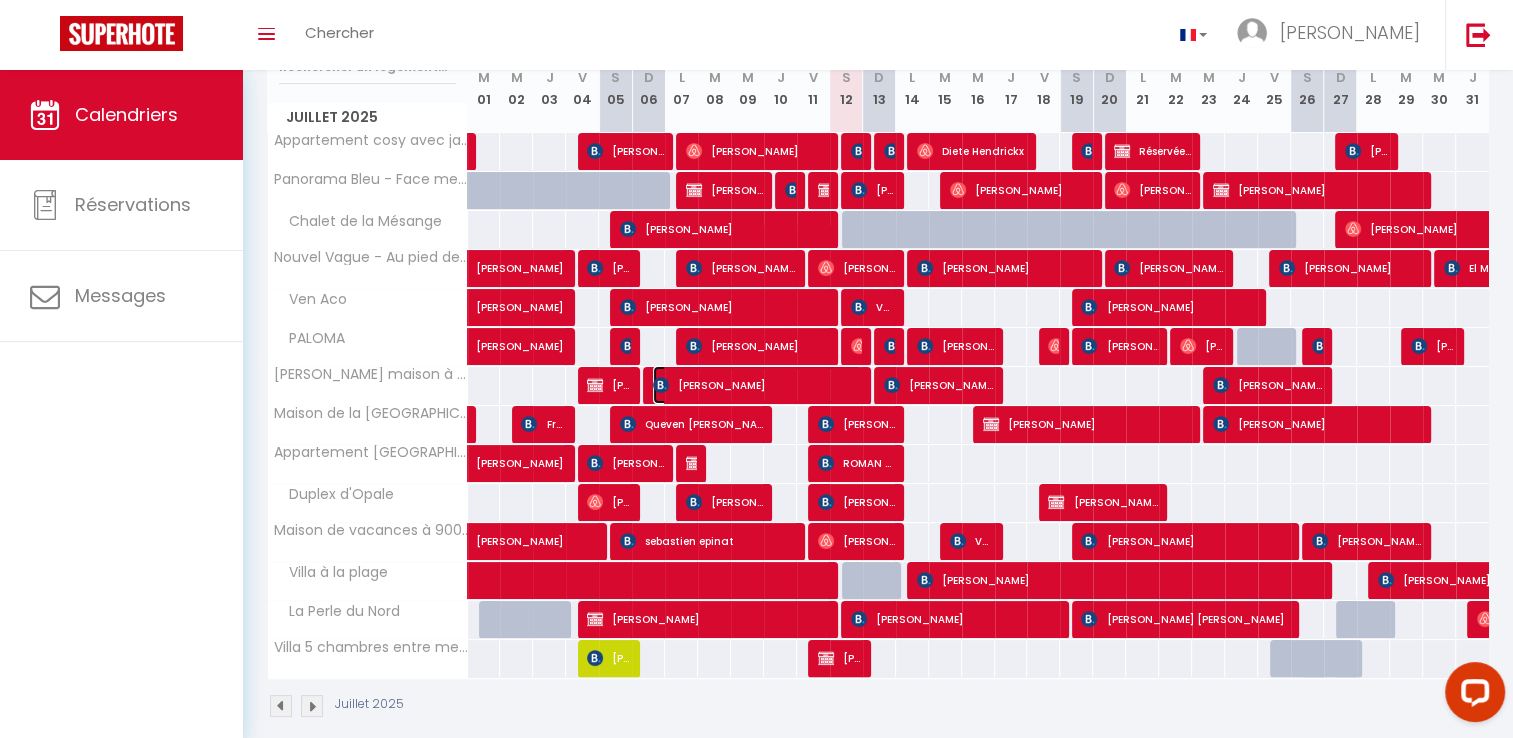 click on "[PERSON_NAME]" at bounding box center [757, 385] 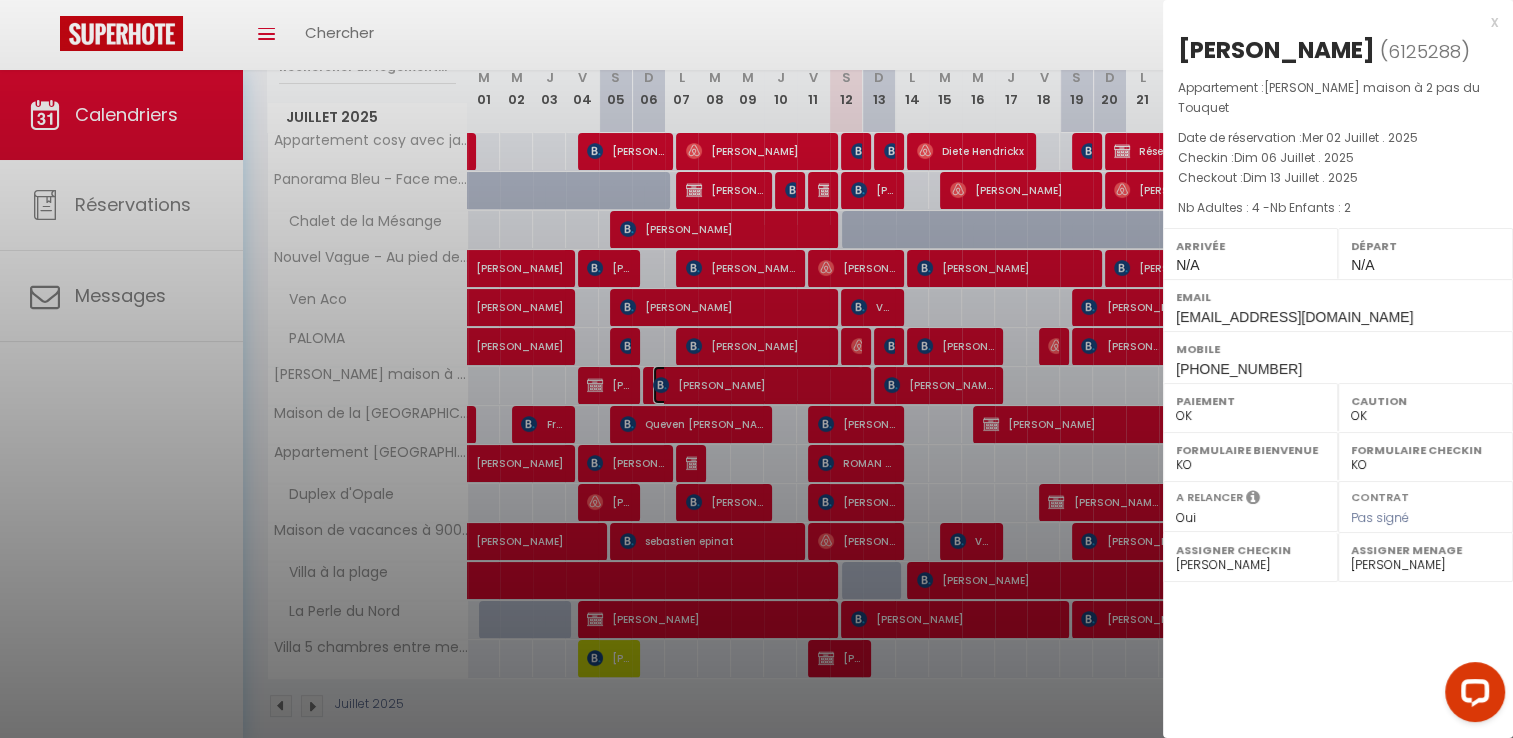 select on "KO" 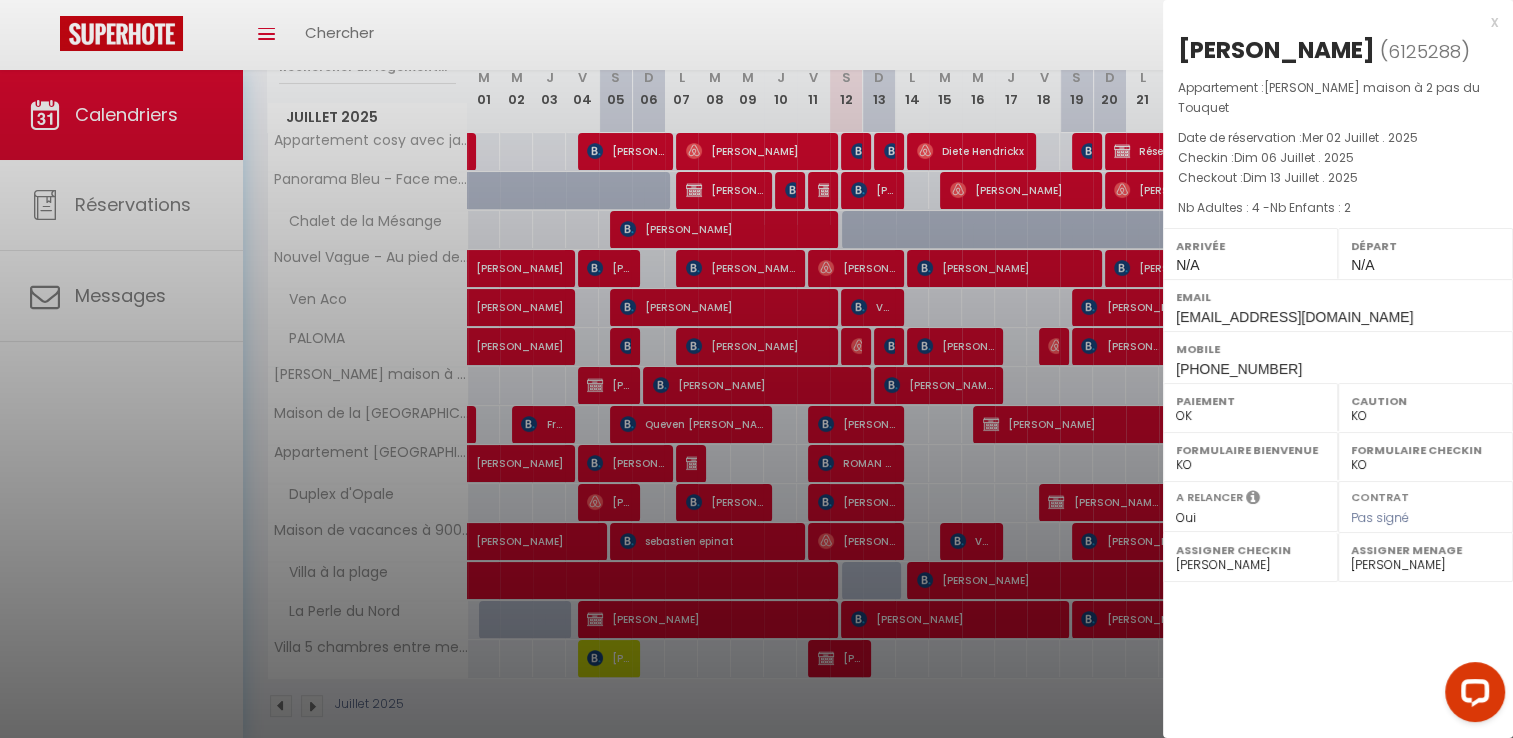 click at bounding box center [756, 369] 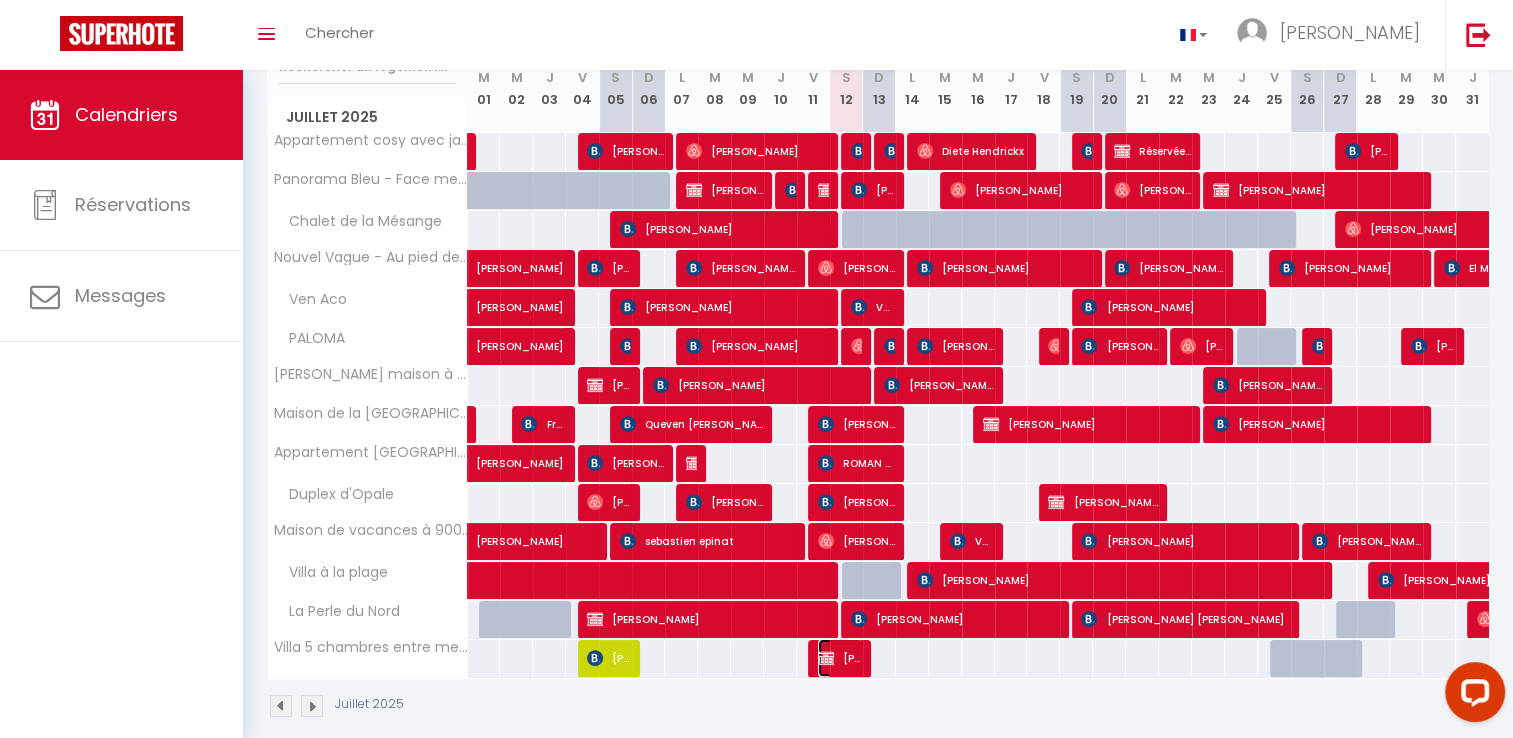 click on "[PERSON_NAME]" at bounding box center [840, 658] 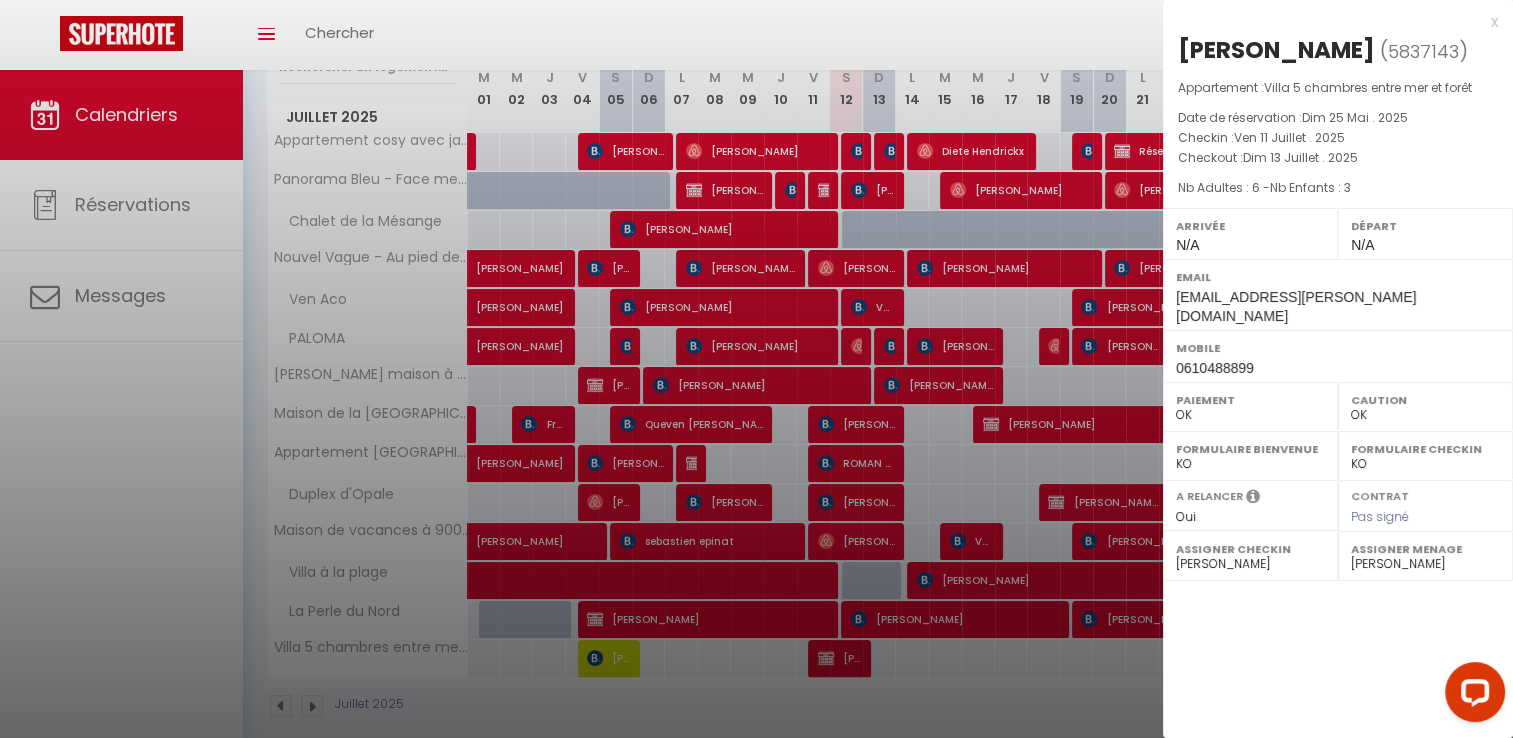 click at bounding box center [756, 369] 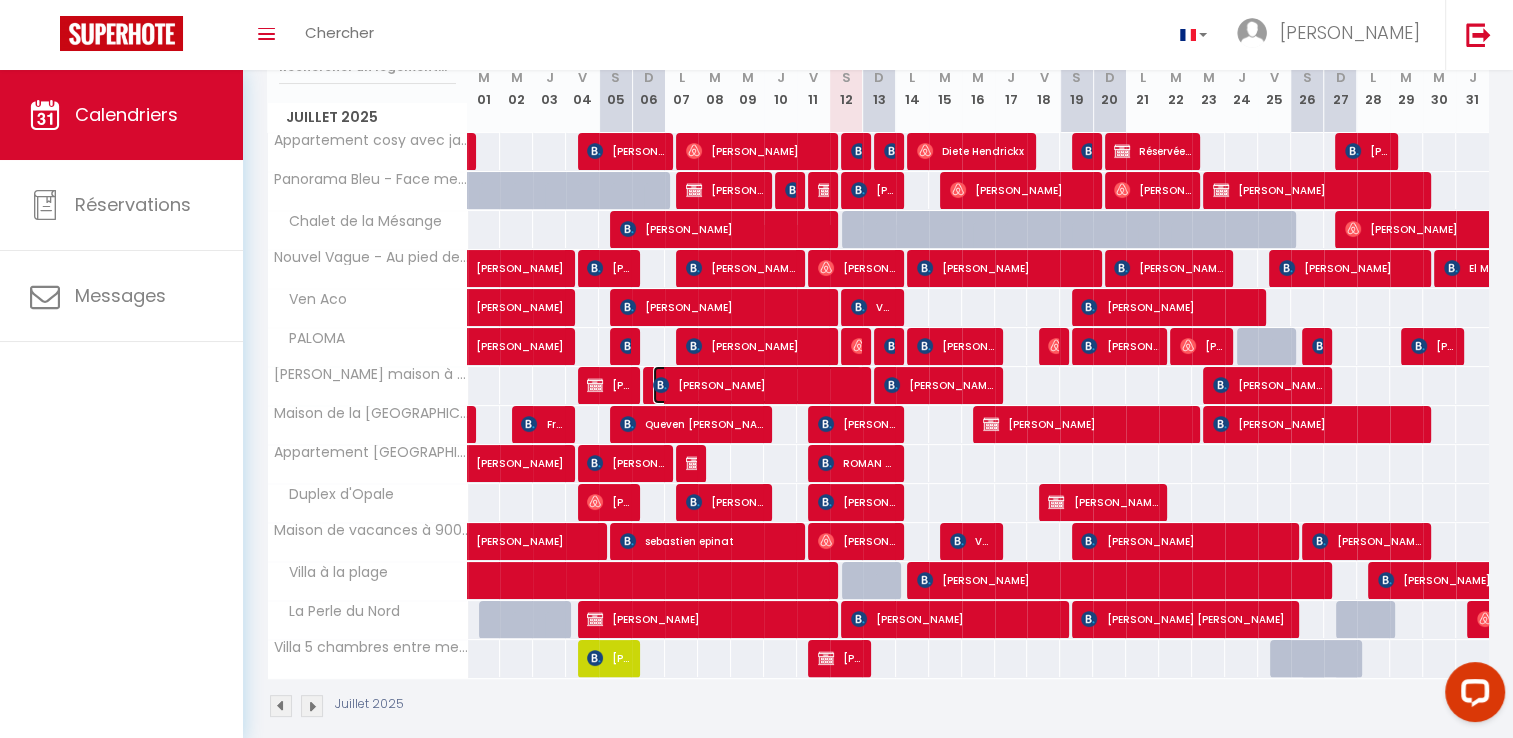 click on "[PERSON_NAME]" at bounding box center (757, 385) 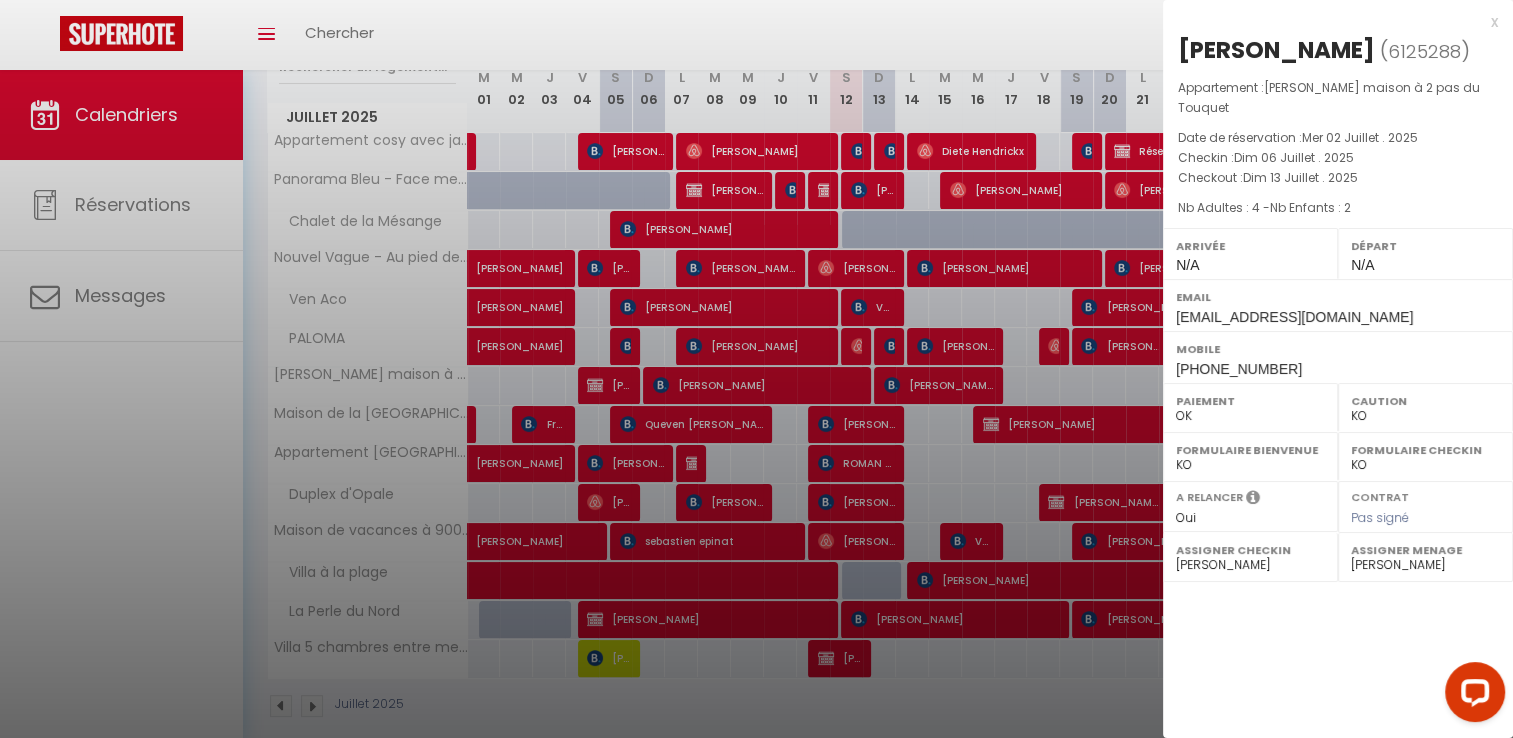 click at bounding box center [756, 369] 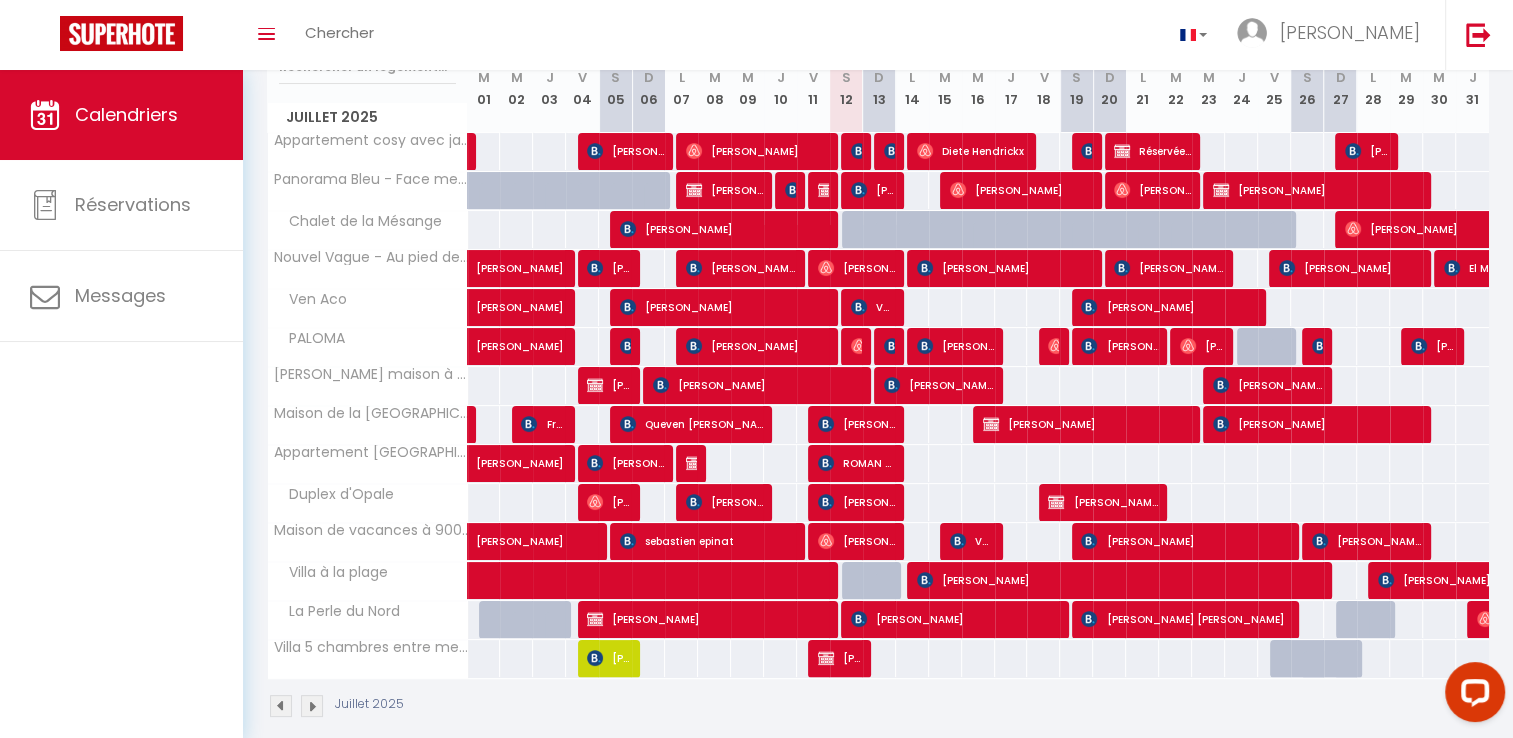 drag, startPoint x: 991, startPoint y: 226, endPoint x: 1028, endPoint y: 210, distance: 40.311287 